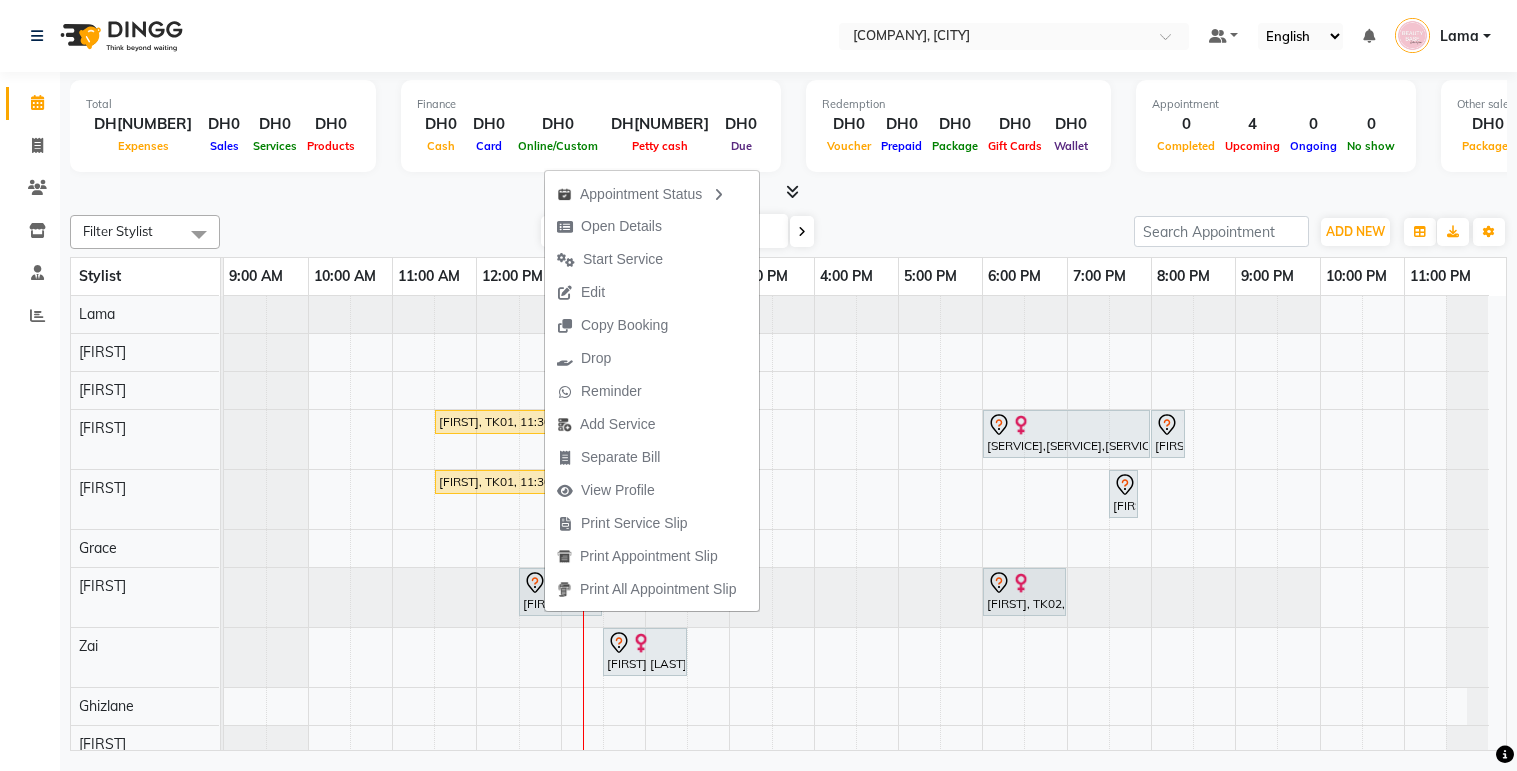 scroll, scrollTop: 0, scrollLeft: 0, axis: both 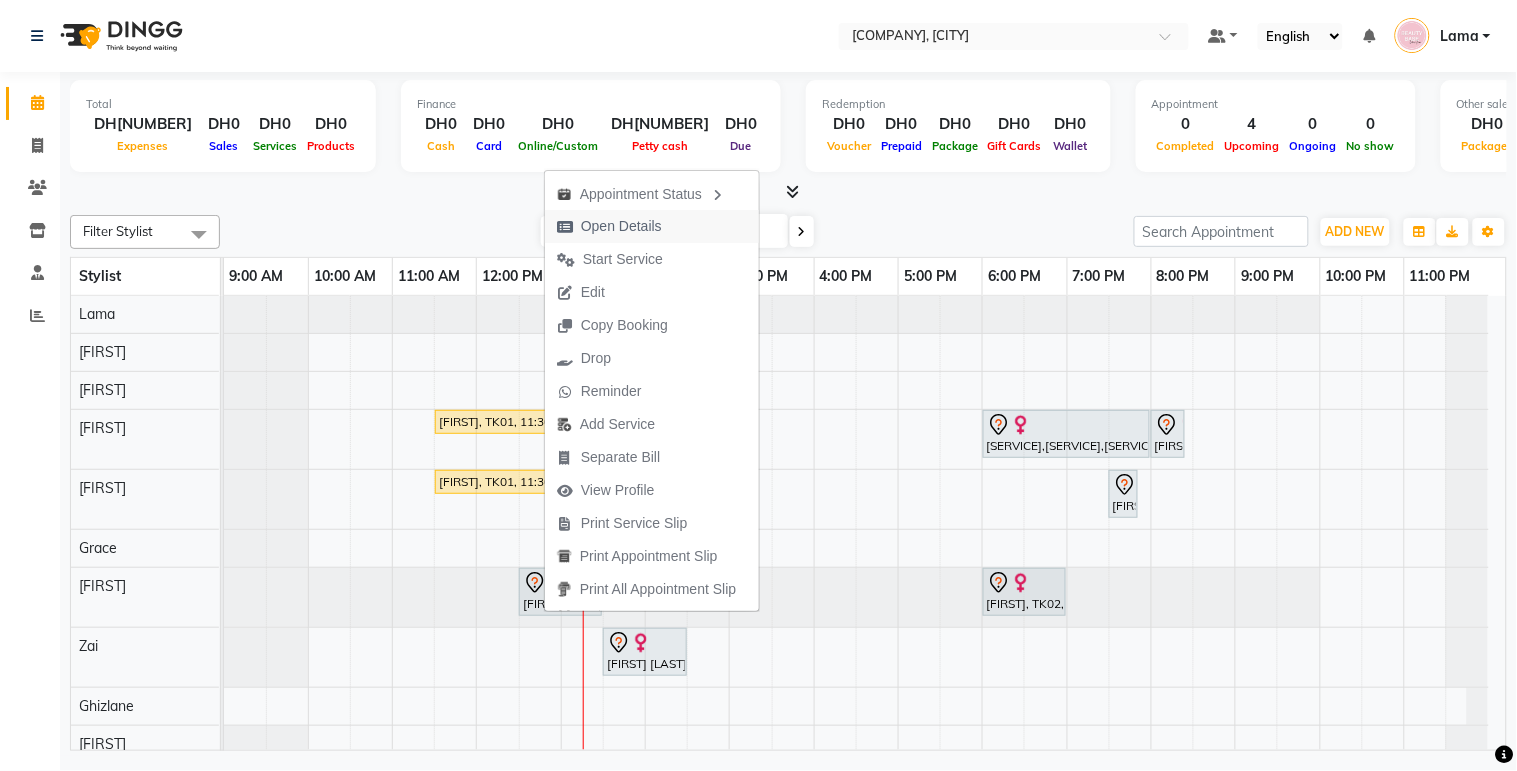 click on "Open Details" at bounding box center [621, 226] 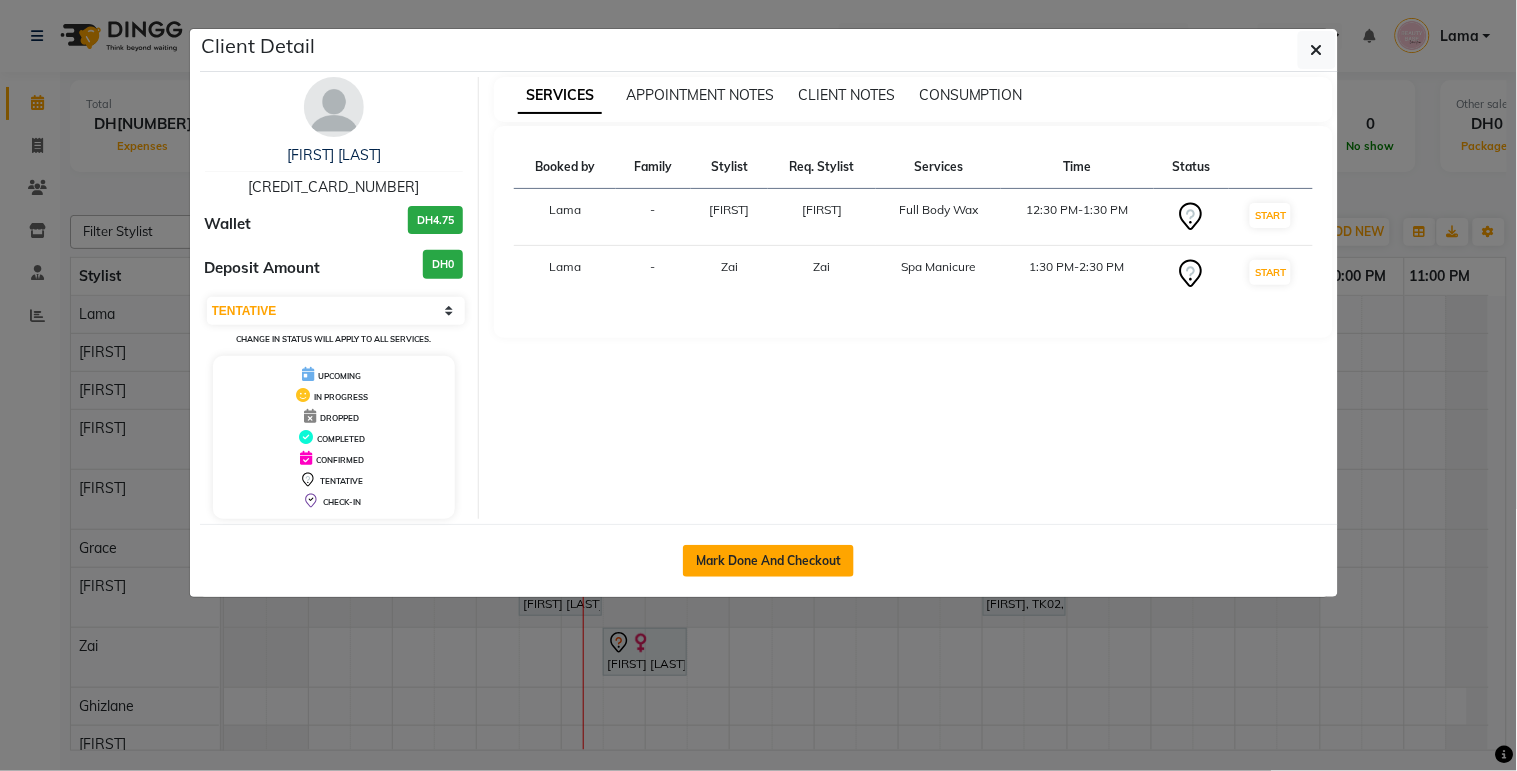 click on "Mark Done And Checkout" 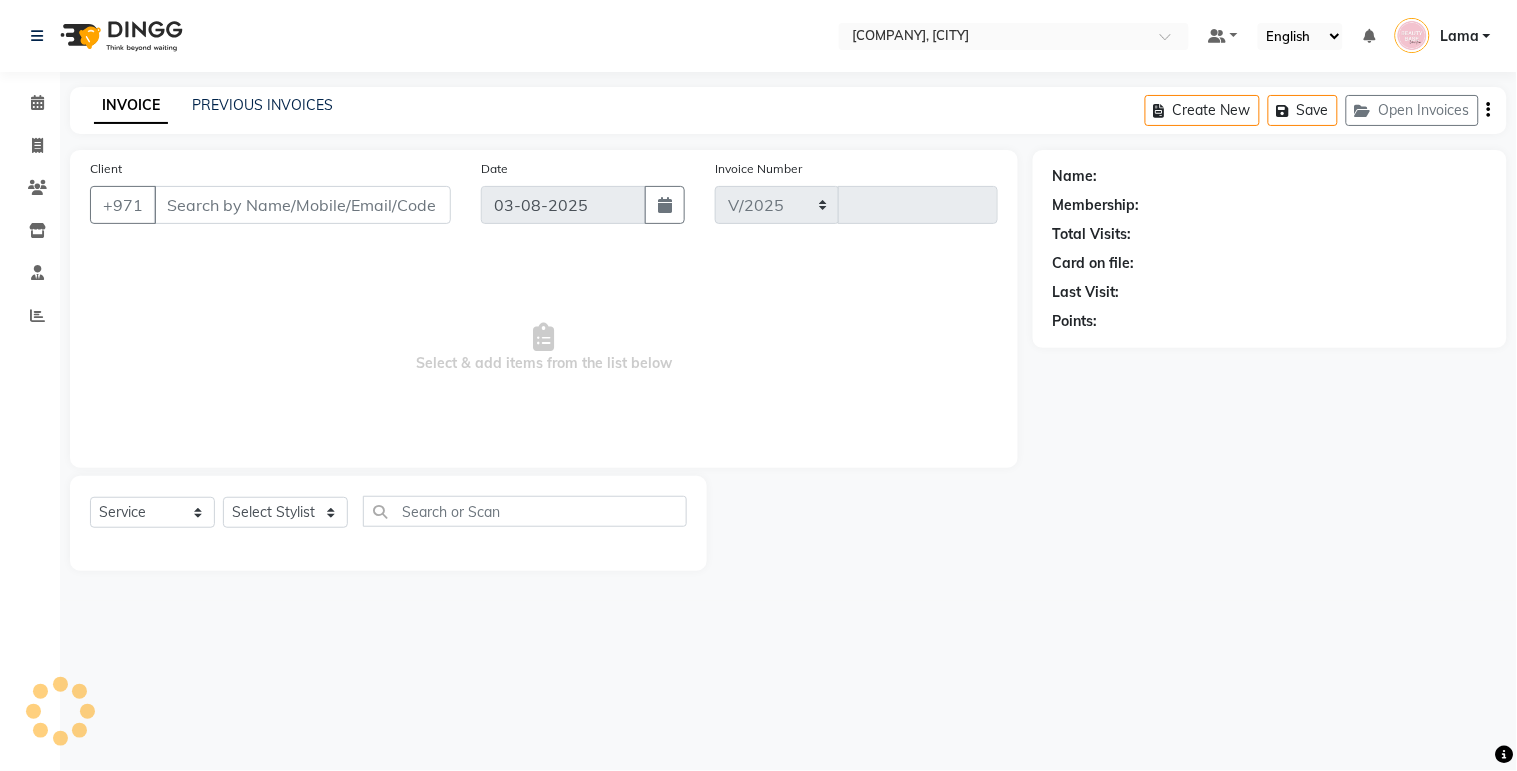 select on "813" 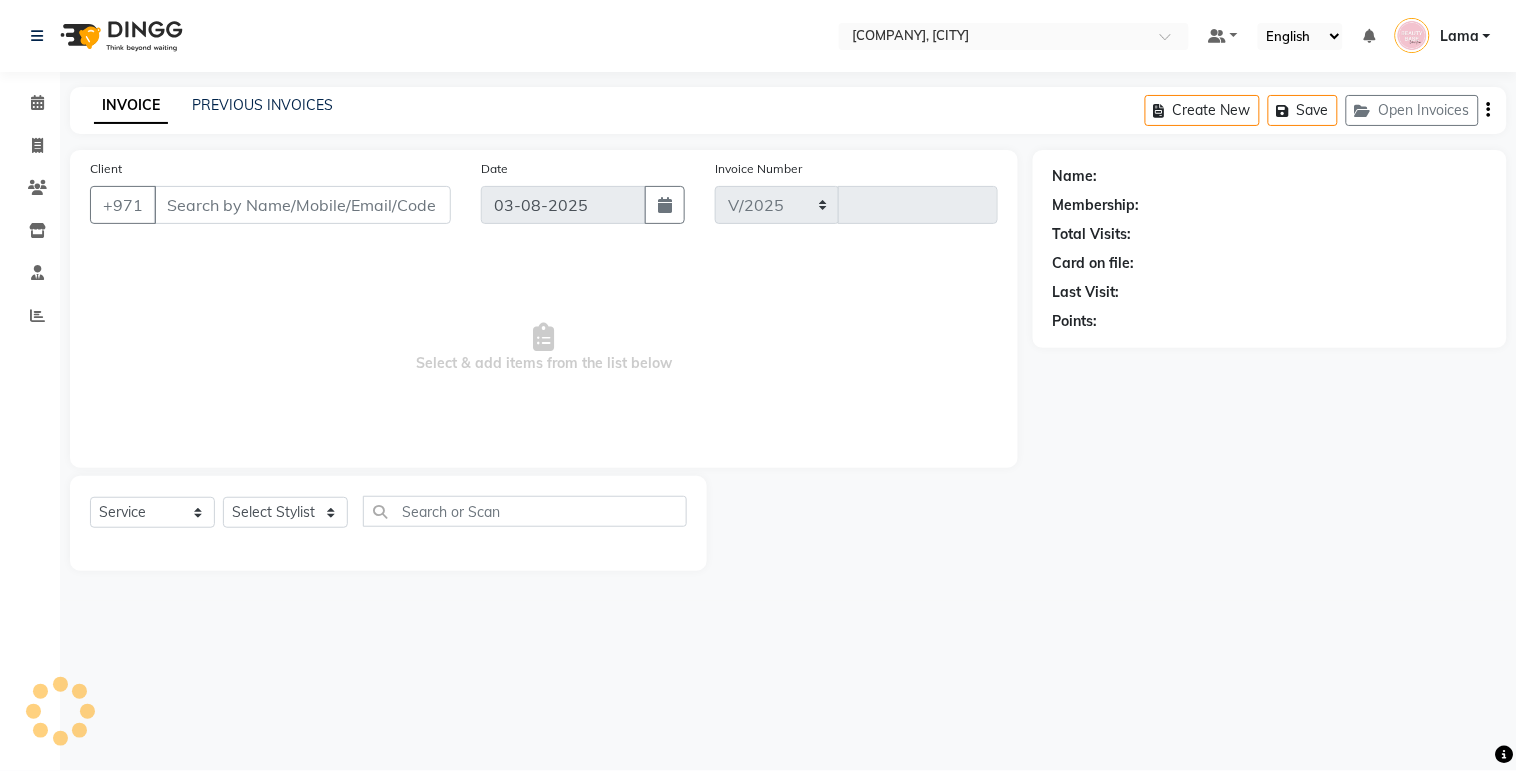 type on "1709" 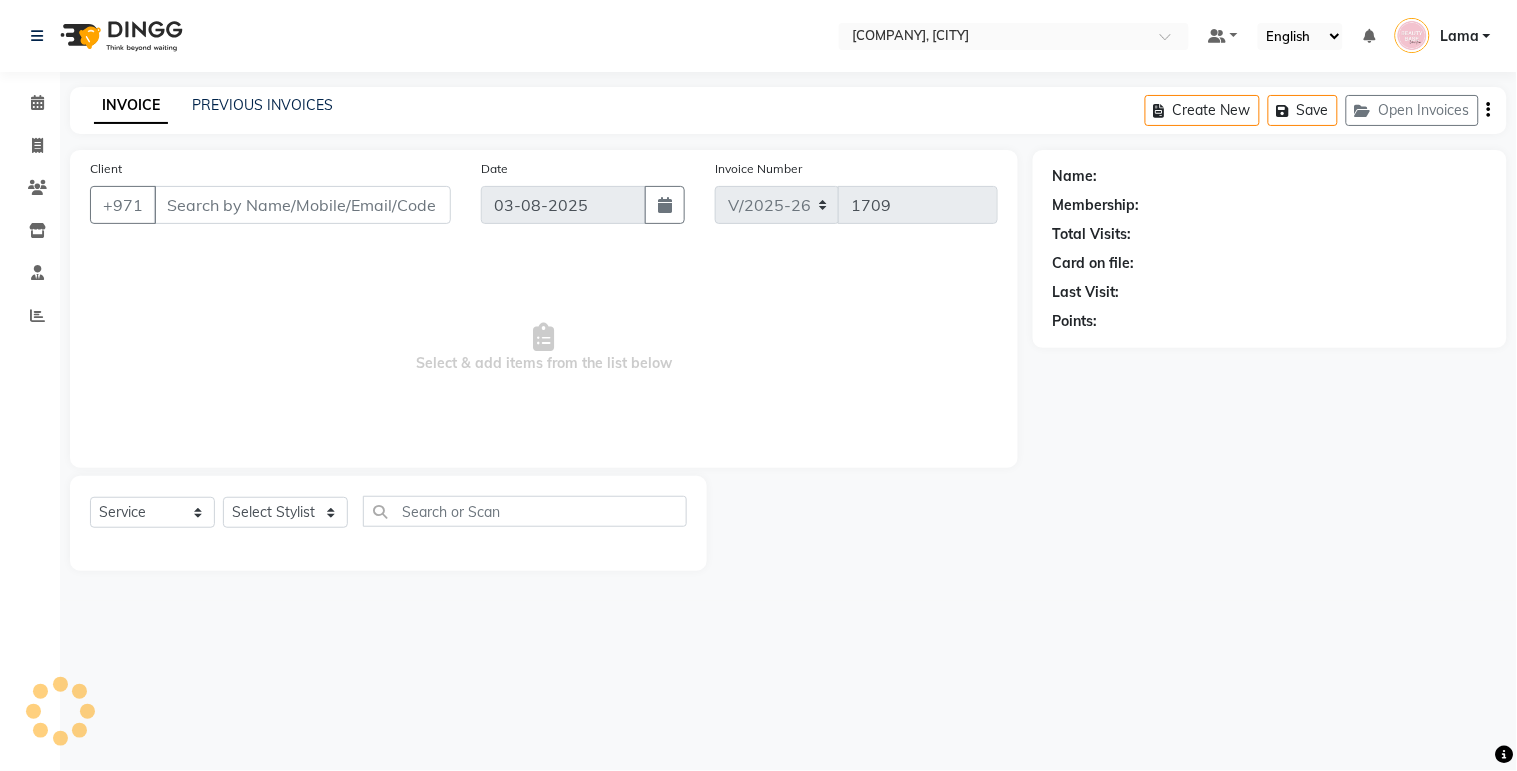 type on "[CREDIT_CARD_NUMBER]" 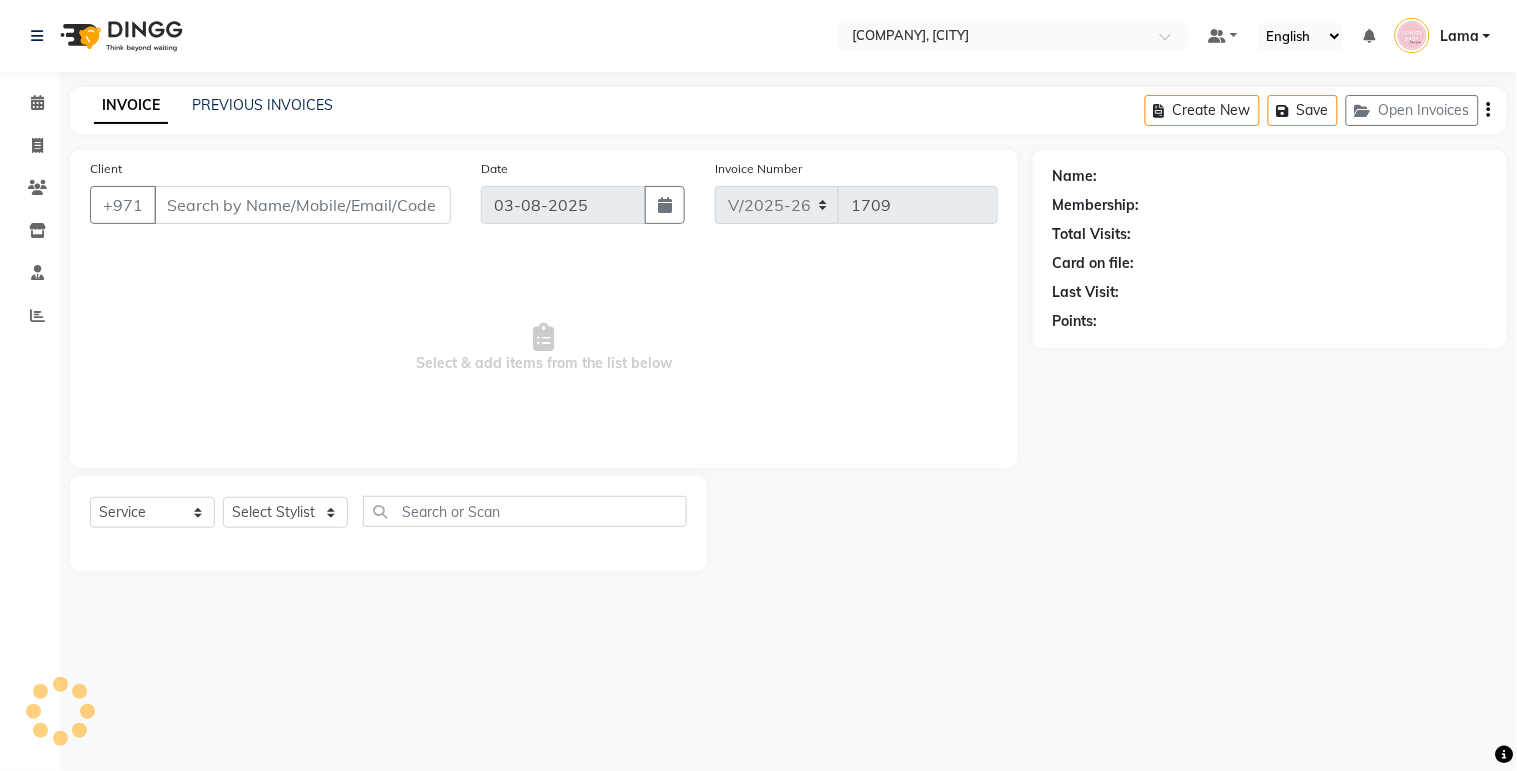 select on "31342" 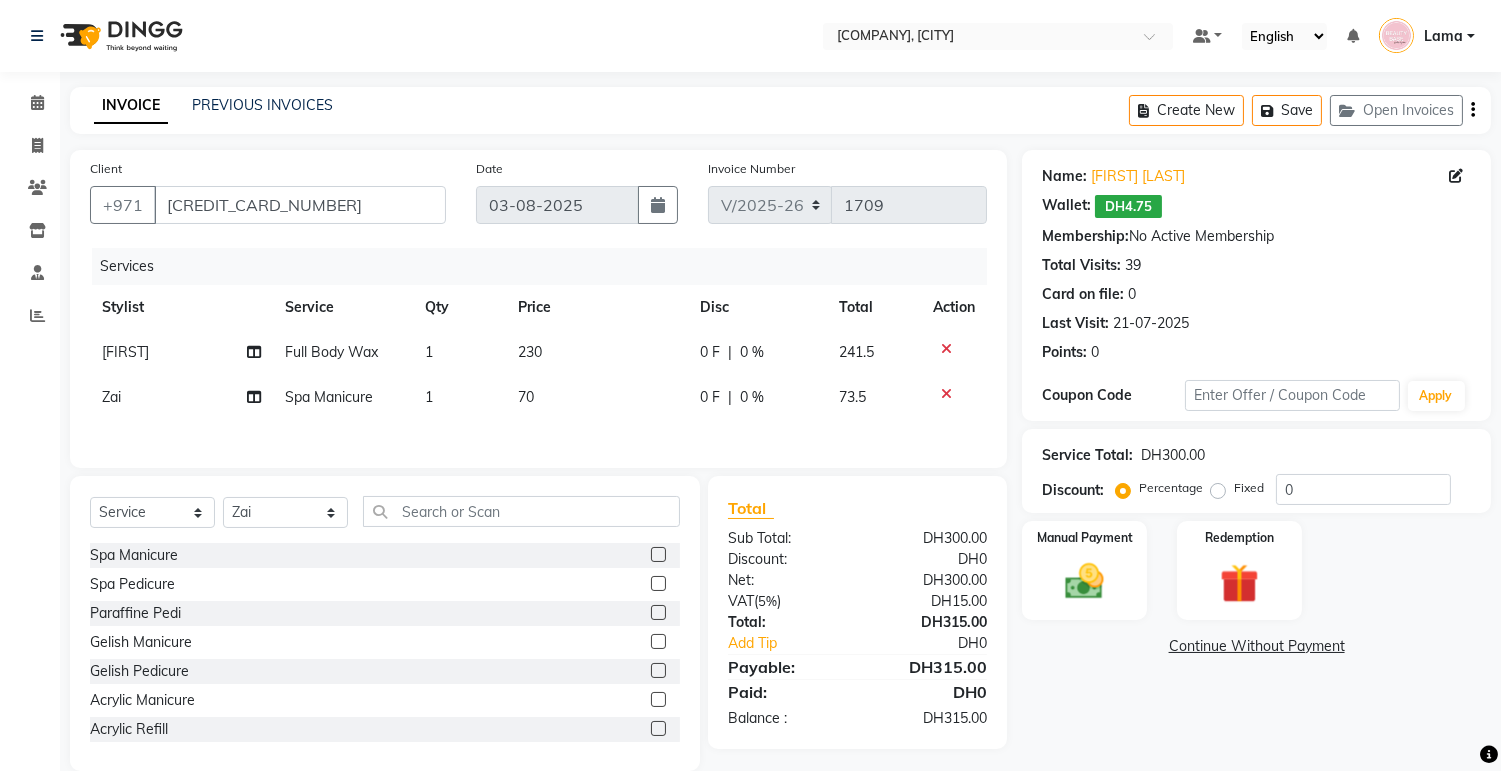 scroll, scrollTop: 34, scrollLeft: 0, axis: vertical 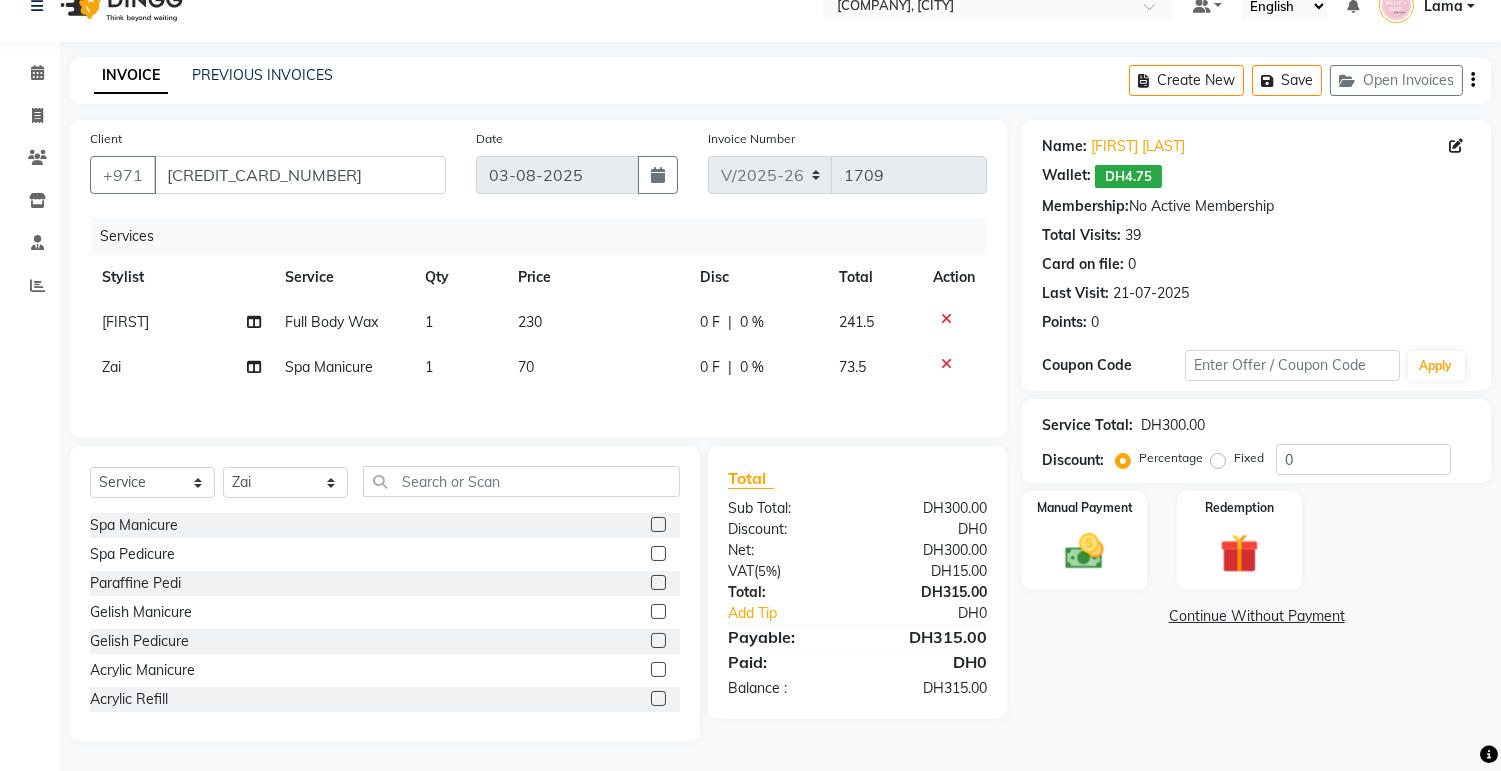 click on "Fixed" 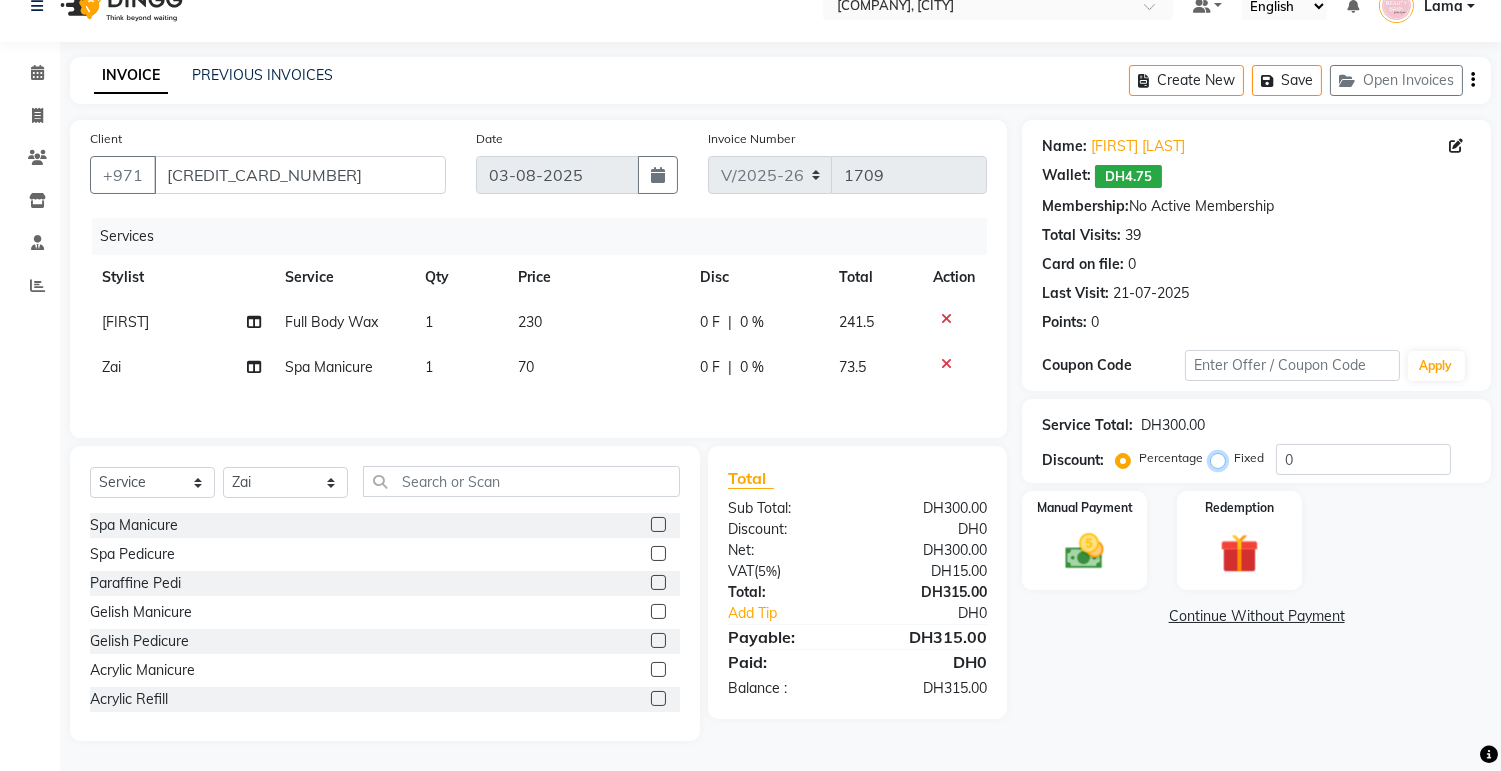click on "Fixed" at bounding box center [1222, 458] 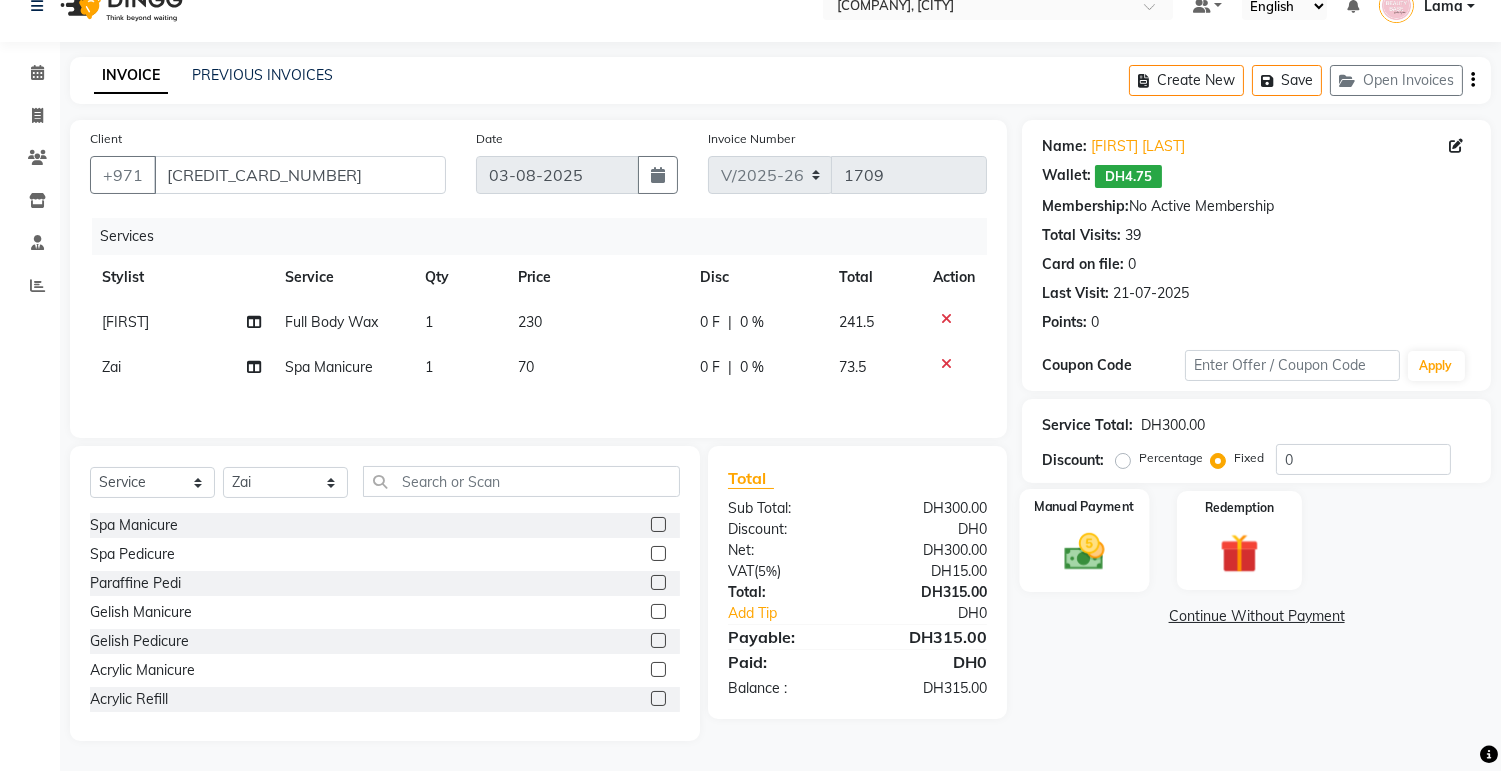 click 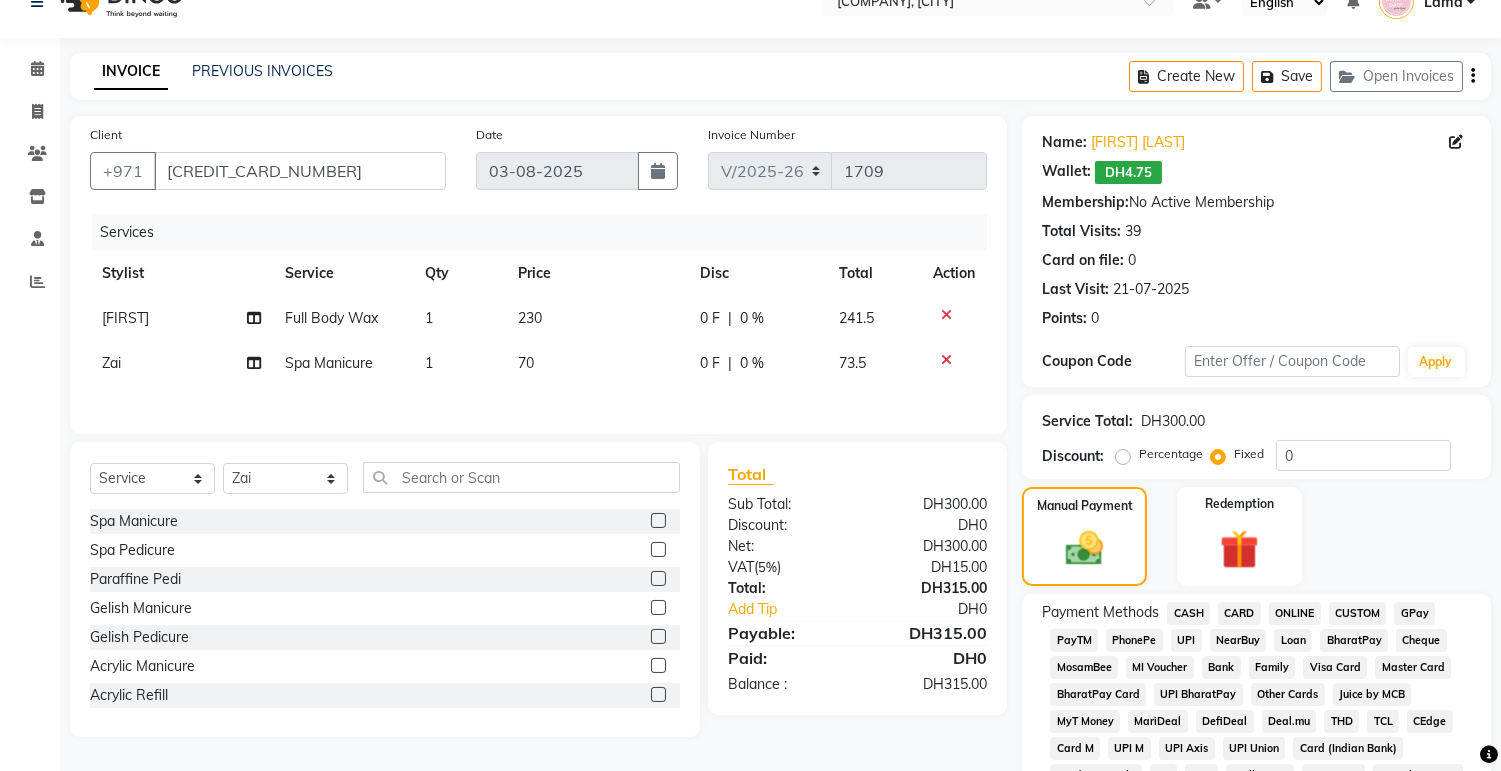 click on "CARD" 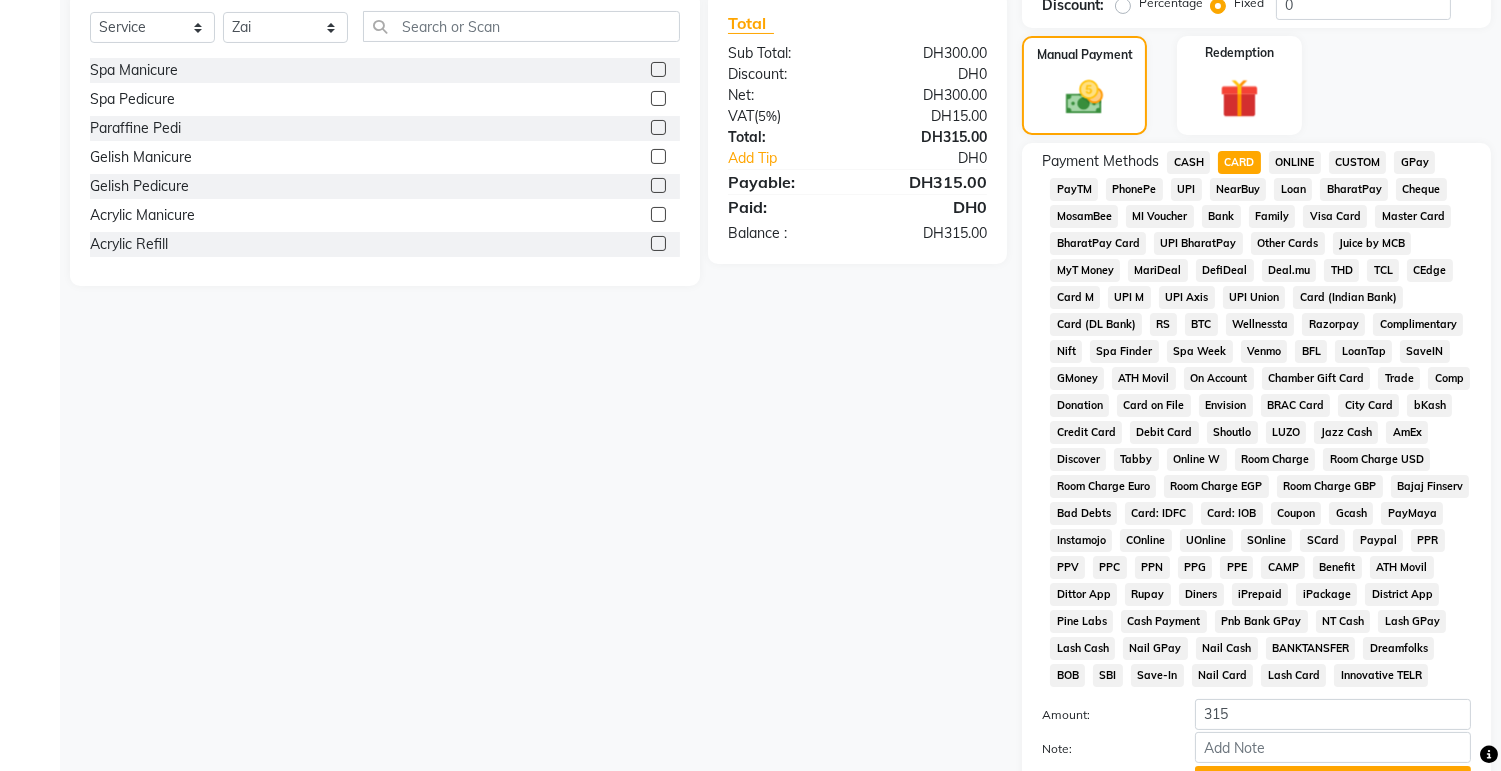 scroll, scrollTop: 594, scrollLeft: 0, axis: vertical 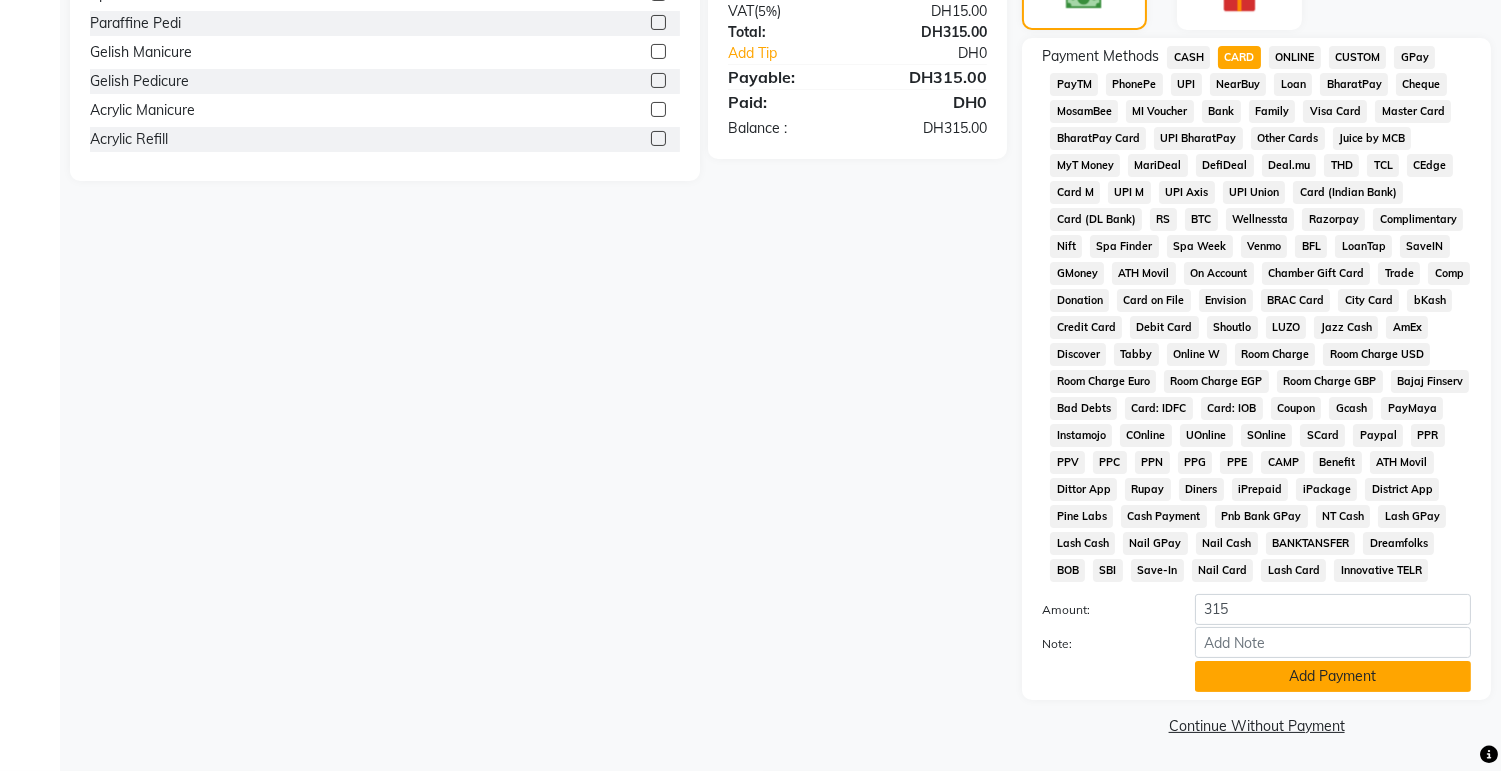click on "Add Payment" 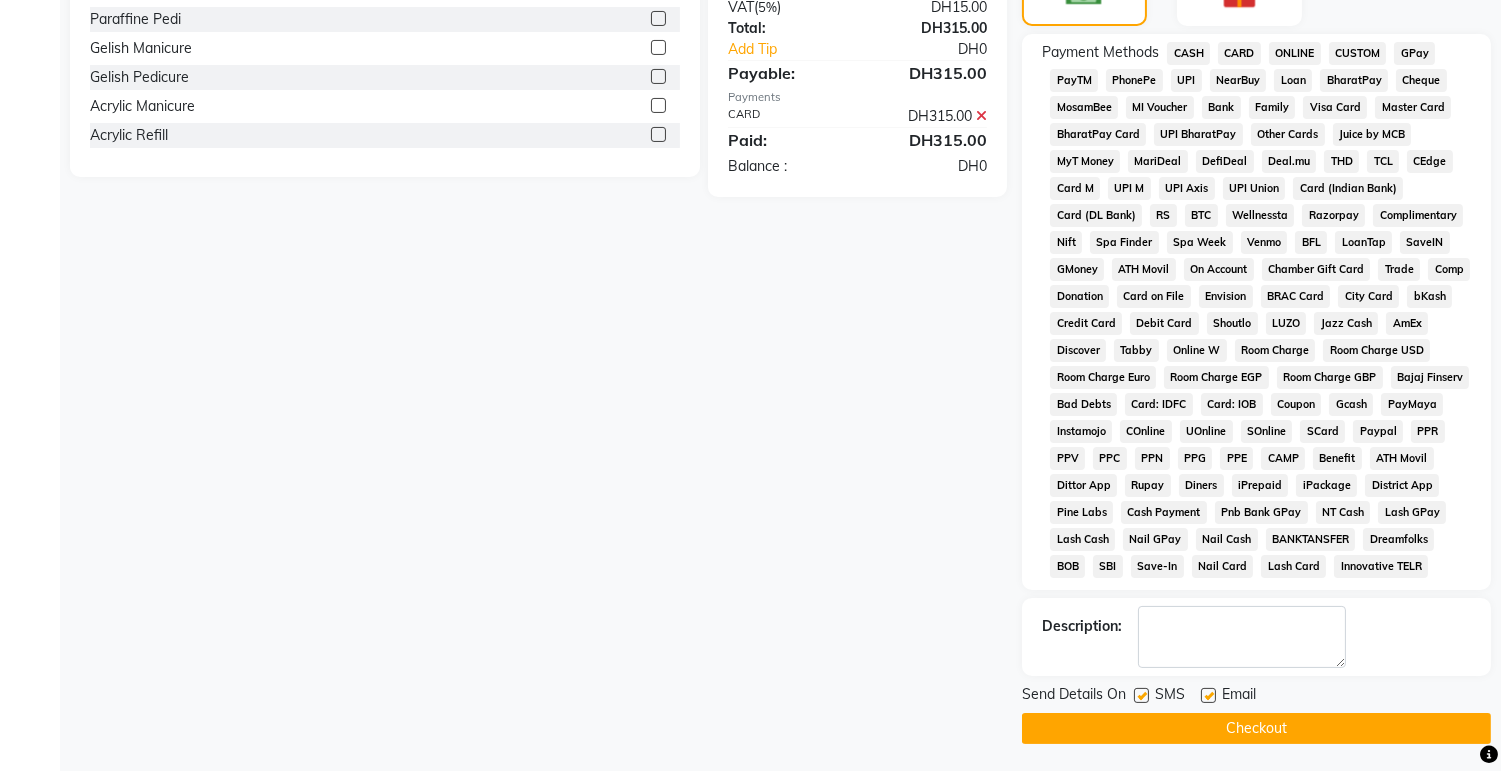 scroll, scrollTop: 601, scrollLeft: 0, axis: vertical 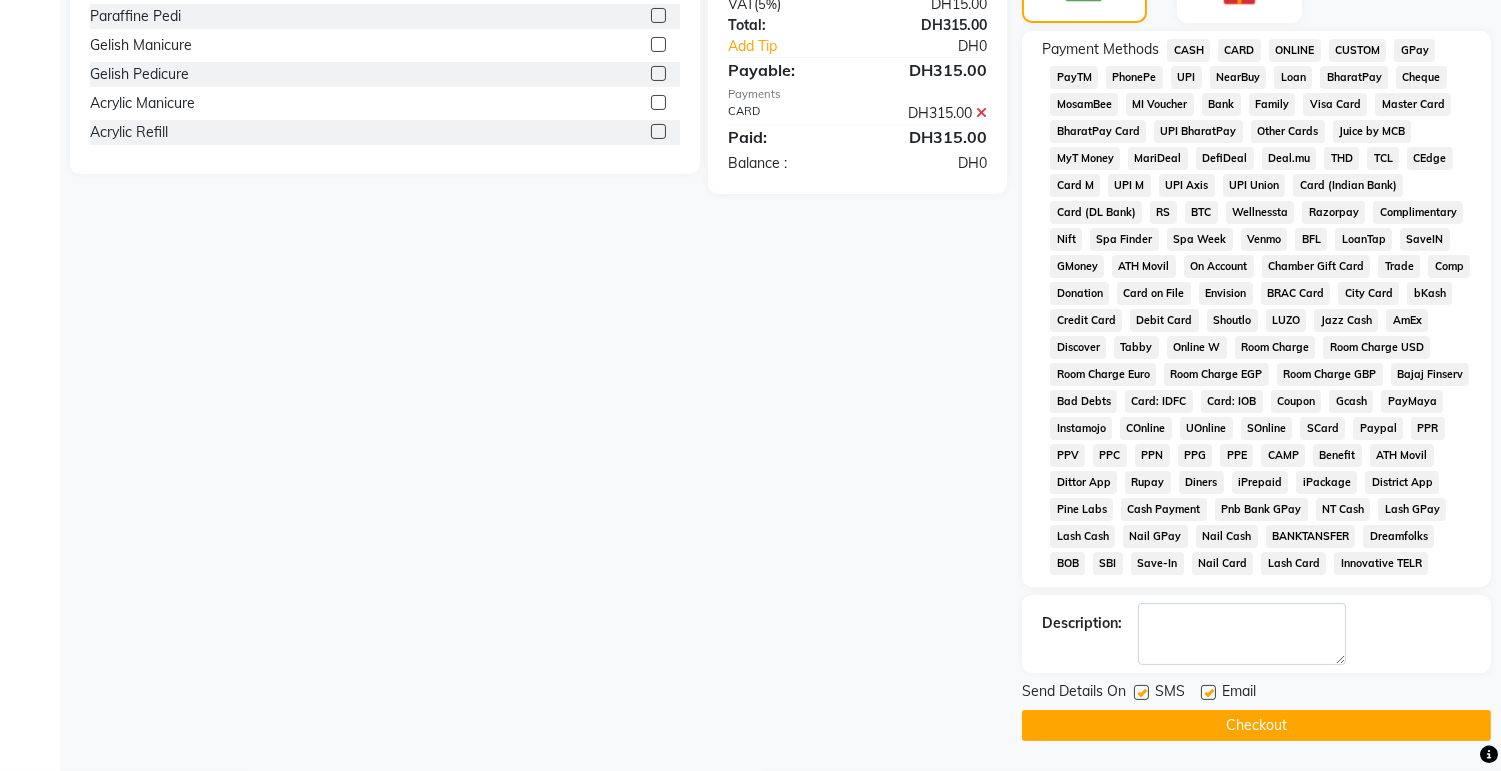 click on "Checkout" 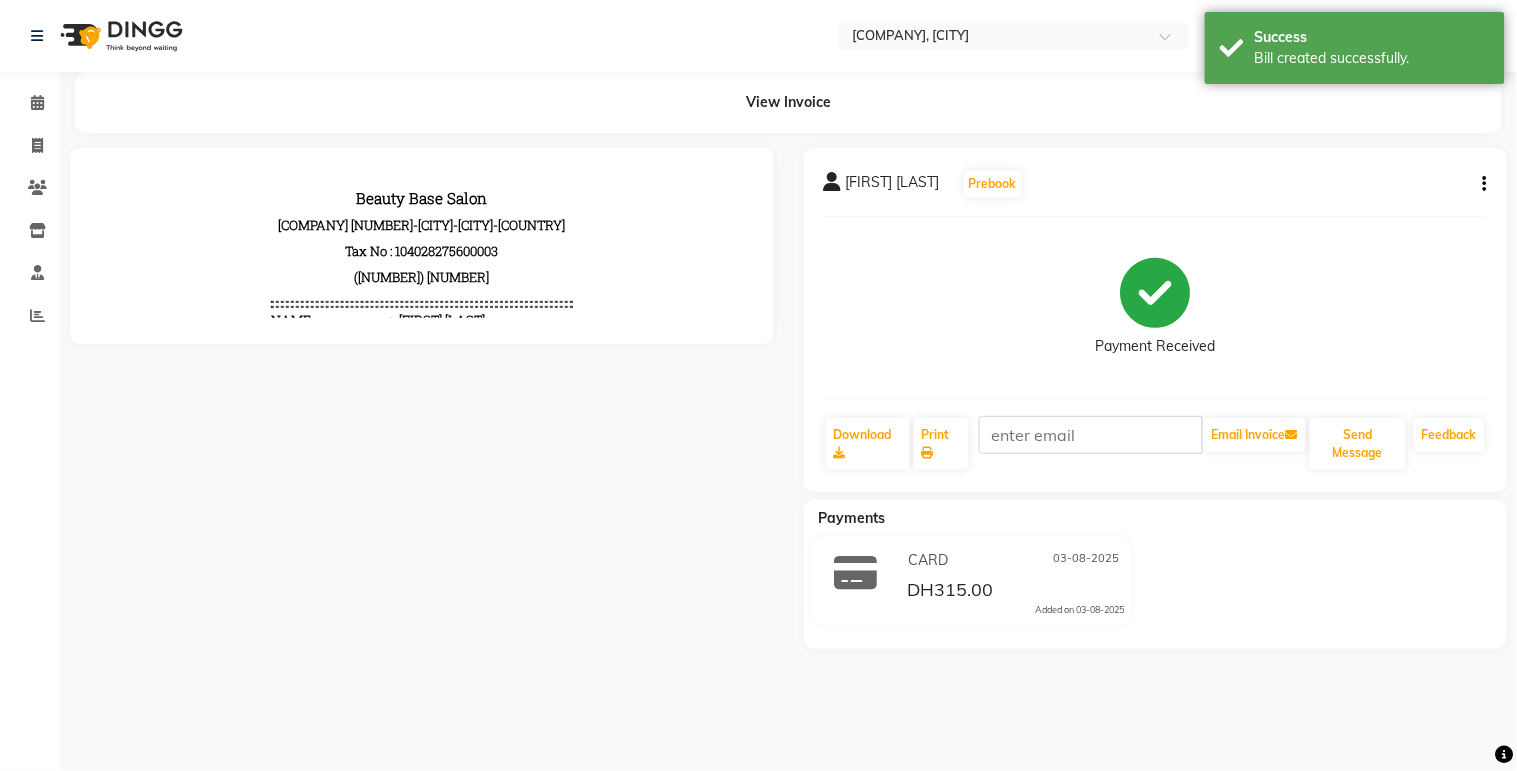 scroll, scrollTop: 0, scrollLeft: 0, axis: both 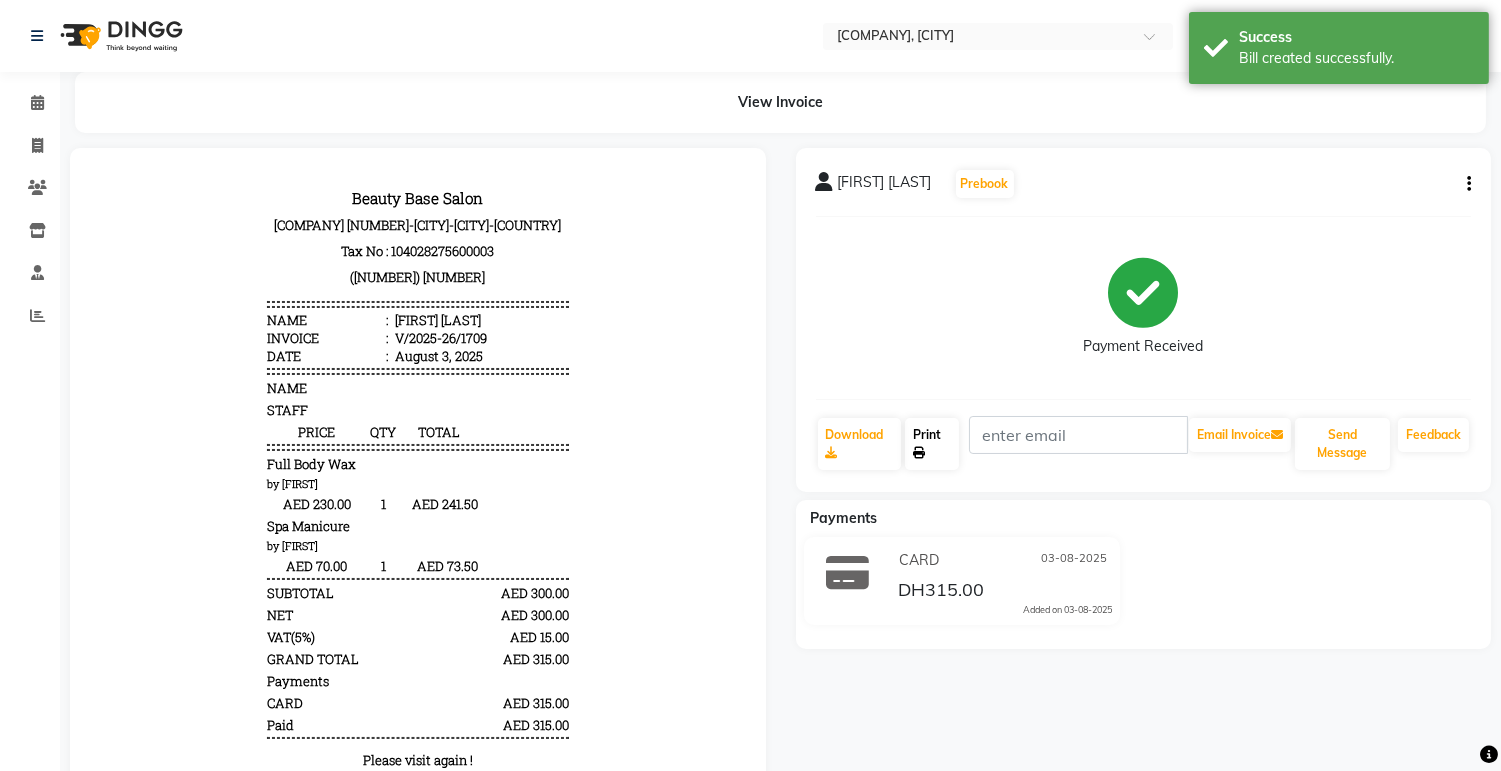 click on "Print" 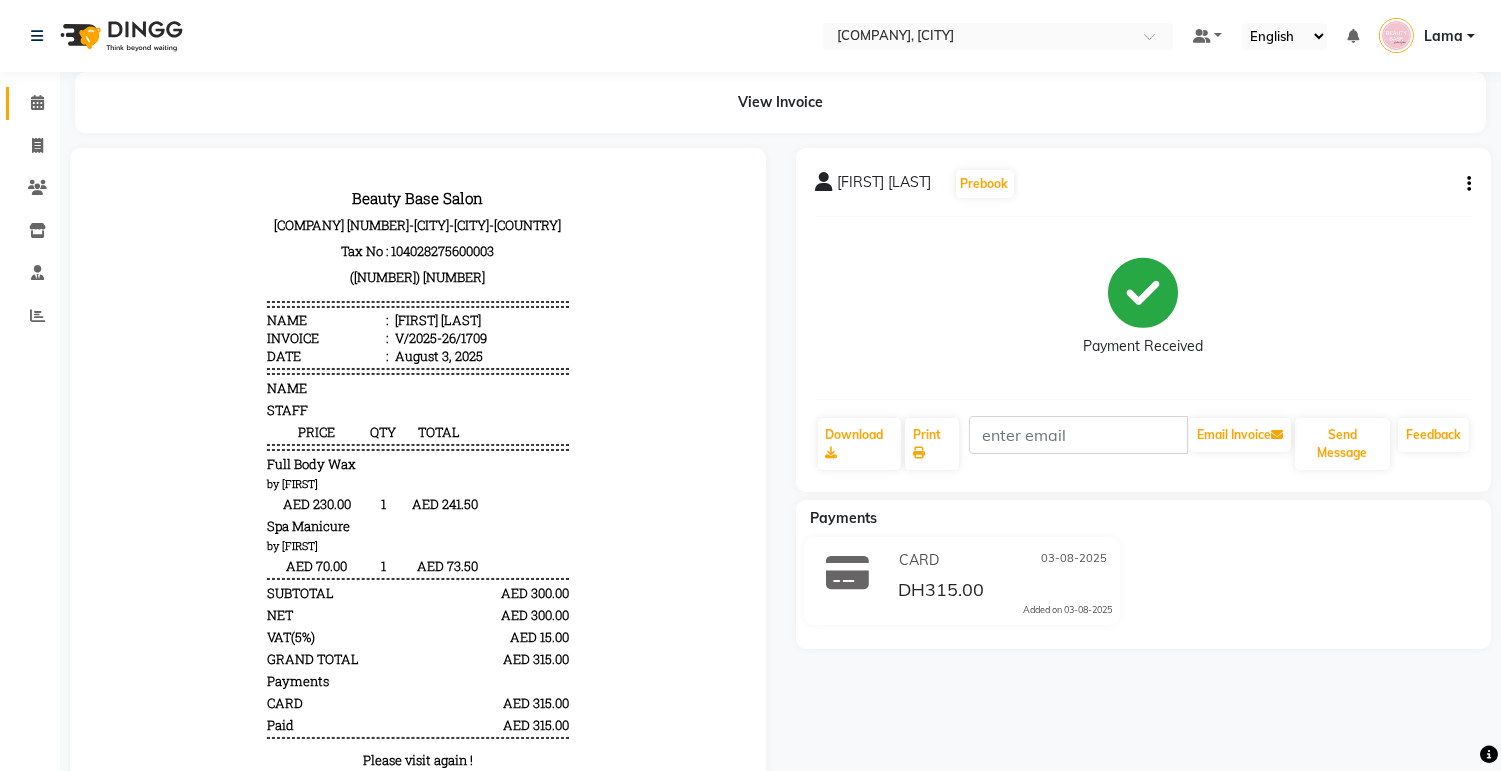click 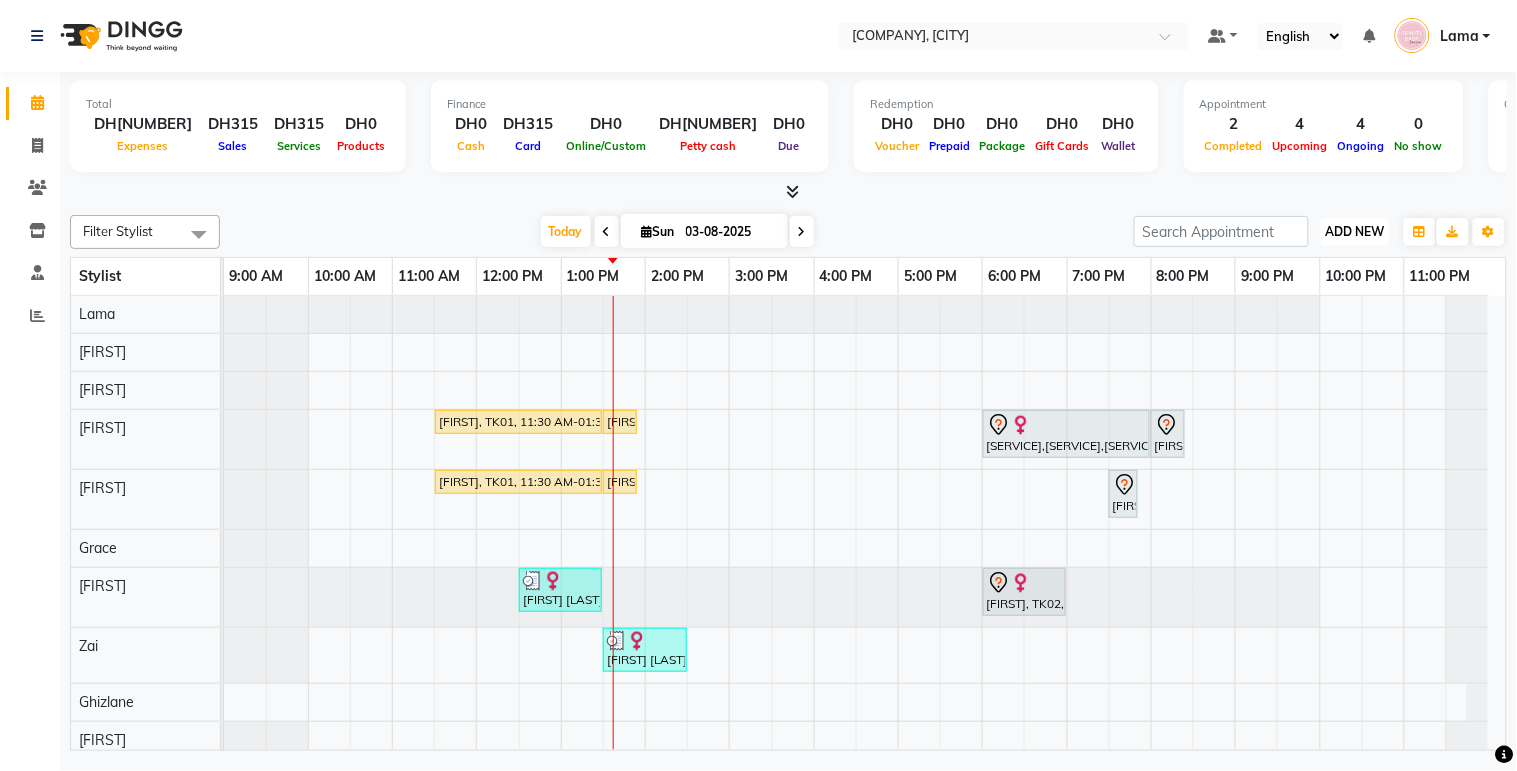 click on "ADD NEW" at bounding box center (1355, 231) 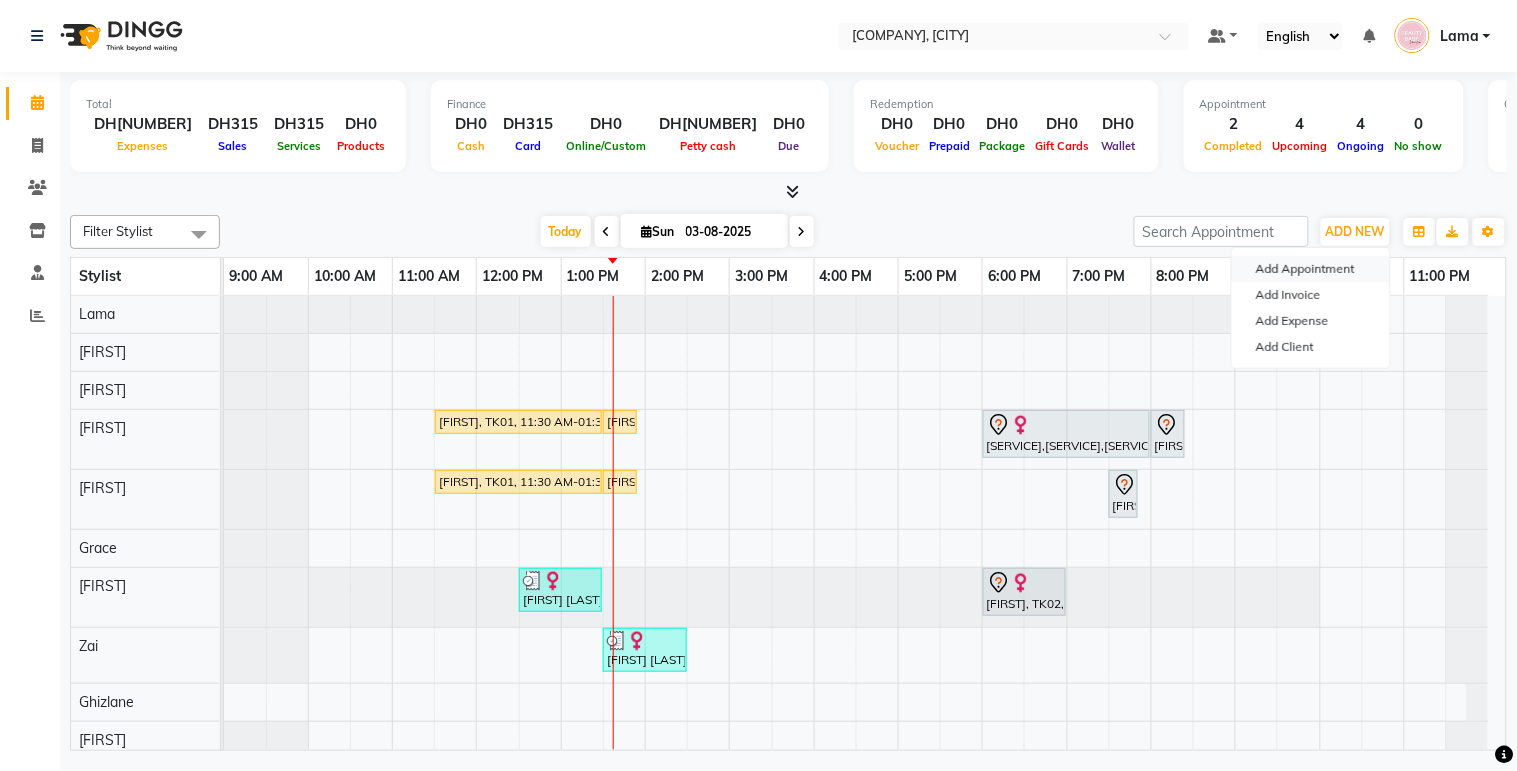 click on "Add Appointment" at bounding box center (1311, 269) 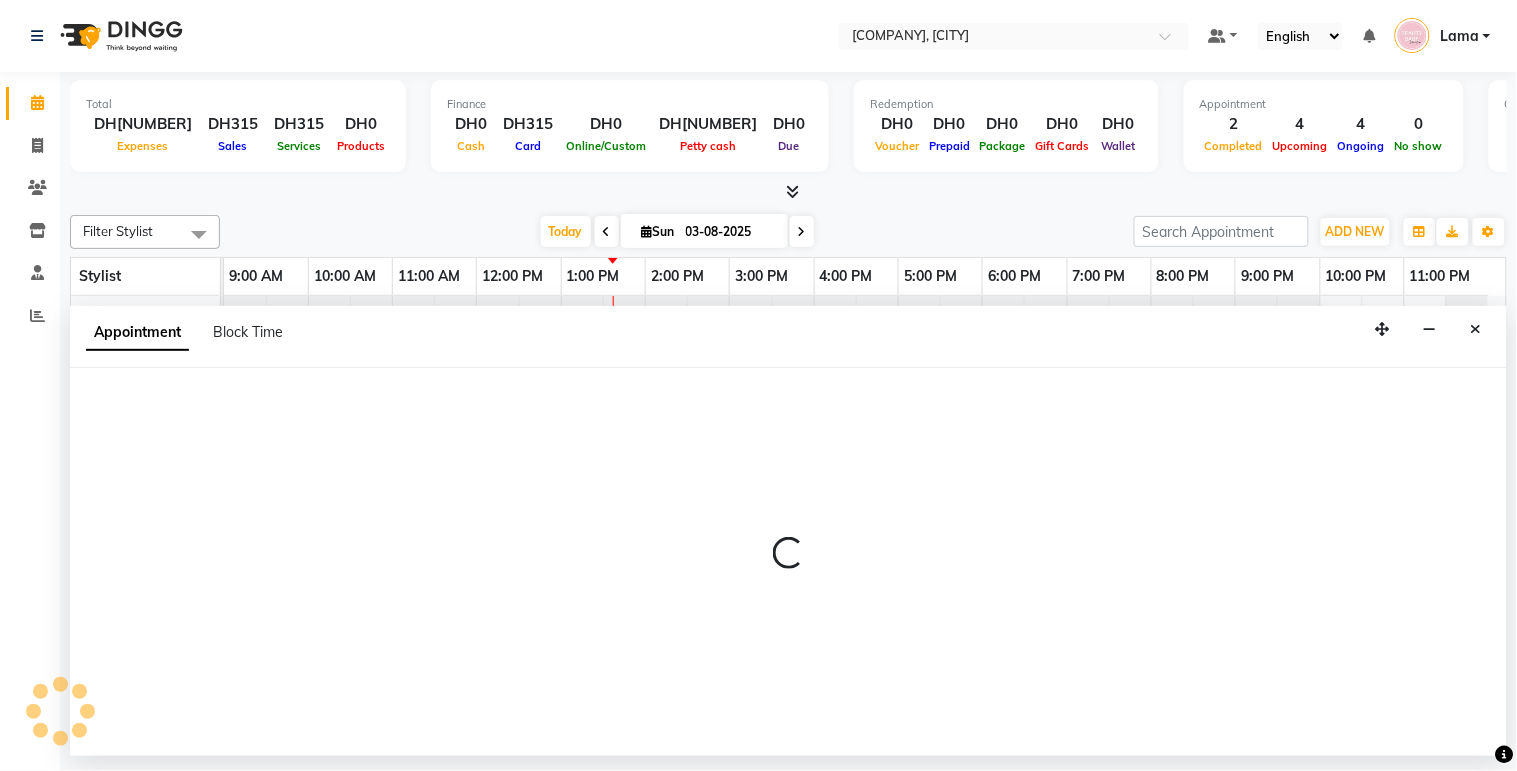 select on "600" 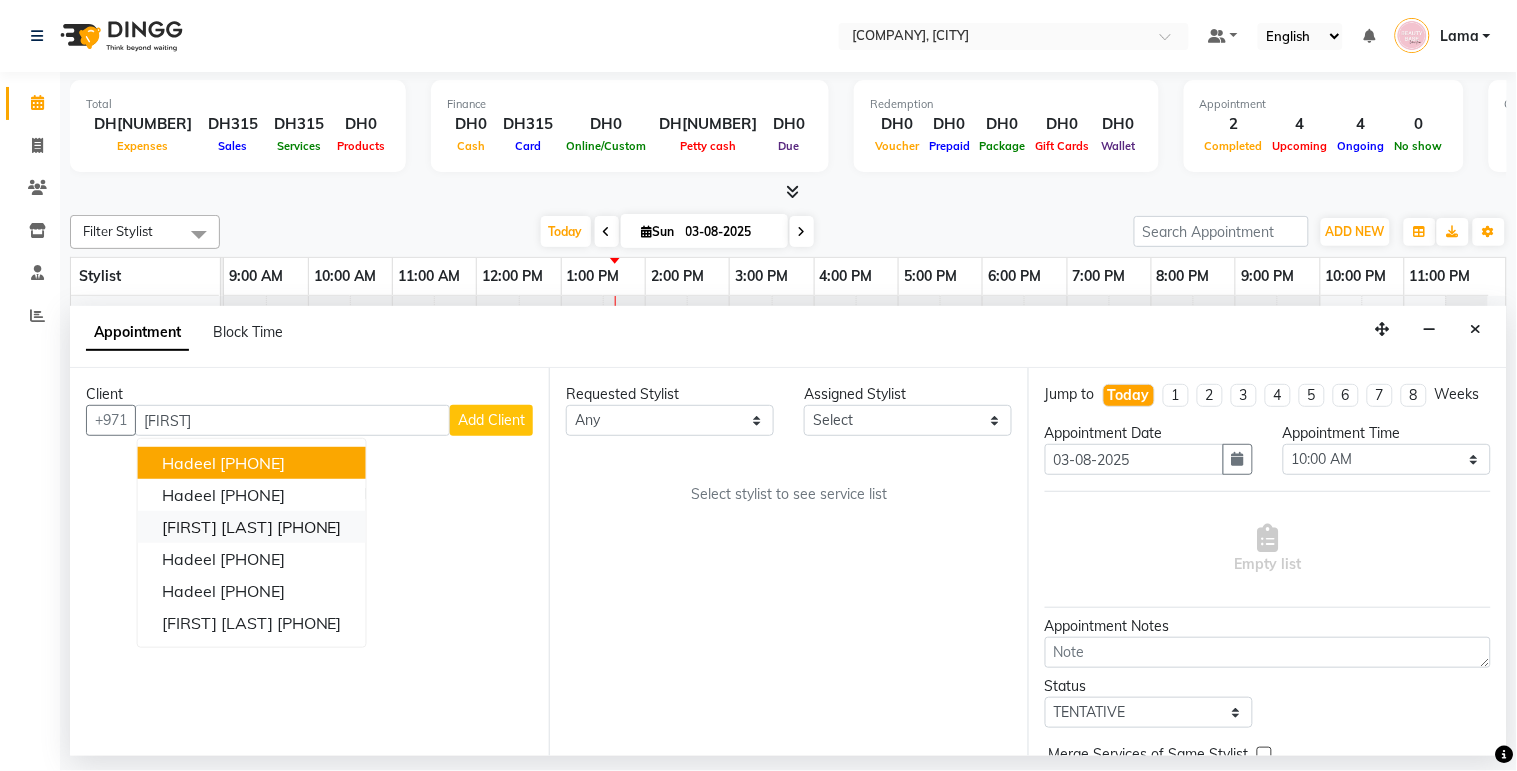 click on "[PHONE]" at bounding box center (309, 527) 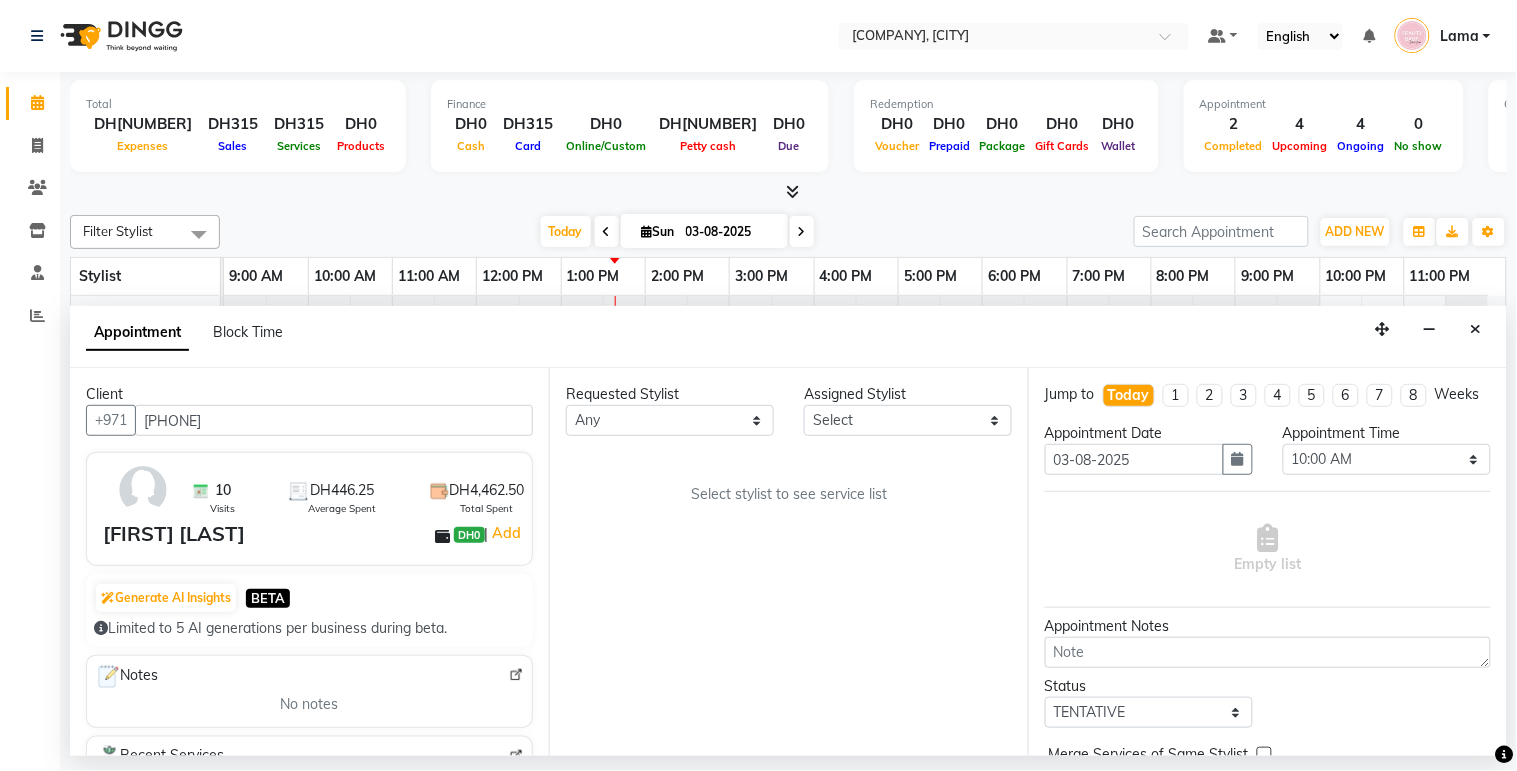 type on "[PHONE]" 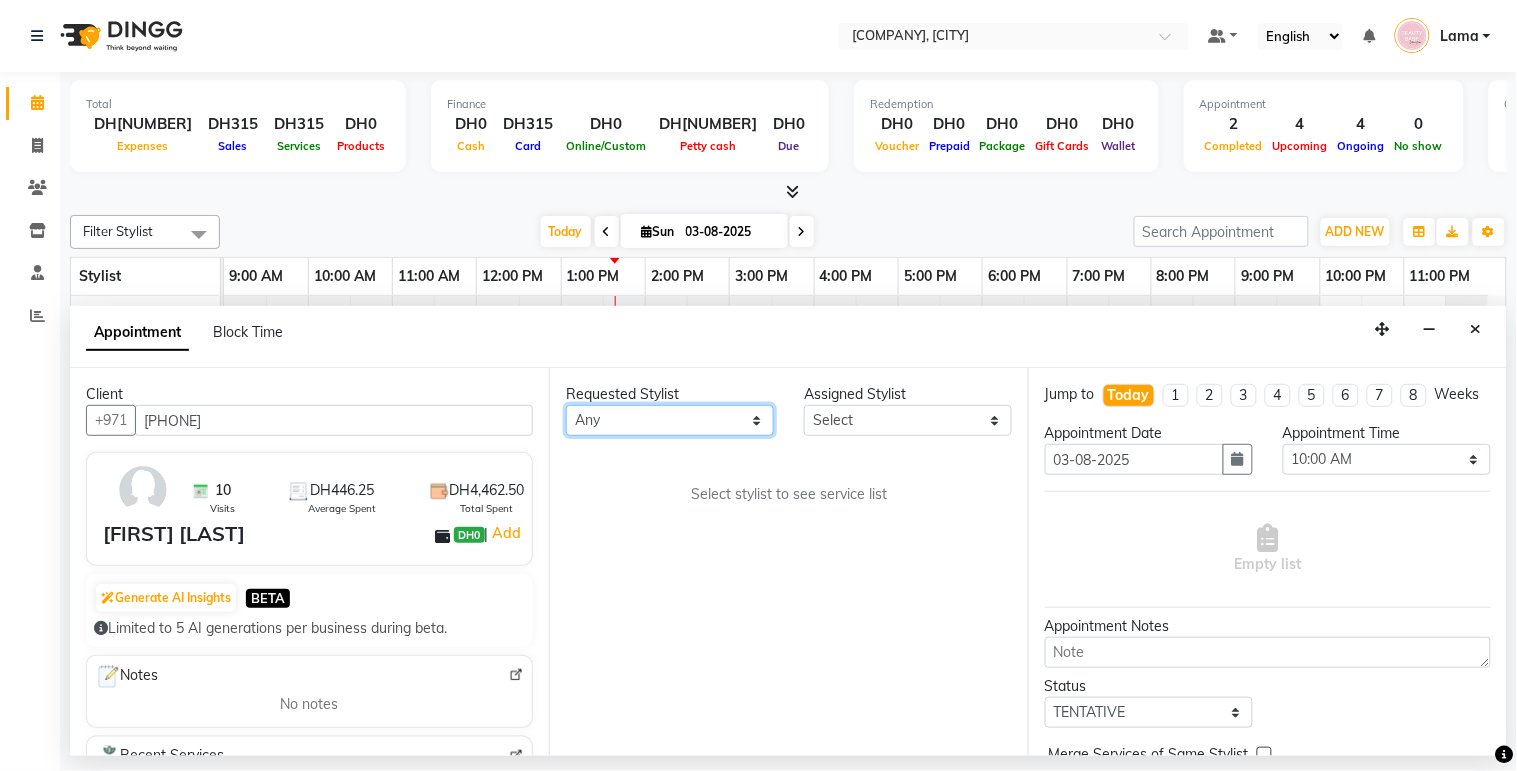 click on "Any [FIRST] [FIRST] [FIRST] [FIRST] [FIRST] [FIRST] [FIRST] [FIRST] [FIRST]" at bounding box center [670, 420] 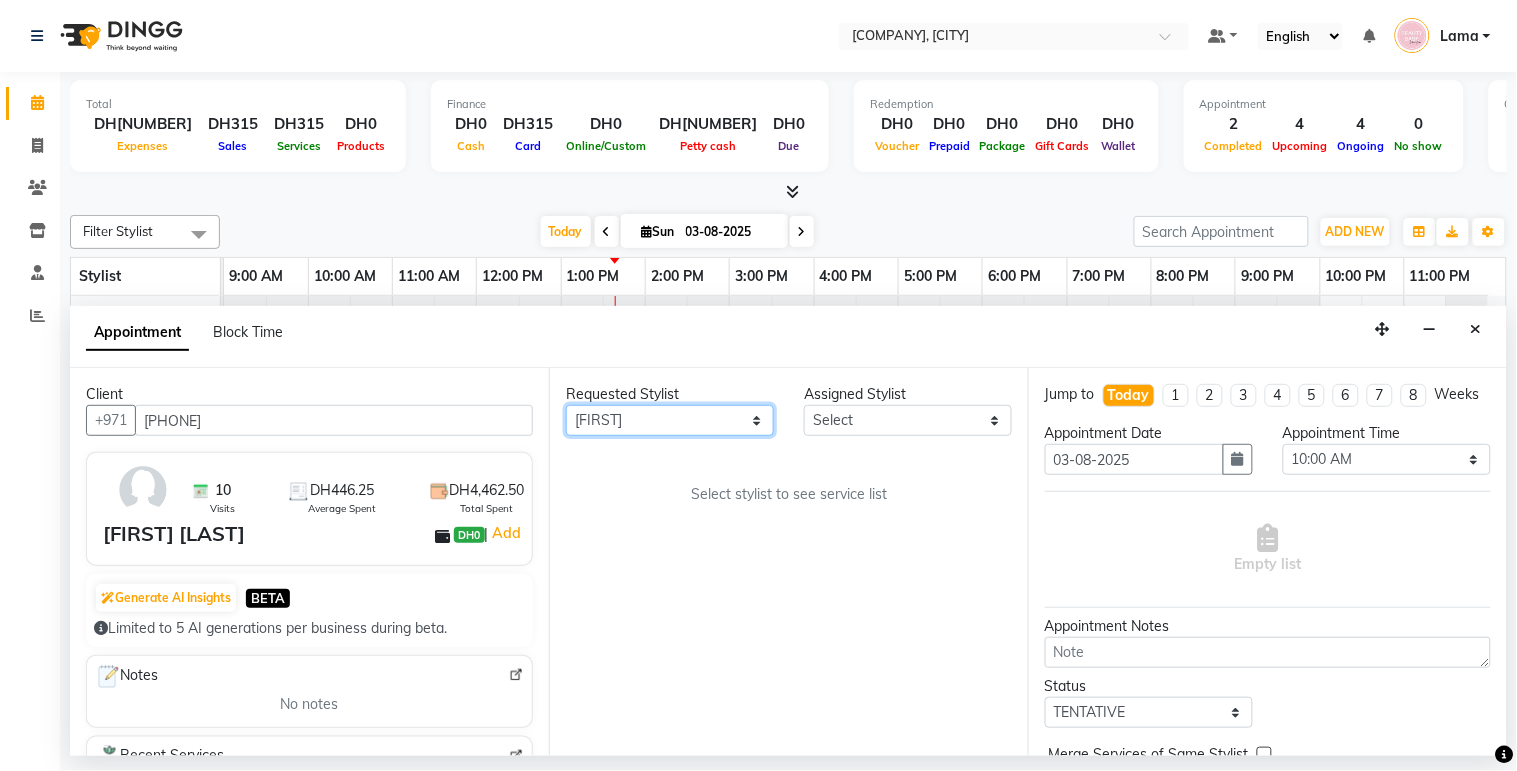 click on "Any [FIRST] [FIRST] [FIRST] [FIRST] [FIRST] [FIRST] [FIRST] [FIRST] [FIRST]" at bounding box center [670, 420] 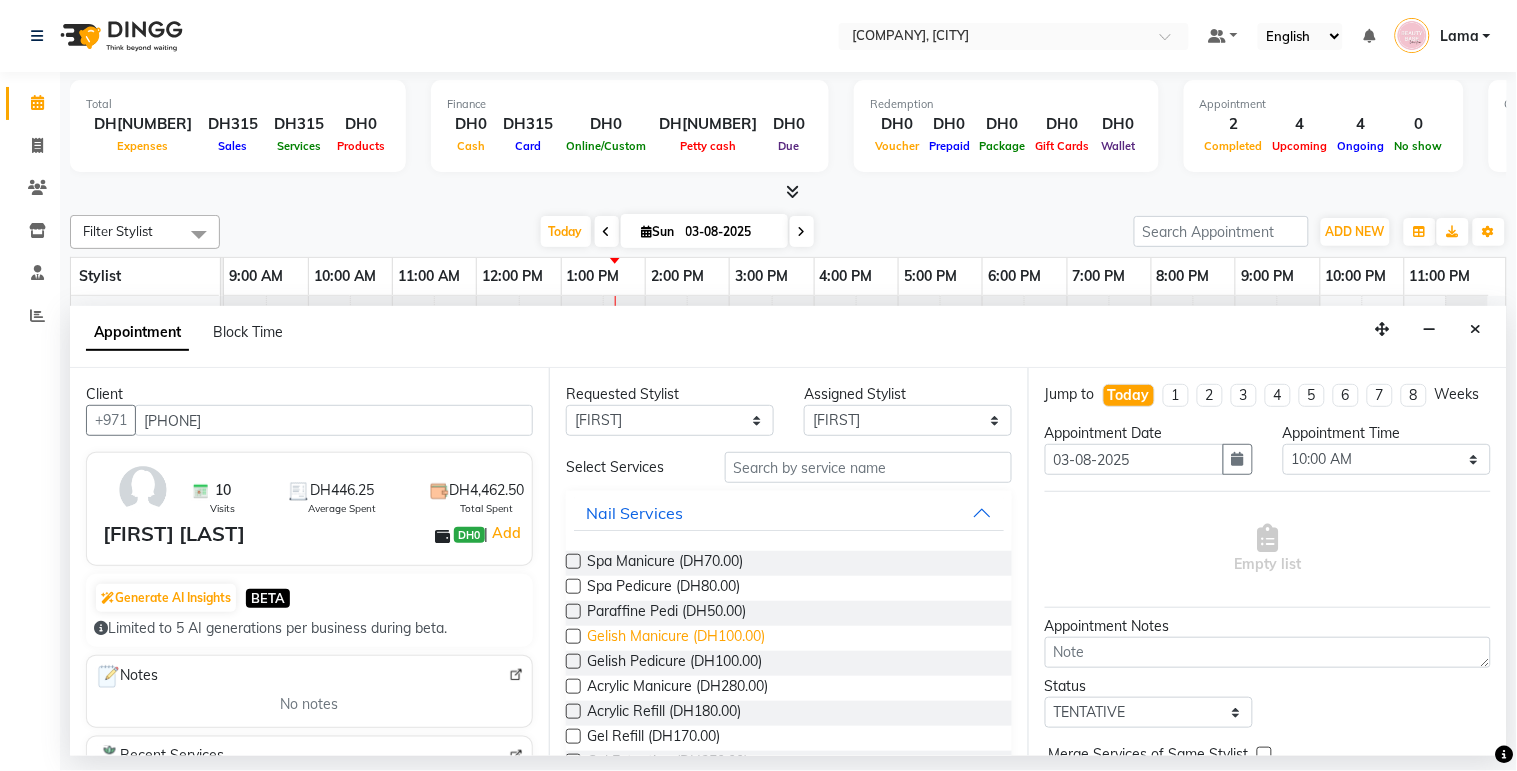 click on "Gelish Manicure (DH100.00)" at bounding box center [676, 638] 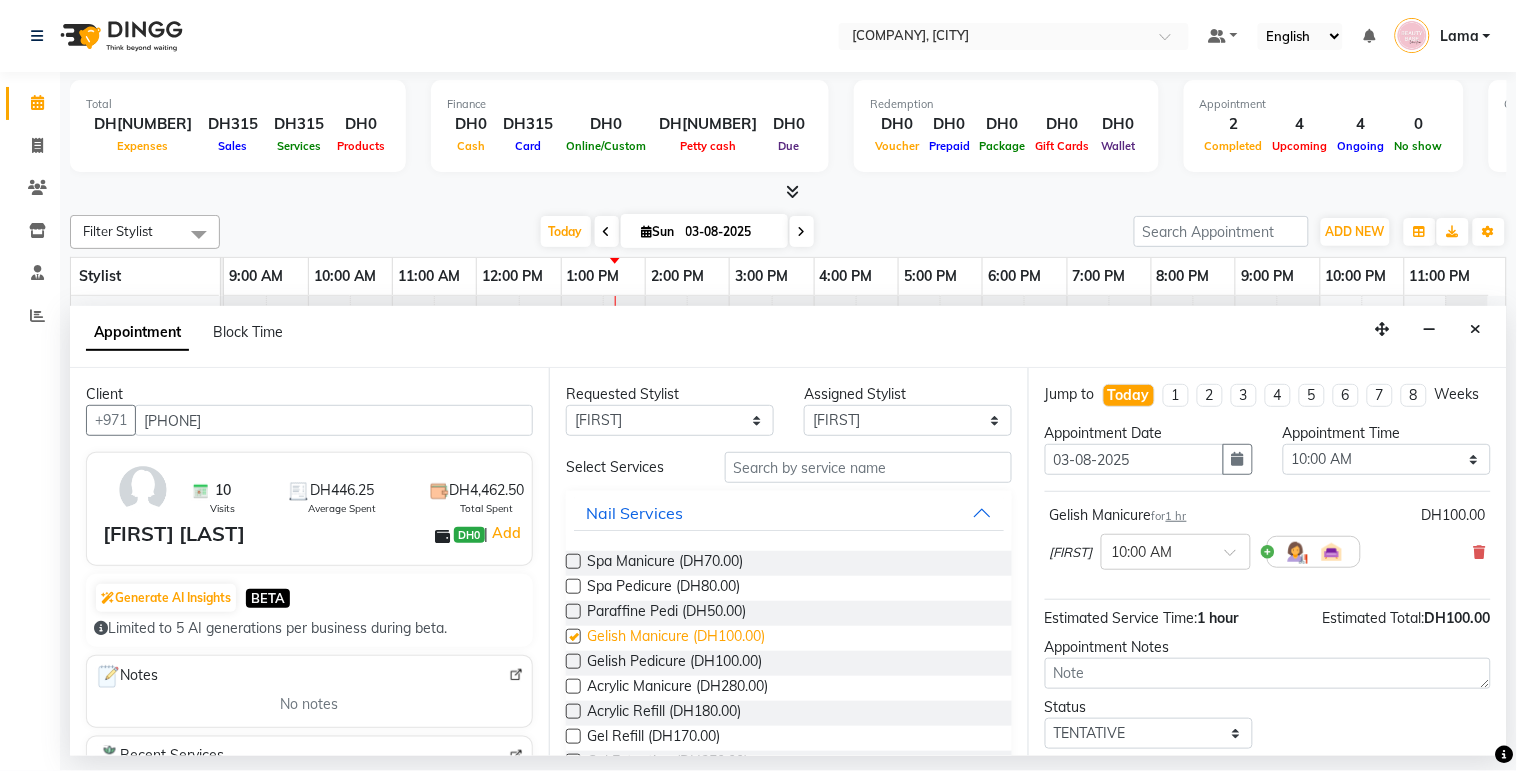 checkbox on "false" 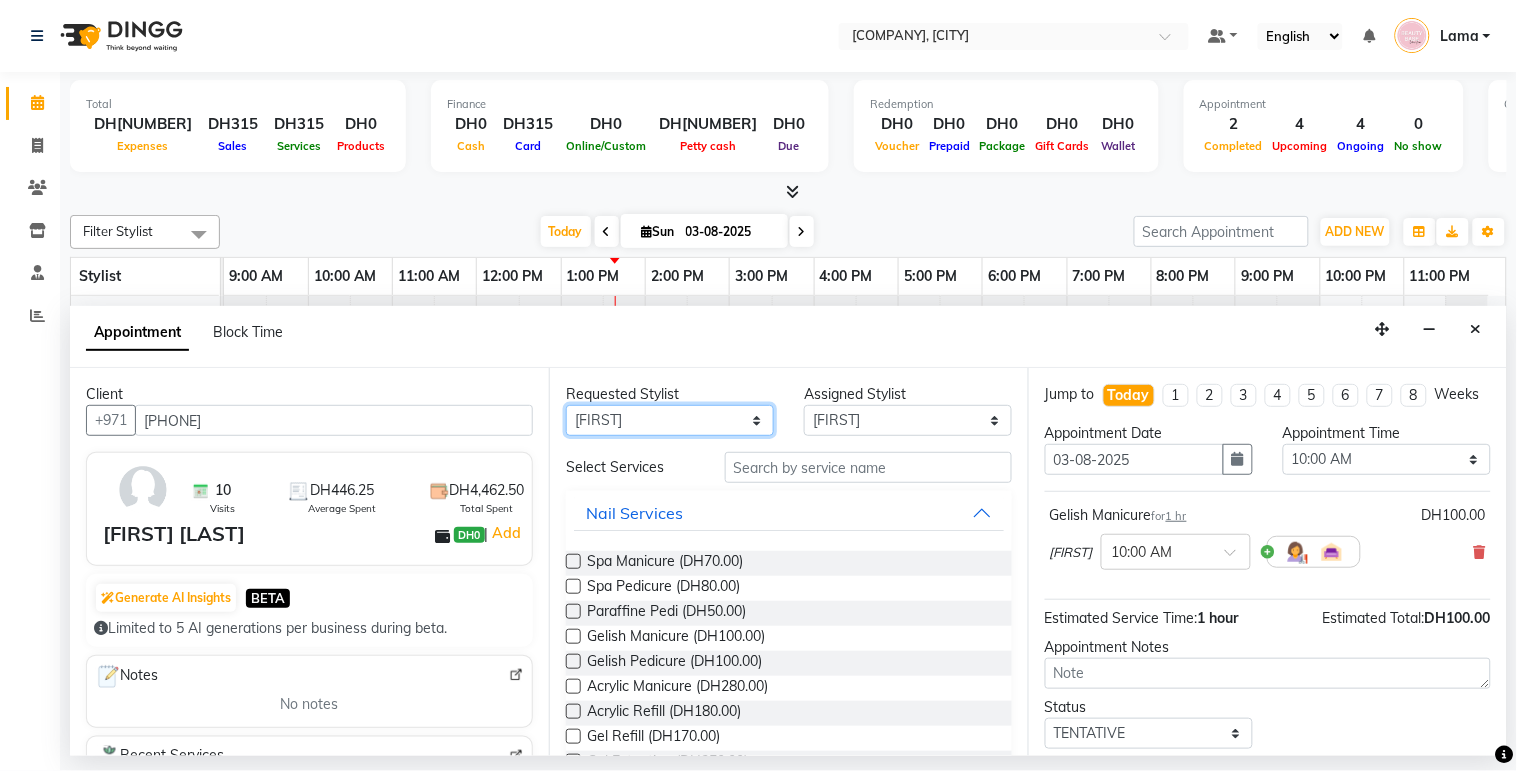 click on "Any [FIRST] [FIRST] [FIRST] [FIRST] [FIRST] [FIRST] [FIRST] [FIRST] [FIRST]" at bounding box center (670, 420) 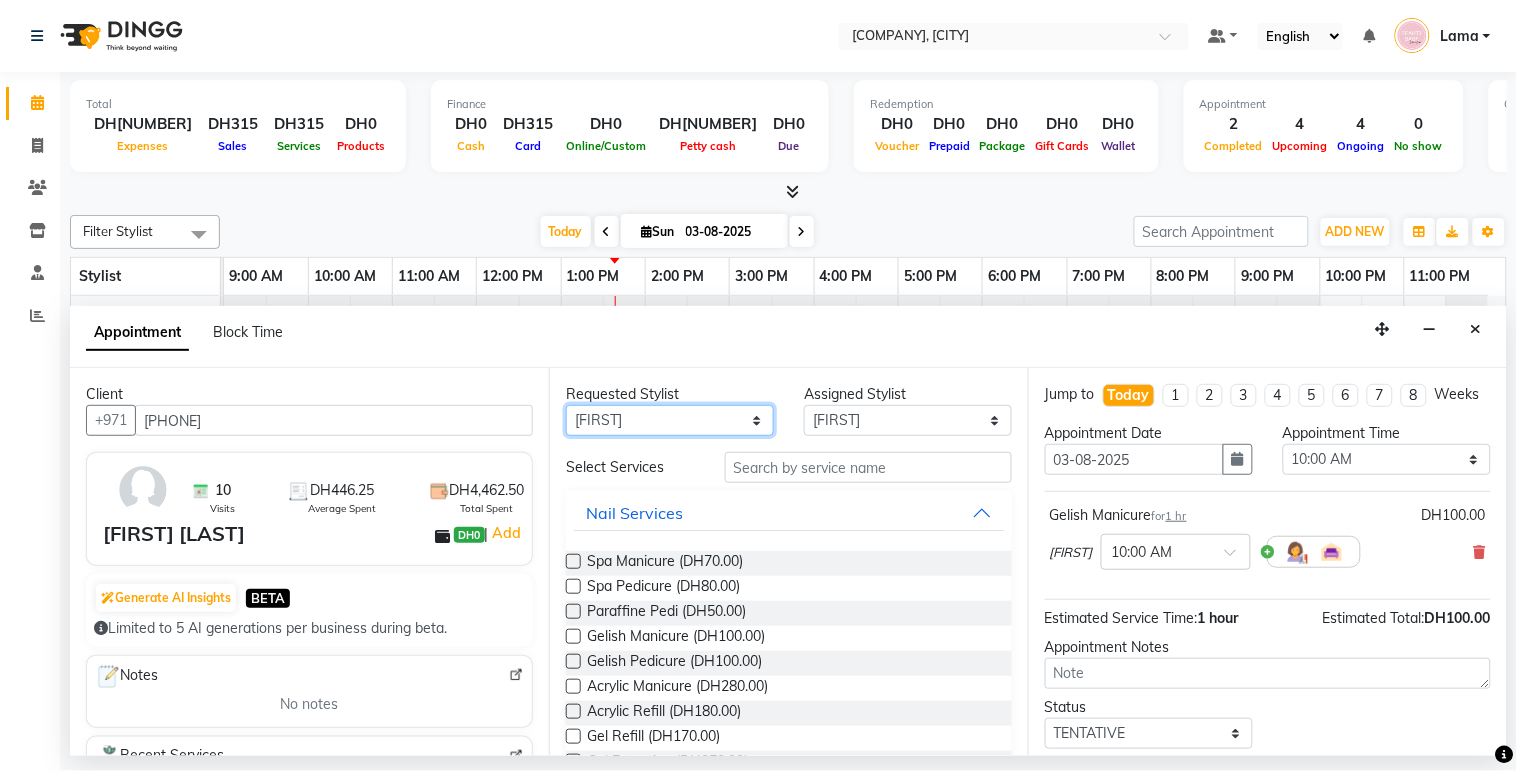 select on "54542" 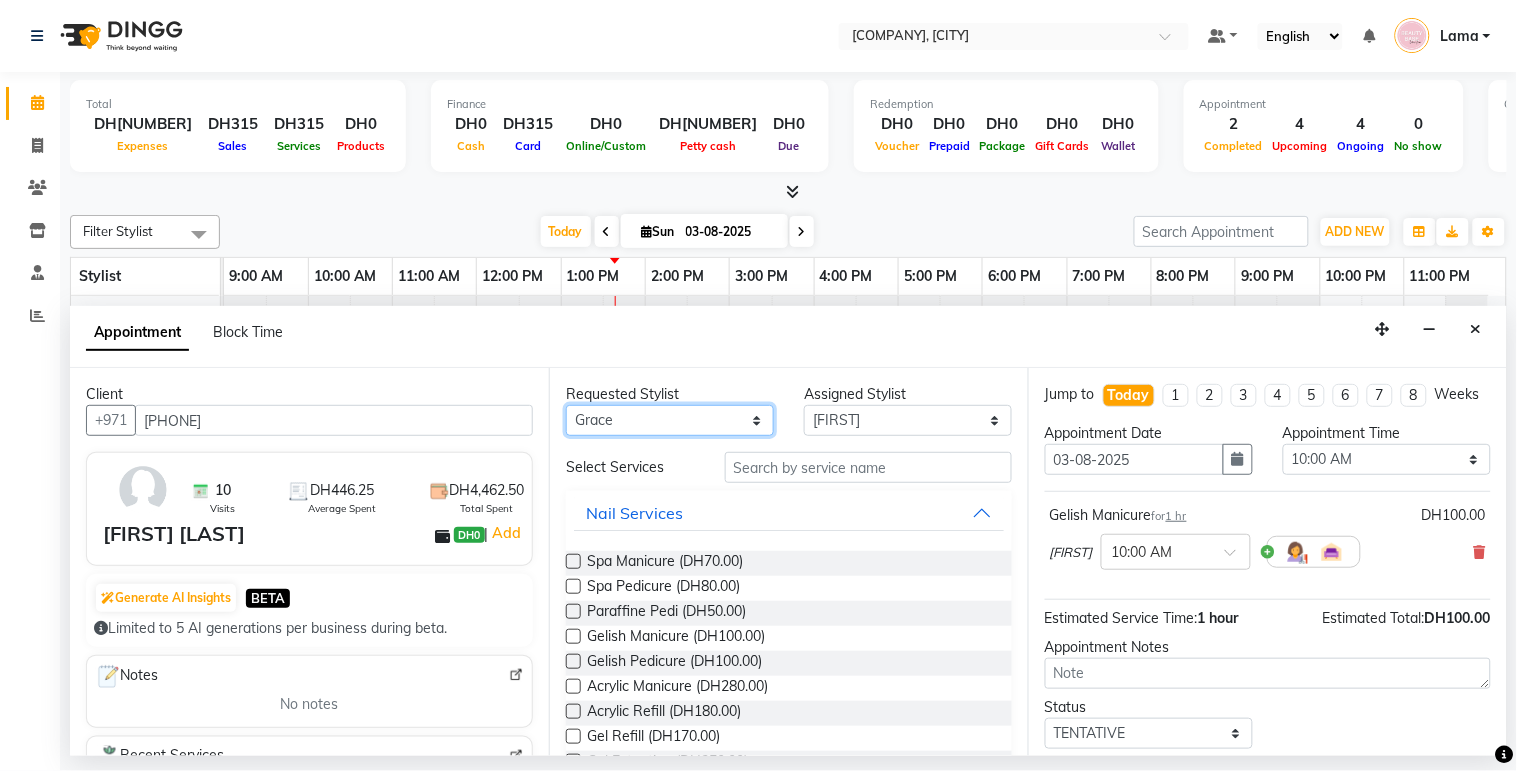 click on "Any [FIRST] [FIRST] [FIRST] [FIRST] [FIRST] [FIRST] [FIRST] [FIRST] [FIRST]" at bounding box center (670, 420) 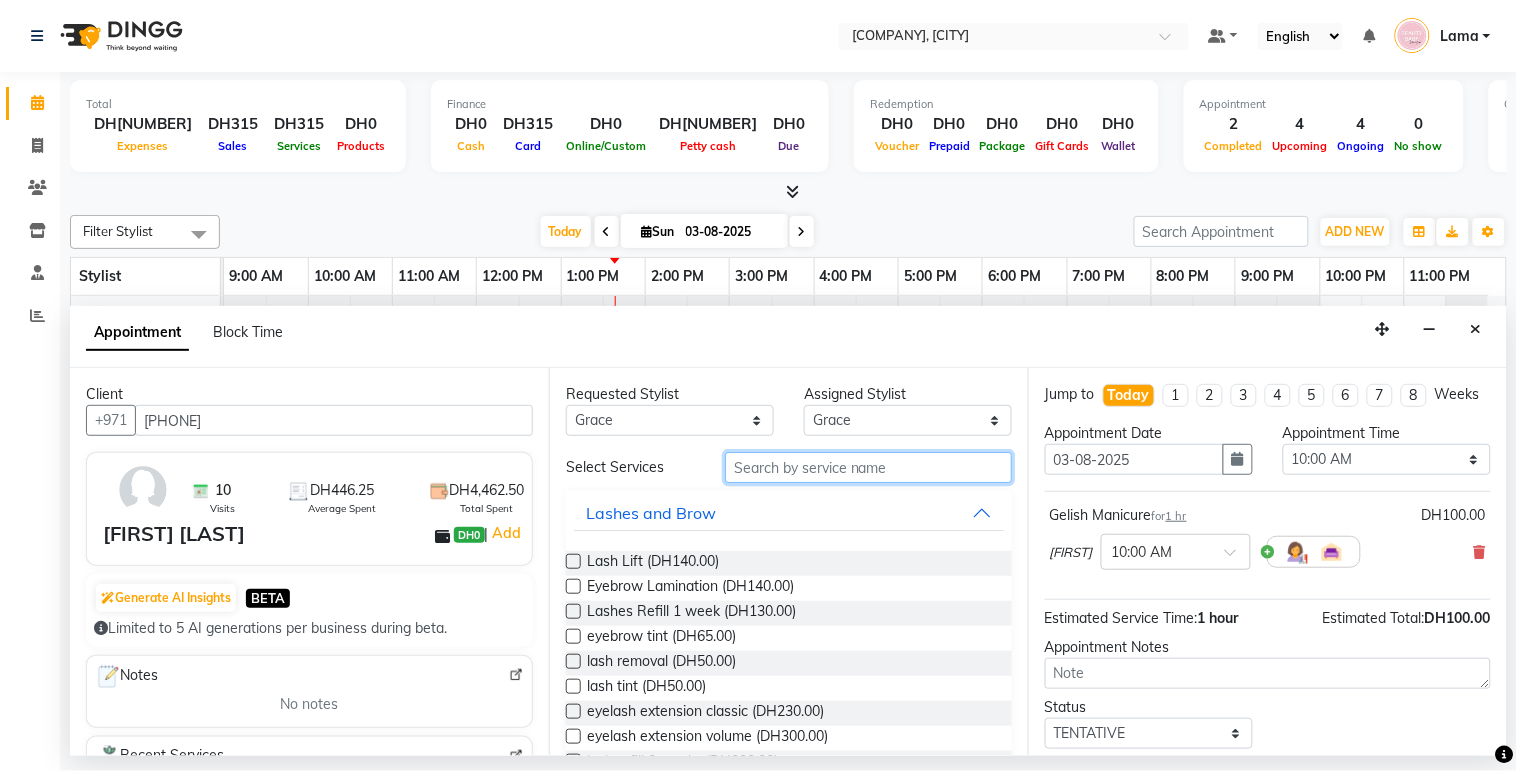 click at bounding box center (868, 467) 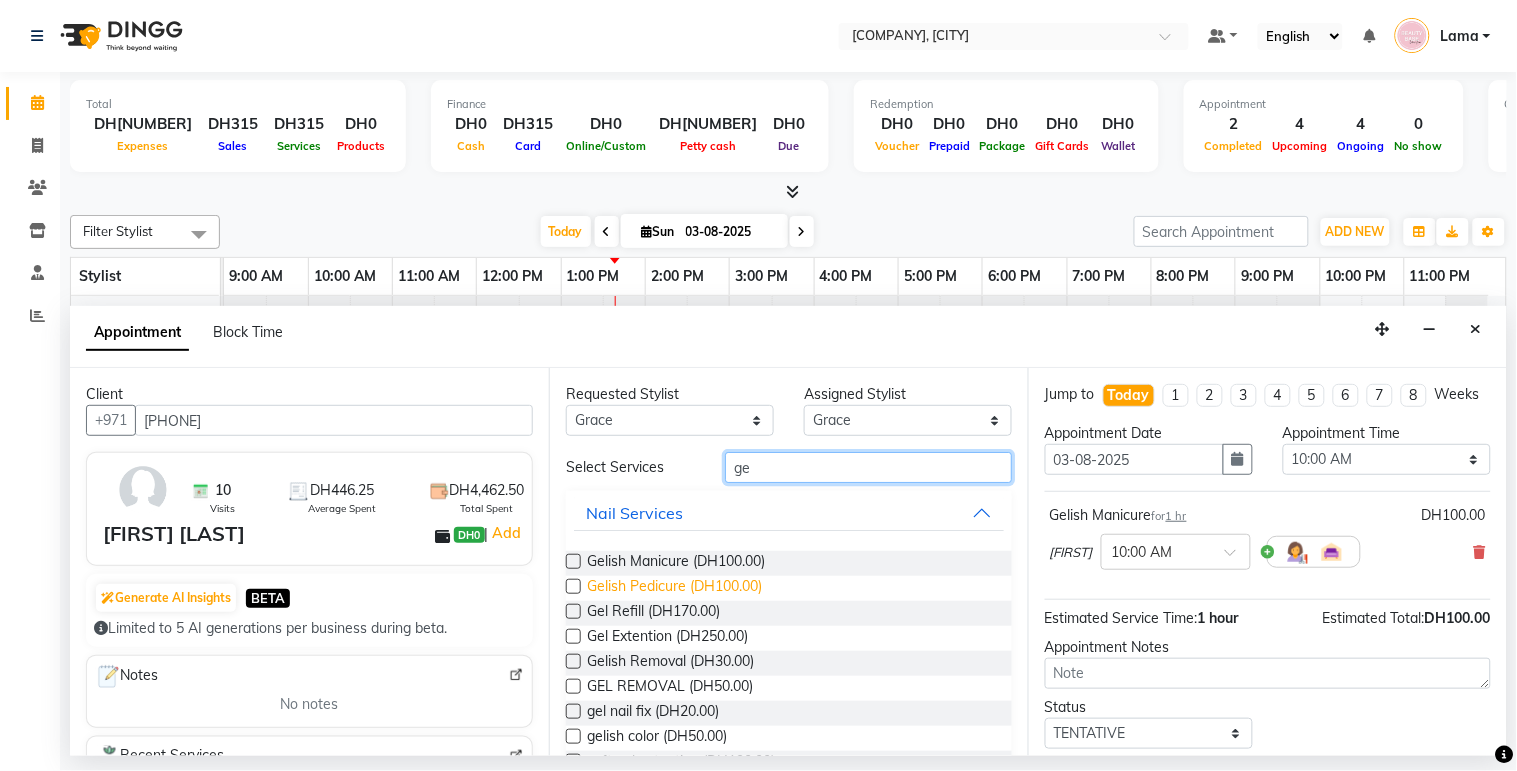 type on "ge" 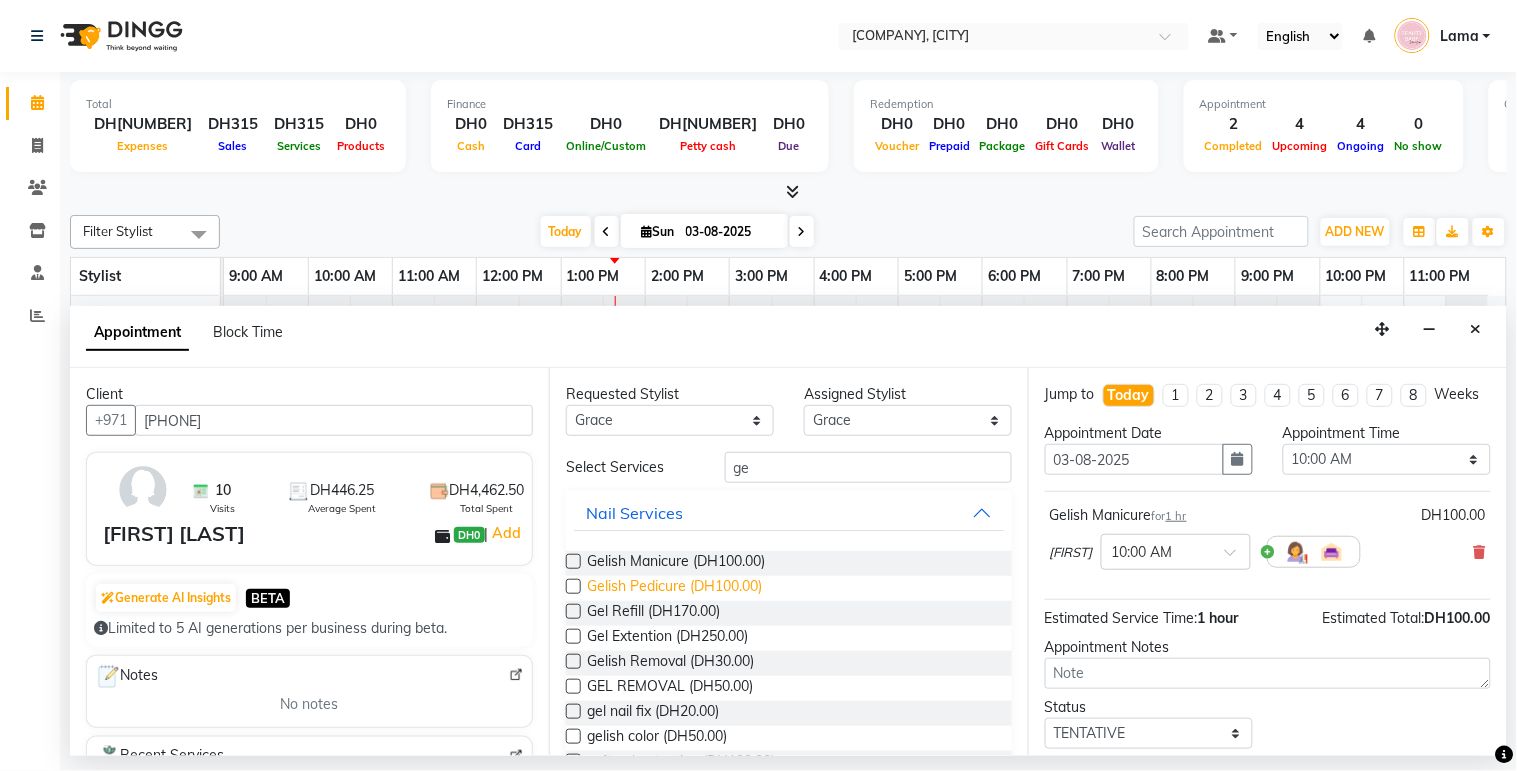 click on "Gelish Pedicure (DH100.00)" at bounding box center [674, 588] 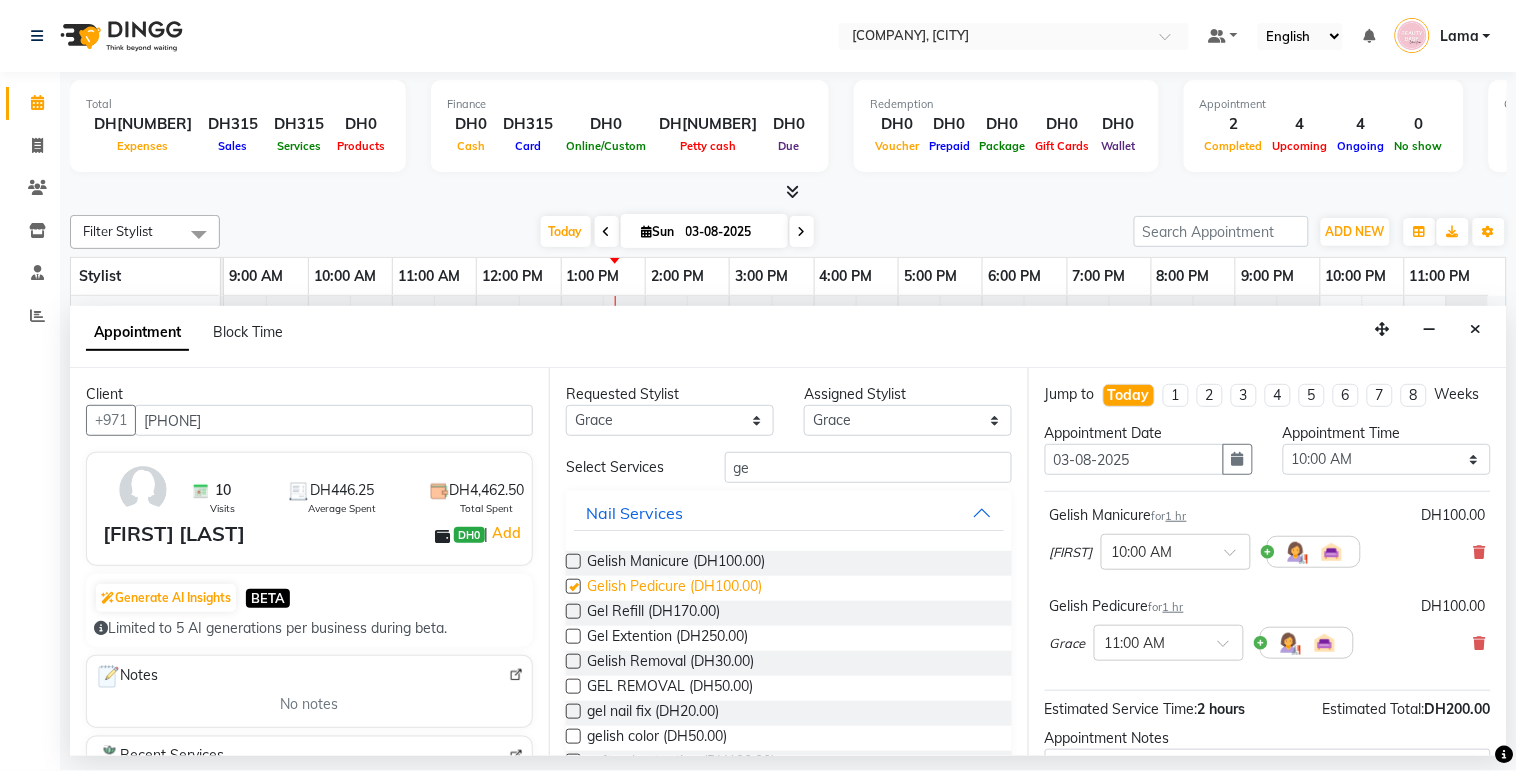 checkbox on "false" 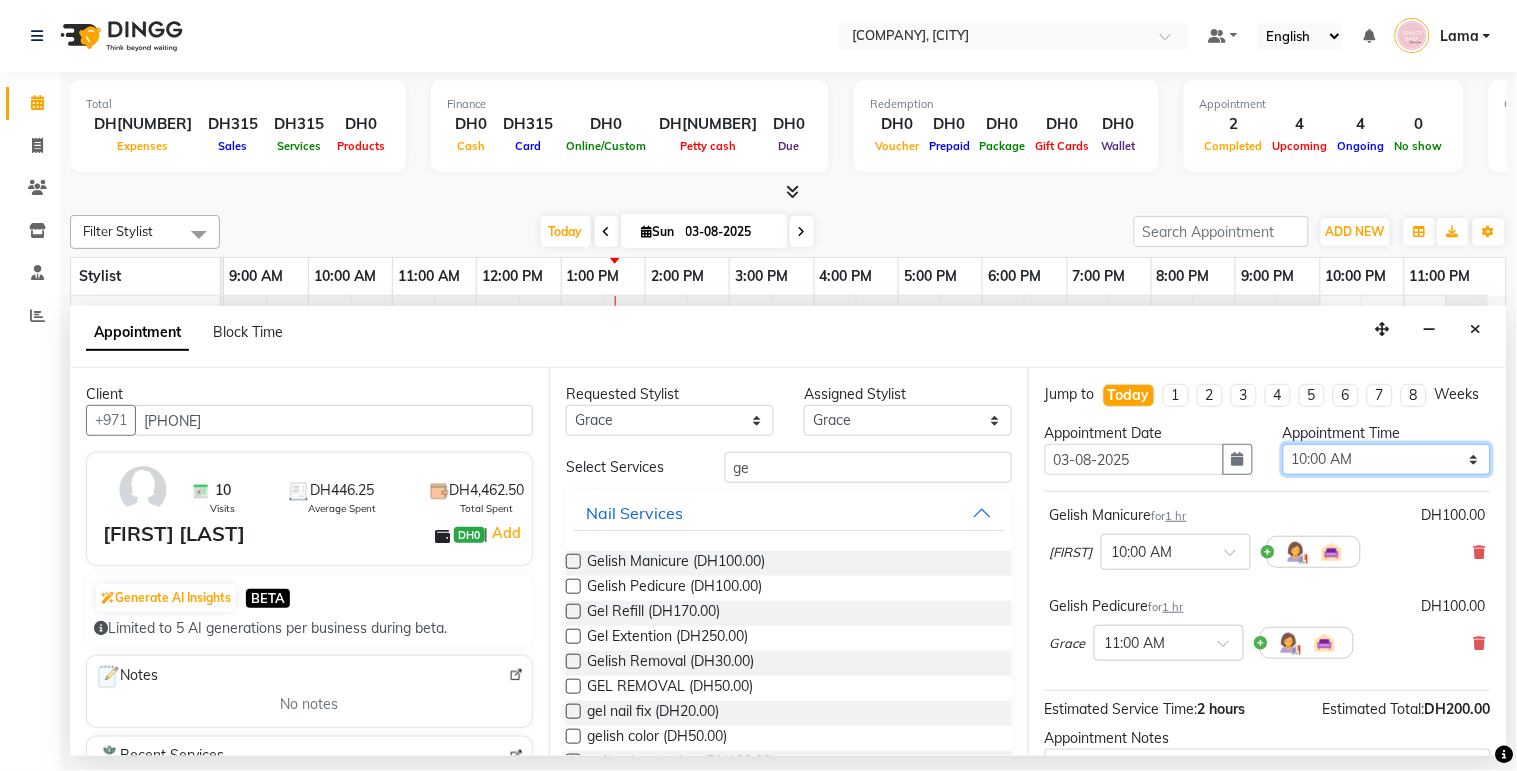 click on "Select 10:00 AM 10:05 AM 10:10 AM 10:15 AM 10:20 AM 10:25 AM 10:30 AM 10:35 AM 10:40 AM 10:45 AM 10:50 AM 10:55 AM 11:00 AM 11:05 AM 11:10 AM 11:15 AM 11:20 AM 11:25 AM 11:30 AM 11:35 AM 11:40 AM 11:45 AM 11:50 AM 11:55 AM 12:00 PM 12:05 PM 12:10 PM 12:15 PM 12:20 PM 12:25 PM 12:30 PM 12:35 PM 12:40 PM 12:45 PM 12:50 PM 12:55 PM 01:00 PM 01:05 PM 01:10 PM 01:15 PM 01:20 PM 01:25 PM 01:30 PM 01:35 PM 01:40 PM 01:45 PM 01:50 PM 01:55 PM 02:00 PM 02:05 PM 02:10 PM 02:15 PM 02:20 PM 02:25 PM 02:30 PM 02:35 PM 02:40 PM 02:45 PM 02:50 PM 02:55 PM 03:00 PM 03:05 PM 03:10 PM 03:15 PM 03:20 PM 03:25 PM 03:30 PM 03:35 PM 03:40 PM 03:45 PM 03:50 PM 03:55 PM 04:00 PM 04:05 PM 04:10 PM 04:15 PM 04:20 PM 04:25 PM 04:30 PM 04:35 PM 04:40 PM 04:45 PM 04:50 PM 04:55 PM 05:00 PM 05:05 PM 05:10 PM 05:15 PM 05:20 PM 05:25 PM 05:30 PM 05:35 PM 05:40 PM 05:45 PM 05:50 PM 05:55 PM 06:00 PM 06:05 PM 06:10 PM 06:15 PM 06:20 PM 06:25 PM 06:30 PM 06:35 PM 06:40 PM 06:45 PM 06:50 PM 06:55 PM 07:00 PM 07:05 PM 07:10 PM 07:15 PM 07:20 PM" at bounding box center [1387, 459] 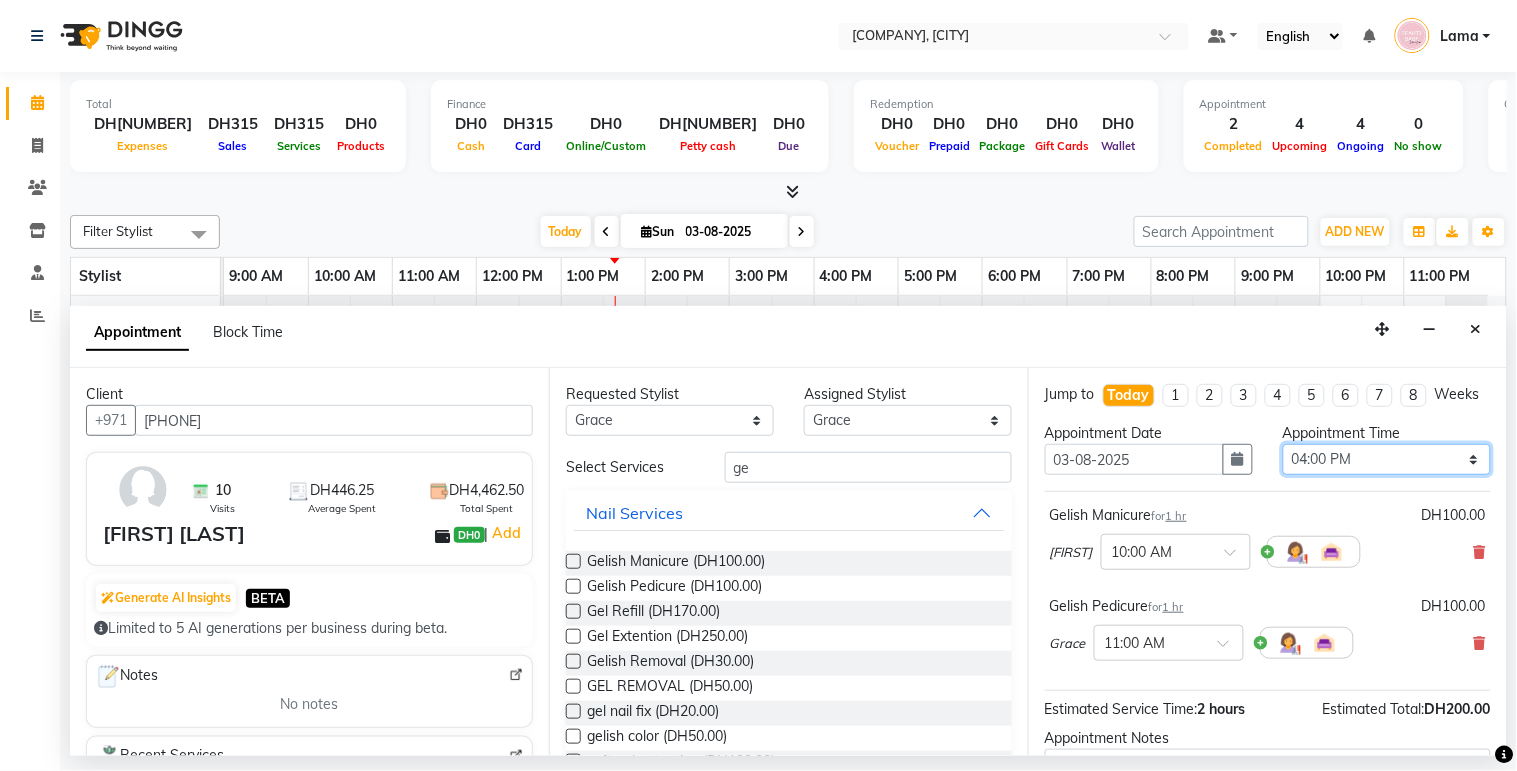 click on "Select 10:00 AM 10:05 AM 10:10 AM 10:15 AM 10:20 AM 10:25 AM 10:30 AM 10:35 AM 10:40 AM 10:45 AM 10:50 AM 10:55 AM 11:00 AM 11:05 AM 11:10 AM 11:15 AM 11:20 AM 11:25 AM 11:30 AM 11:35 AM 11:40 AM 11:45 AM 11:50 AM 11:55 AM 12:00 PM 12:05 PM 12:10 PM 12:15 PM 12:20 PM 12:25 PM 12:30 PM 12:35 PM 12:40 PM 12:45 PM 12:50 PM 12:55 PM 01:00 PM 01:05 PM 01:10 PM 01:15 PM 01:20 PM 01:25 PM 01:30 PM 01:35 PM 01:40 PM 01:45 PM 01:50 PM 01:55 PM 02:00 PM 02:05 PM 02:10 PM 02:15 PM 02:20 PM 02:25 PM 02:30 PM 02:35 PM 02:40 PM 02:45 PM 02:50 PM 02:55 PM 03:00 PM 03:05 PM 03:10 PM 03:15 PM 03:20 PM 03:25 PM 03:30 PM 03:35 PM 03:40 PM 03:45 PM 03:50 PM 03:55 PM 04:00 PM 04:05 PM 04:10 PM 04:15 PM 04:20 PM 04:25 PM 04:30 PM 04:35 PM 04:40 PM 04:45 PM 04:50 PM 04:55 PM 05:00 PM 05:05 PM 05:10 PM 05:15 PM 05:20 PM 05:25 PM 05:30 PM 05:35 PM 05:40 PM 05:45 PM 05:50 PM 05:55 PM 06:00 PM 06:05 PM 06:10 PM 06:15 PM 06:20 PM 06:25 PM 06:30 PM 06:35 PM 06:40 PM 06:45 PM 06:50 PM 06:55 PM 07:00 PM 07:05 PM 07:10 PM 07:15 PM 07:20 PM" at bounding box center [1387, 459] 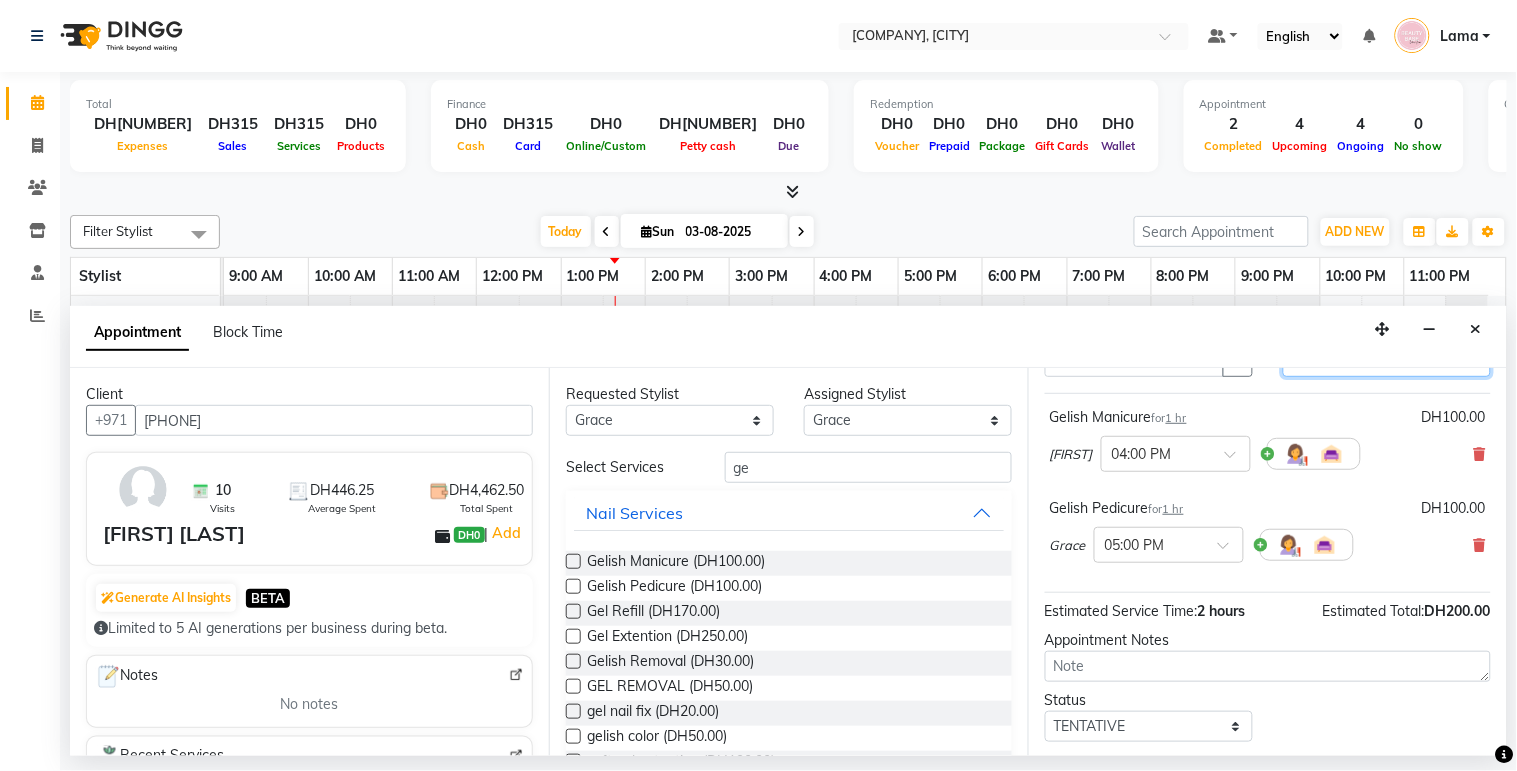 scroll, scrollTop: 110, scrollLeft: 0, axis: vertical 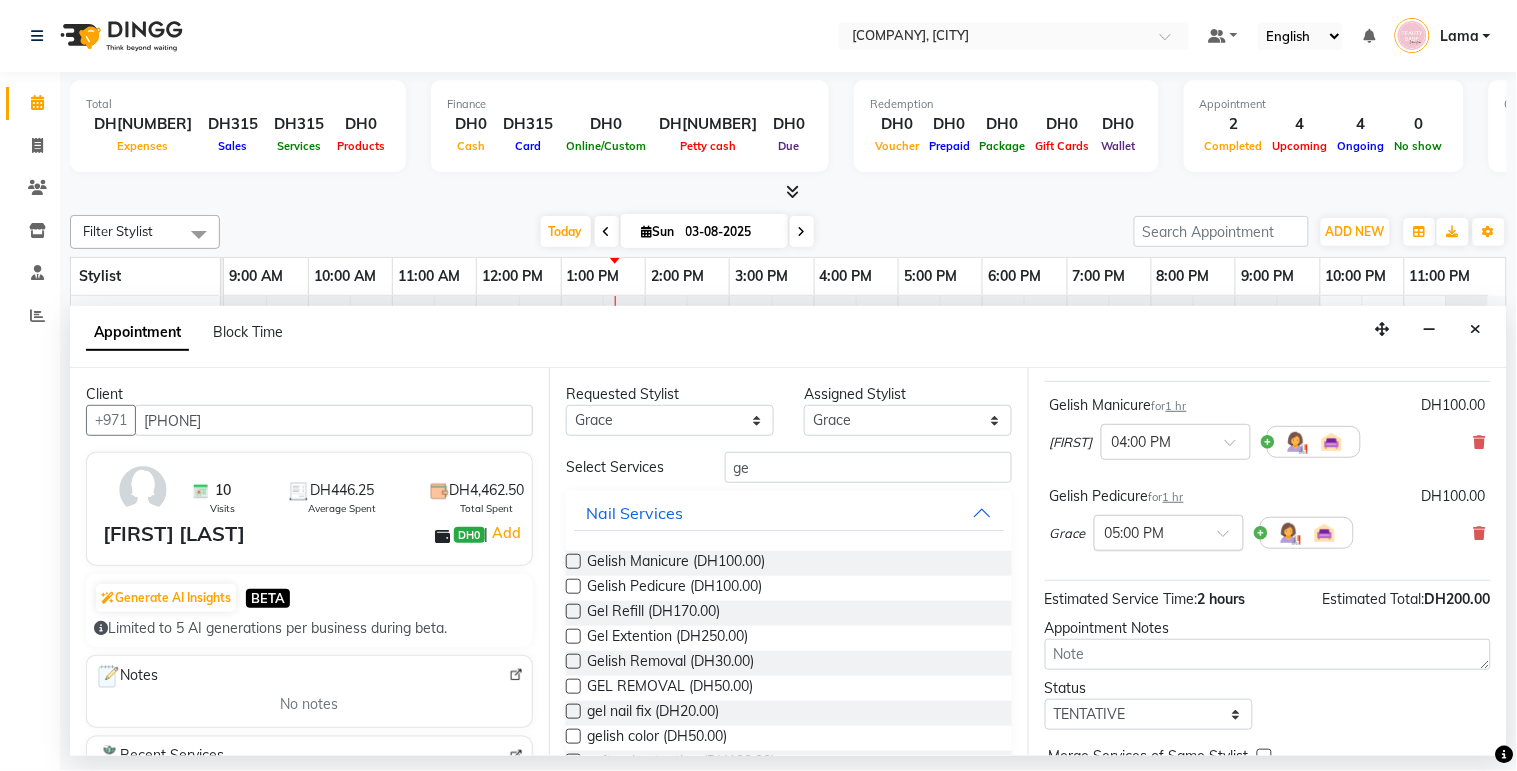 click at bounding box center [1149, 531] 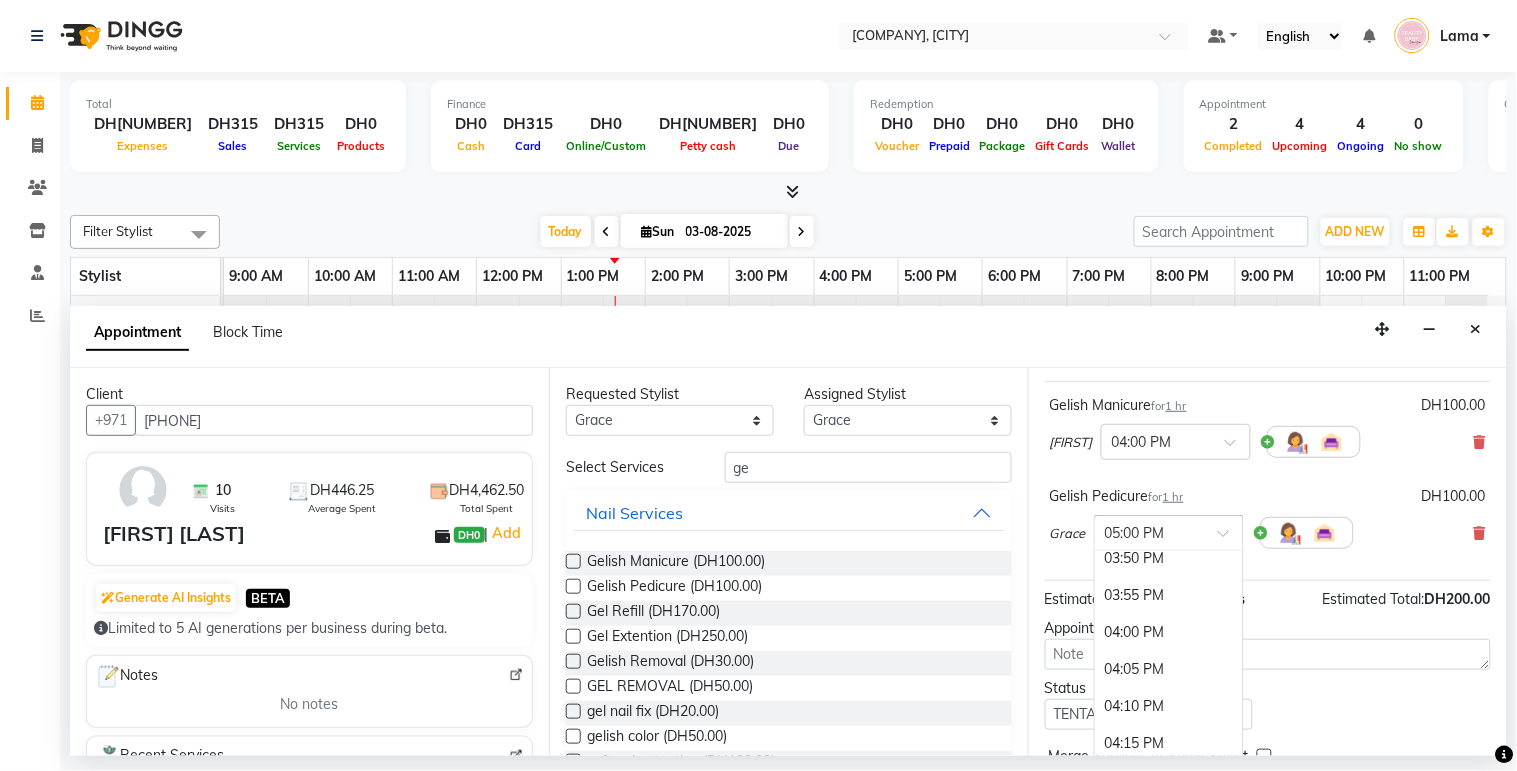 scroll, scrollTop: 2598, scrollLeft: 0, axis: vertical 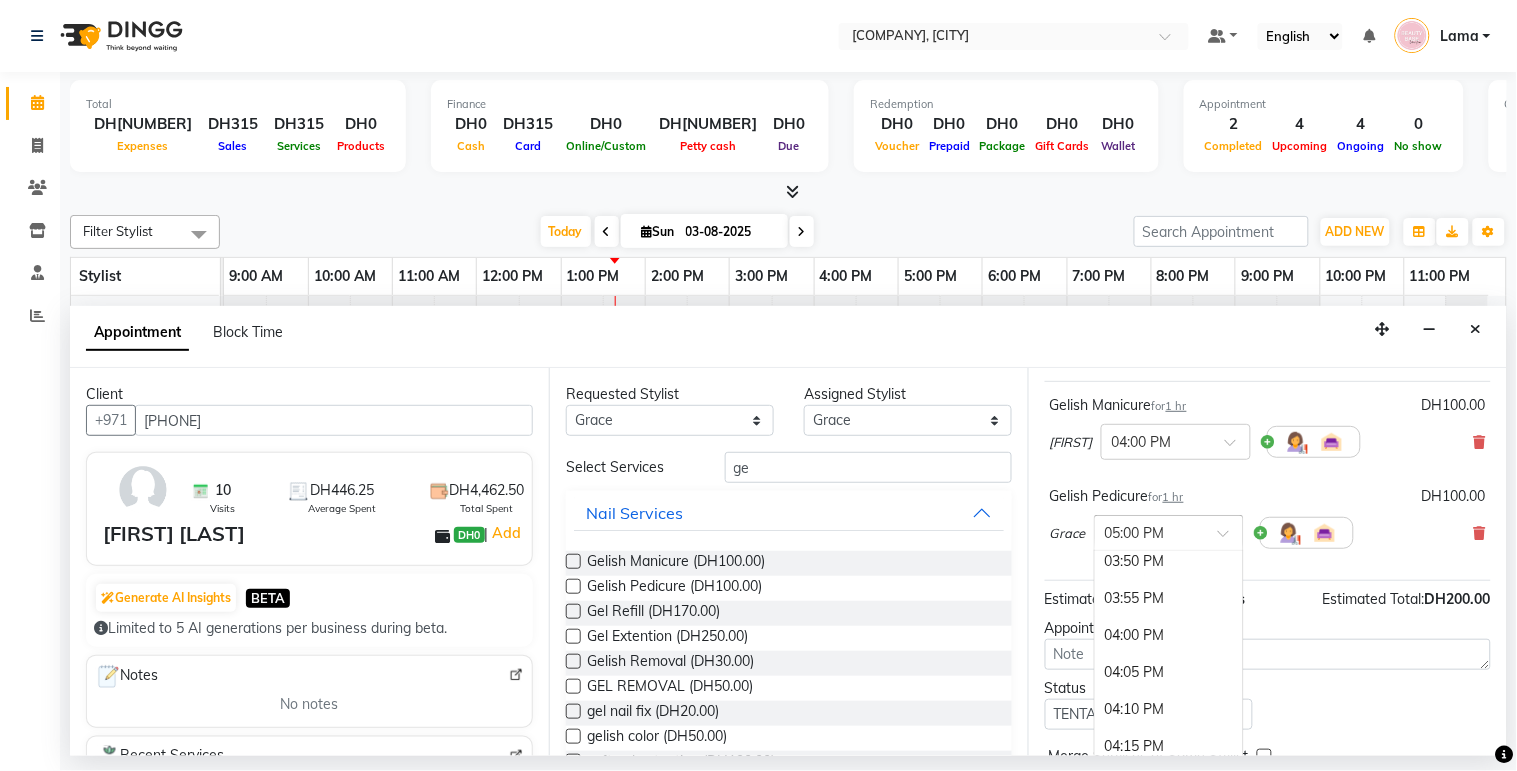 click on "04:00 PM" at bounding box center (1169, 635) 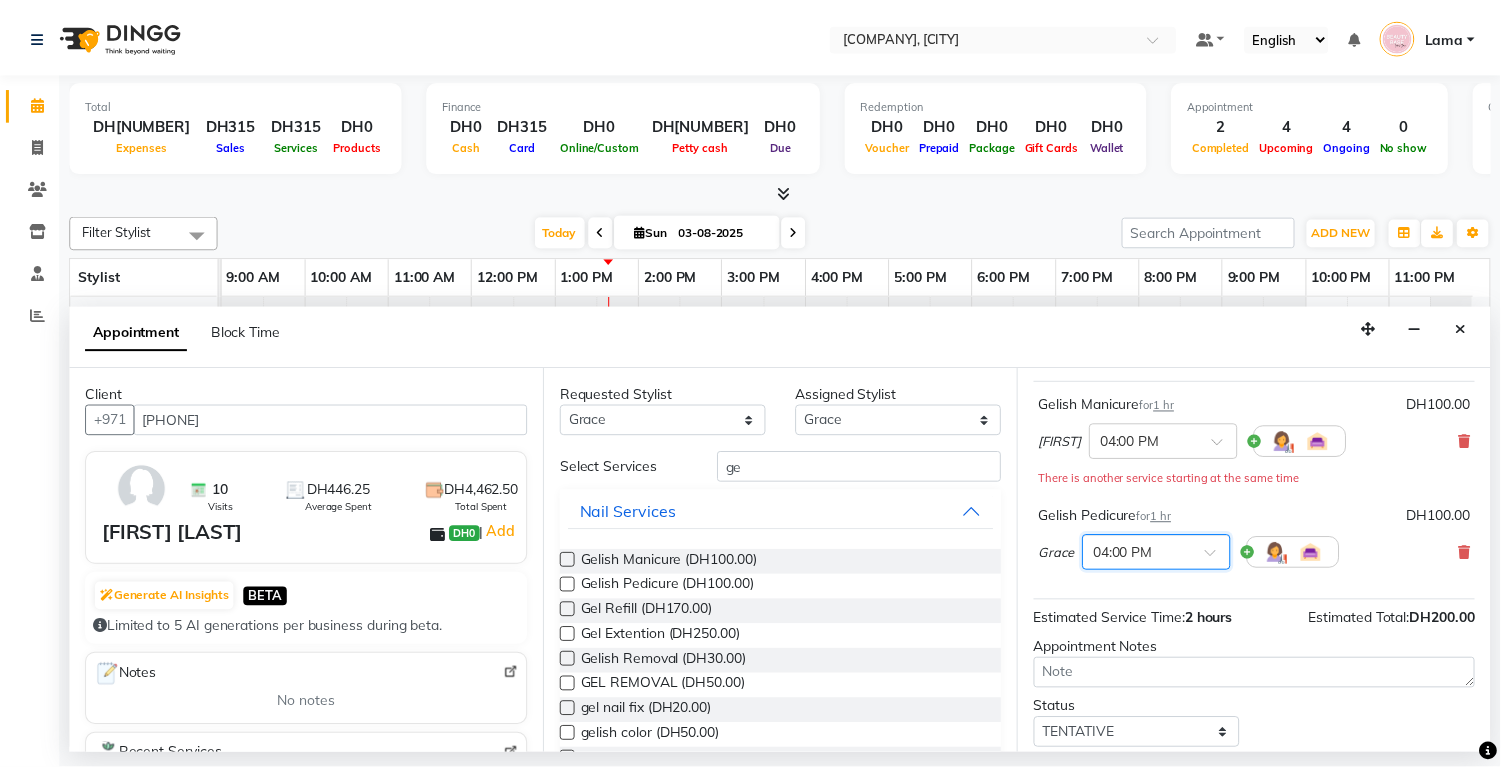 scroll, scrollTop: 250, scrollLeft: 0, axis: vertical 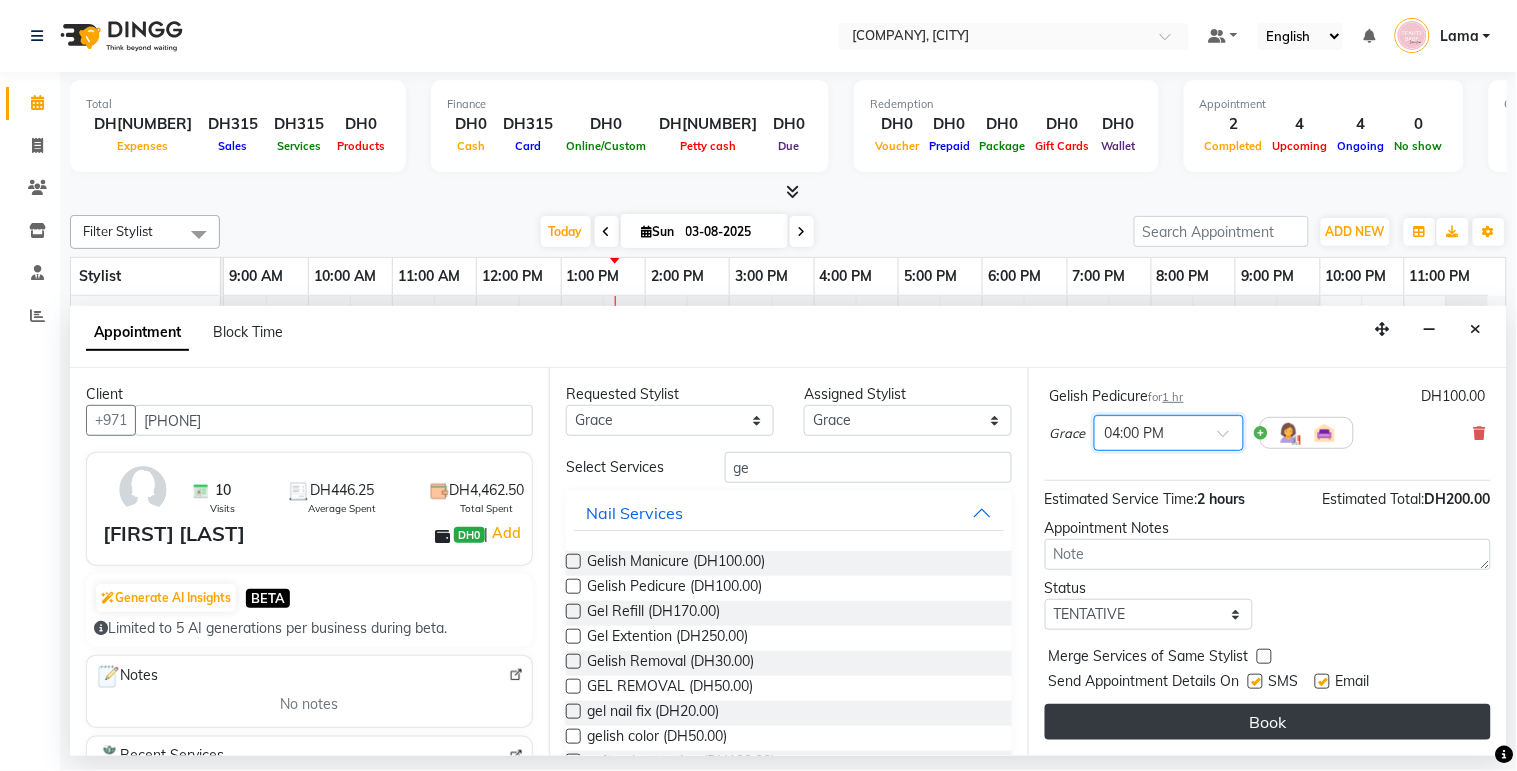 click on "Book" at bounding box center (1268, 722) 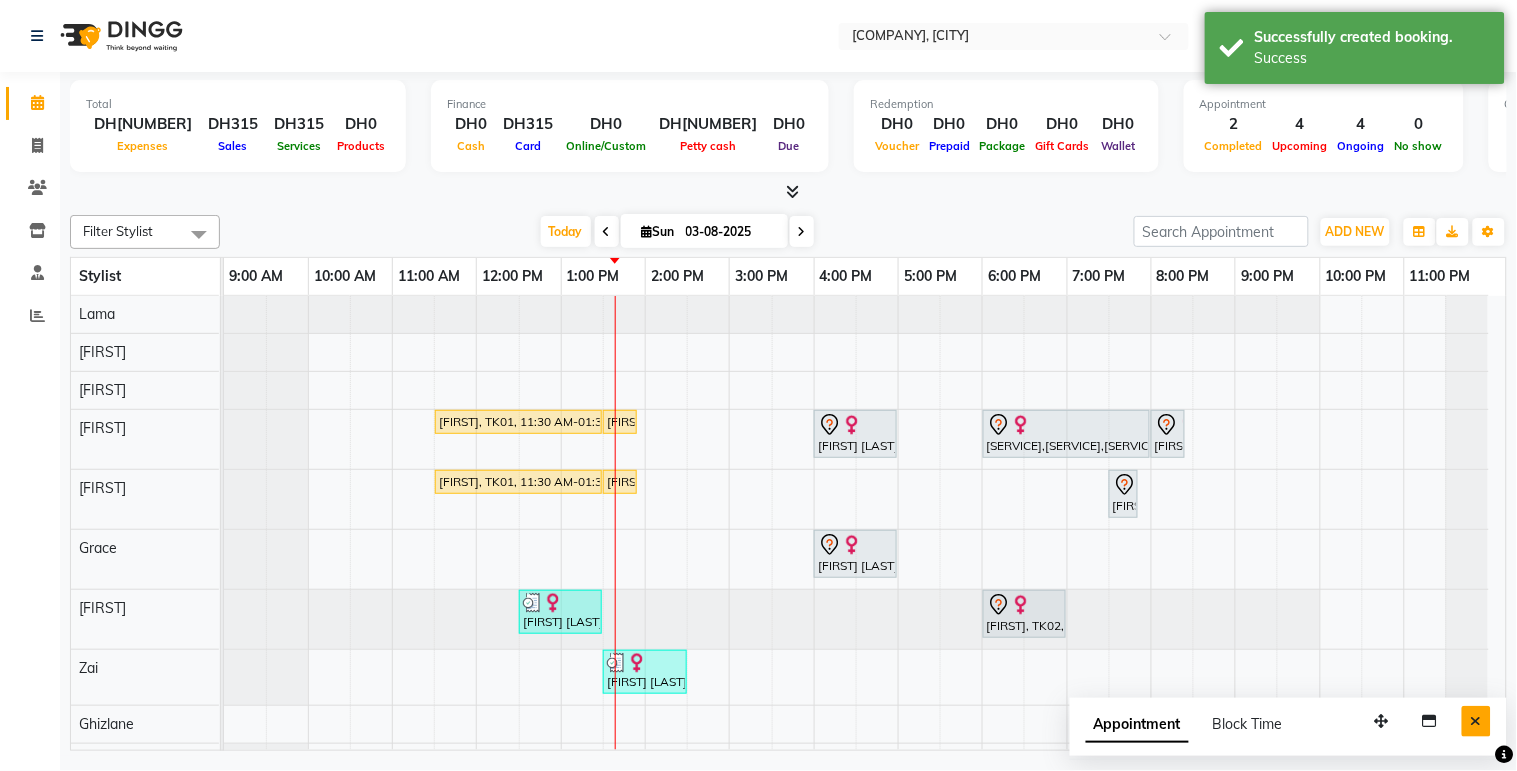 click at bounding box center [1476, 721] 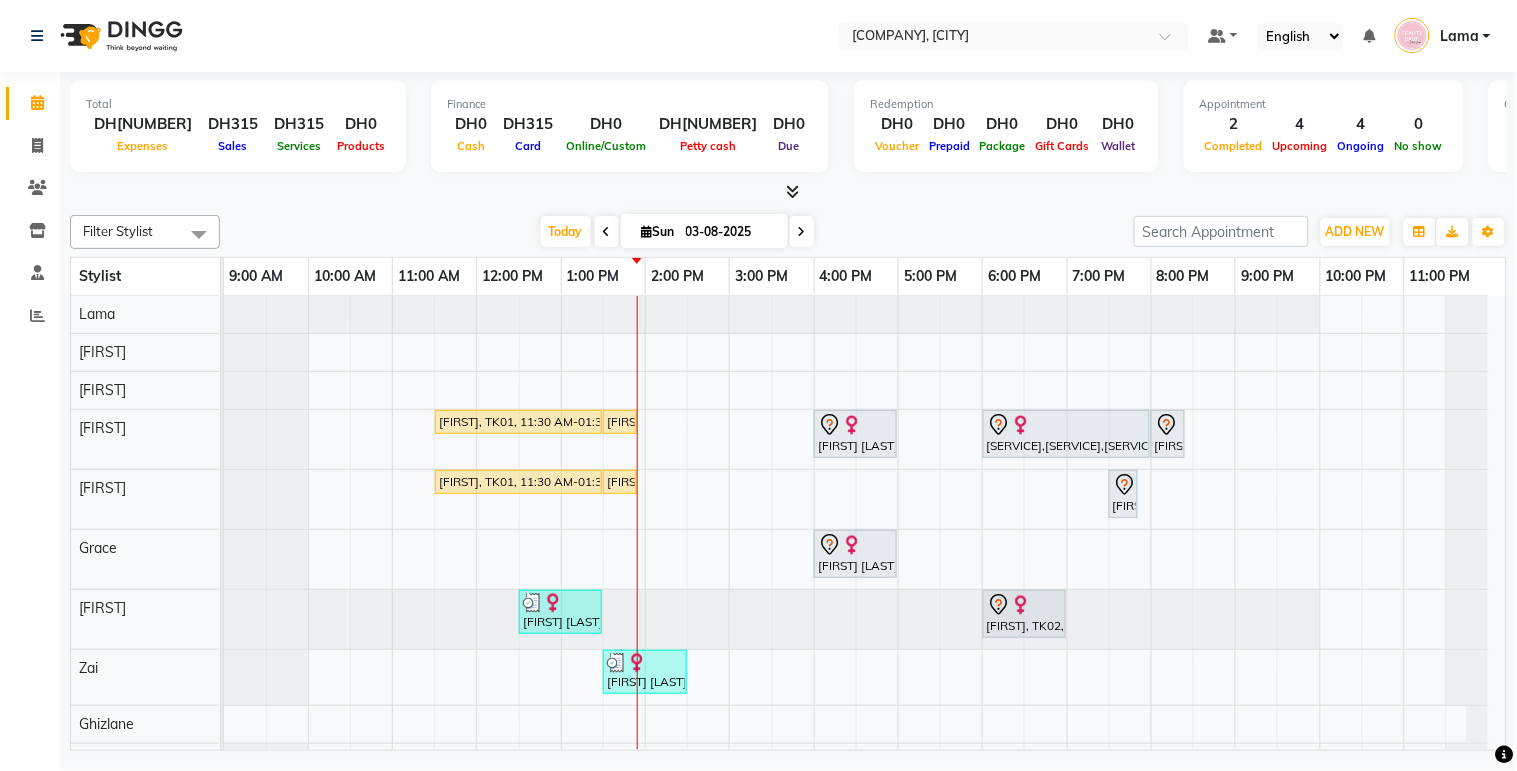 click on "[FIRST], TK01, 11:30 AM-01:30 PM, [SERVICE]" at bounding box center [518, 422] 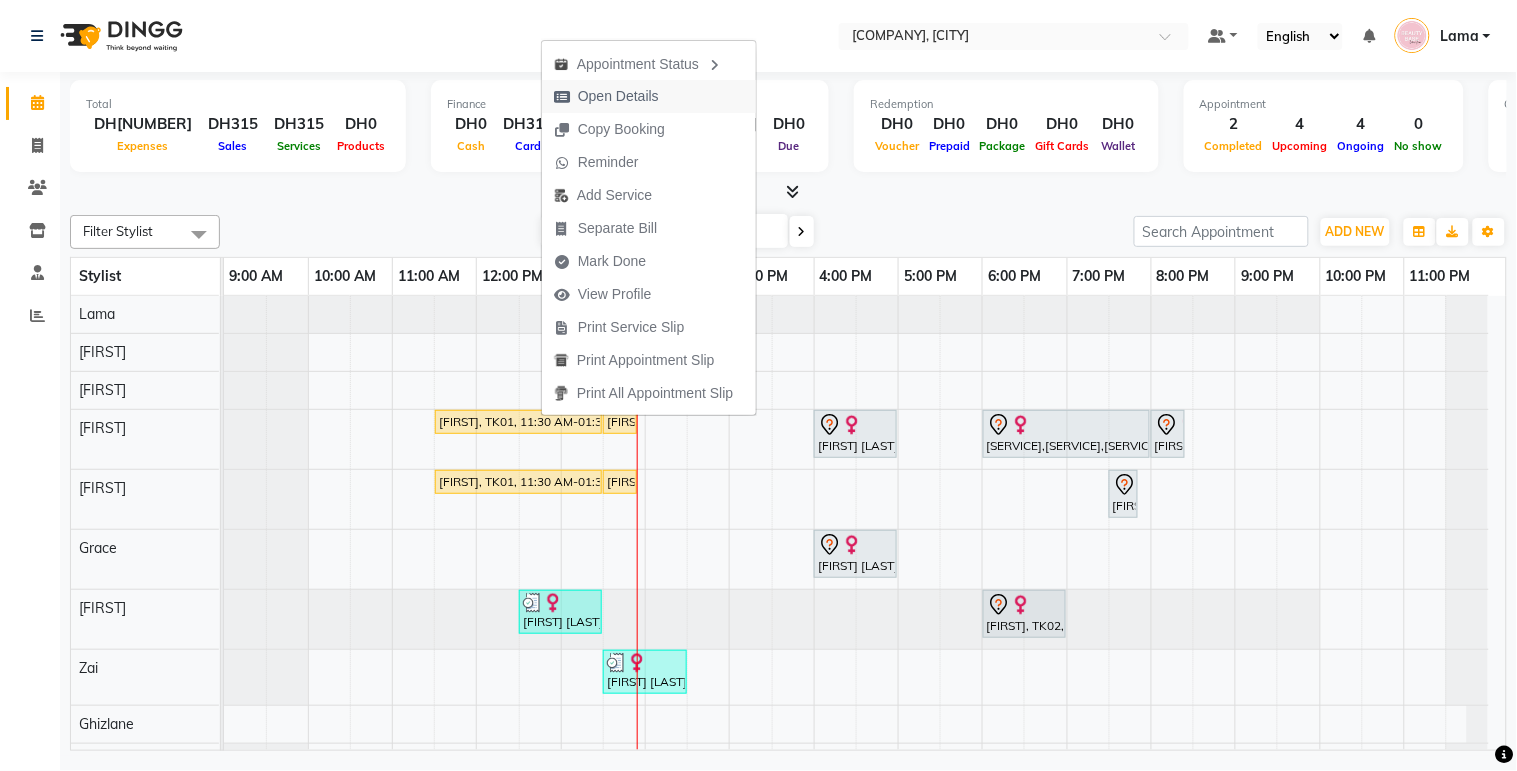 click on "Open Details" at bounding box center (618, 96) 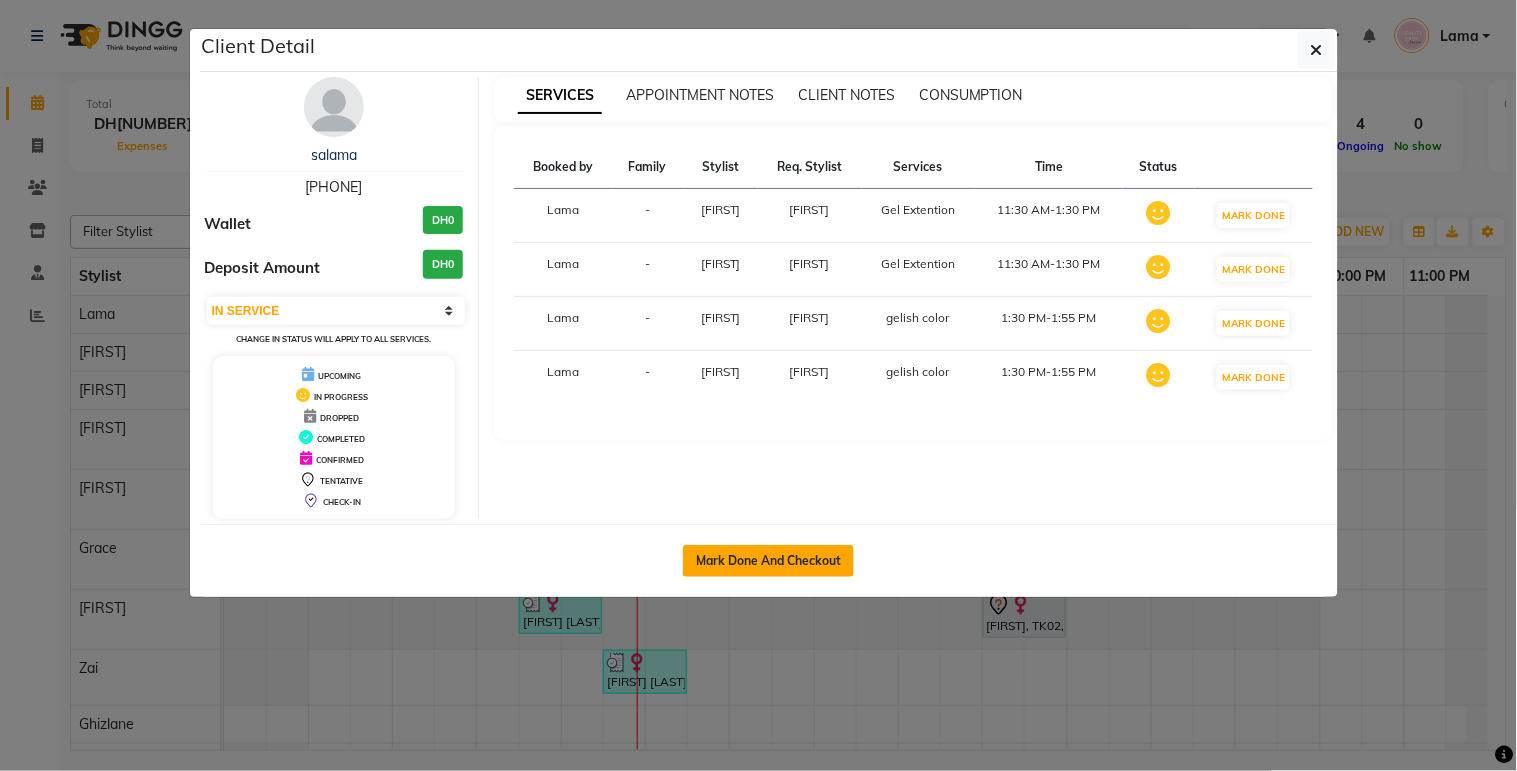 click on "Mark Done And Checkout" 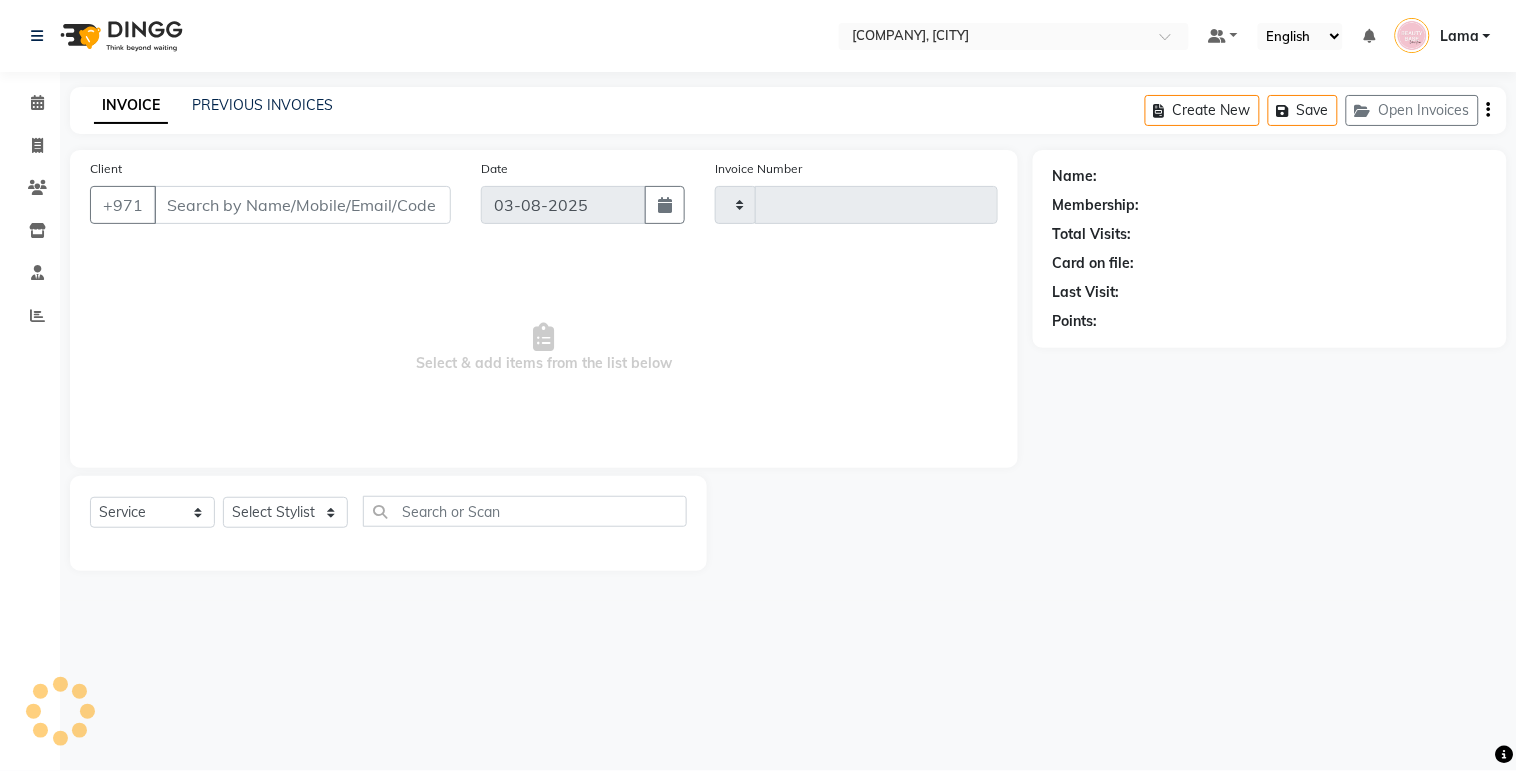 type on "1710" 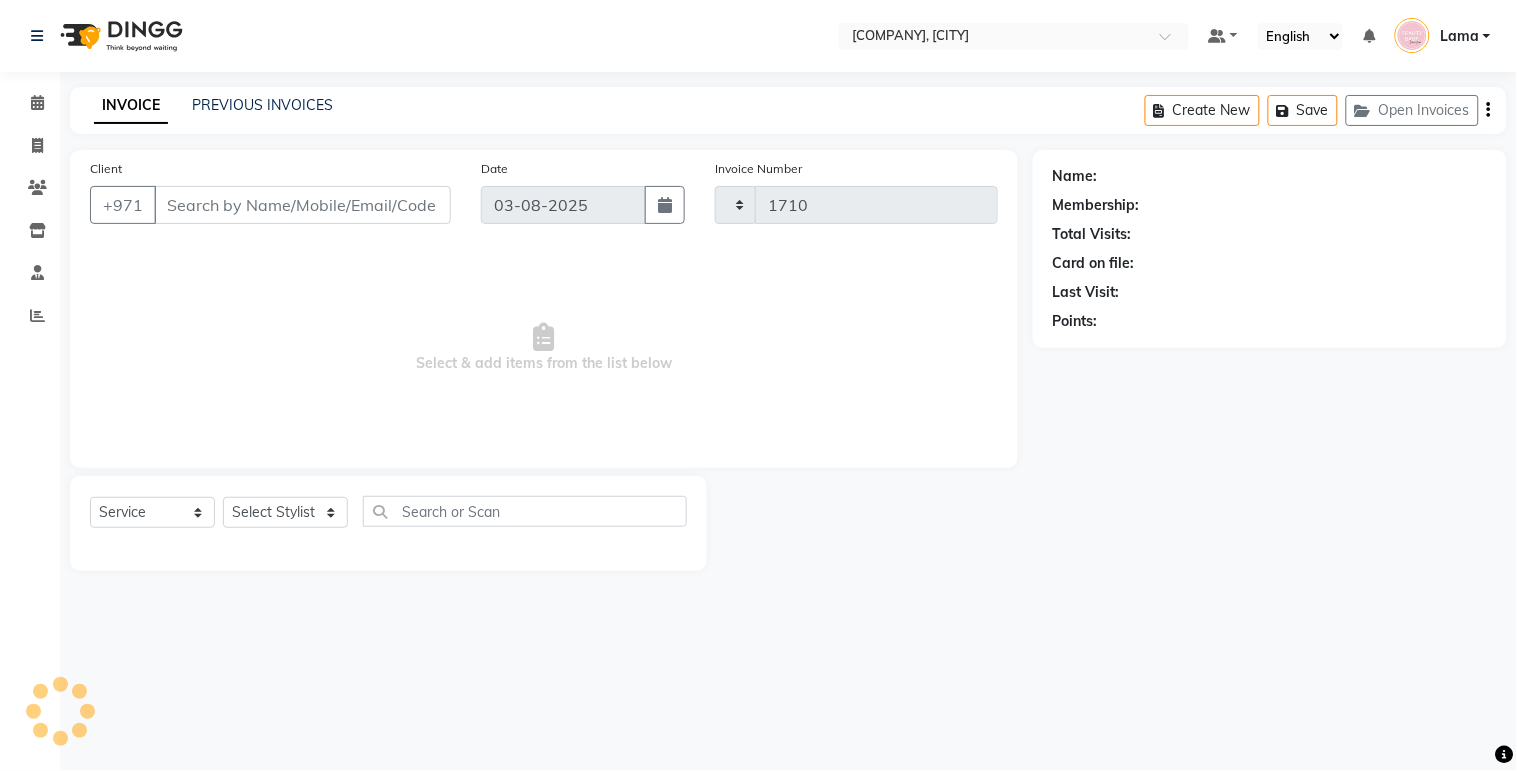 select on "813" 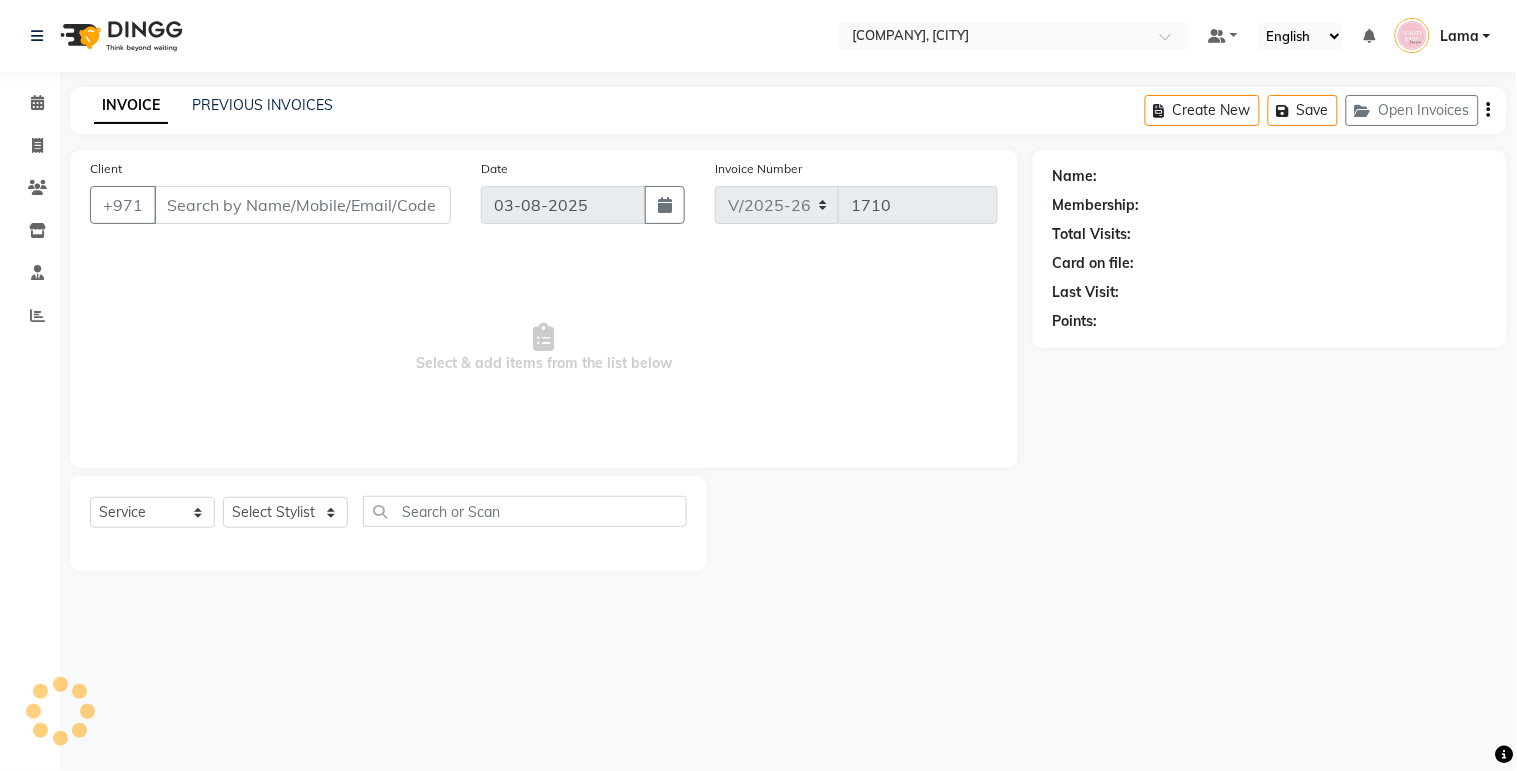 type on "[PHONE]" 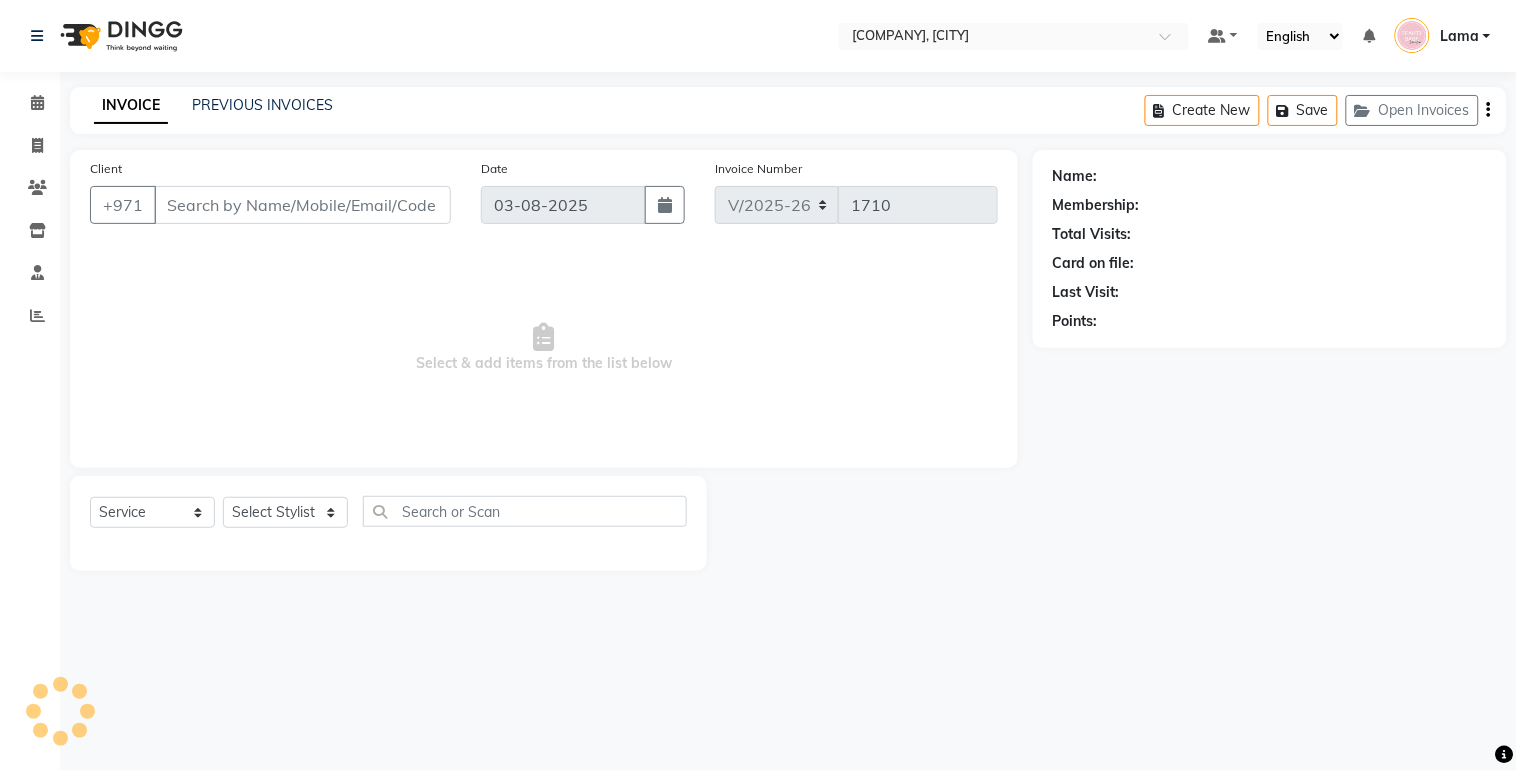 select on "61471" 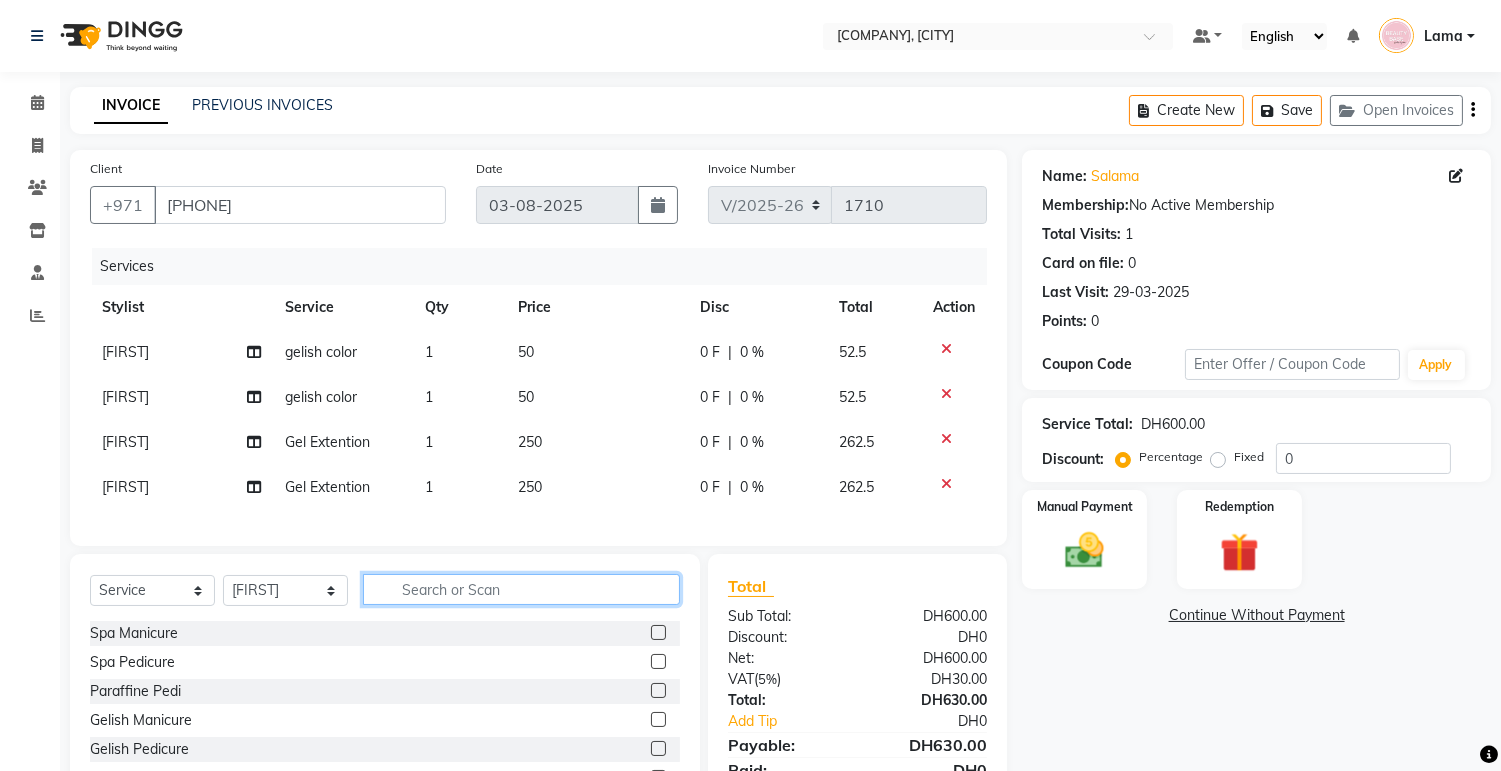 click 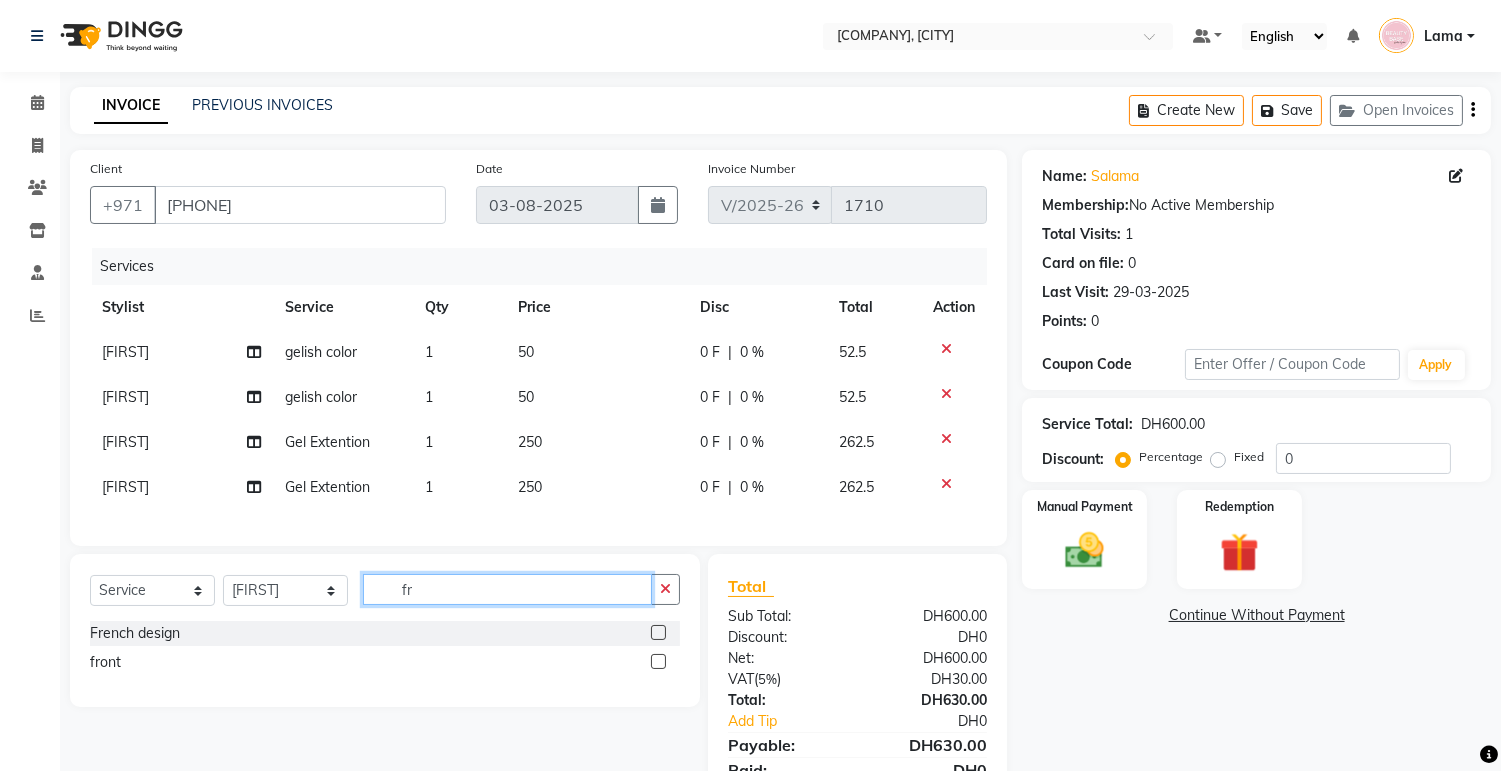 type on "fr" 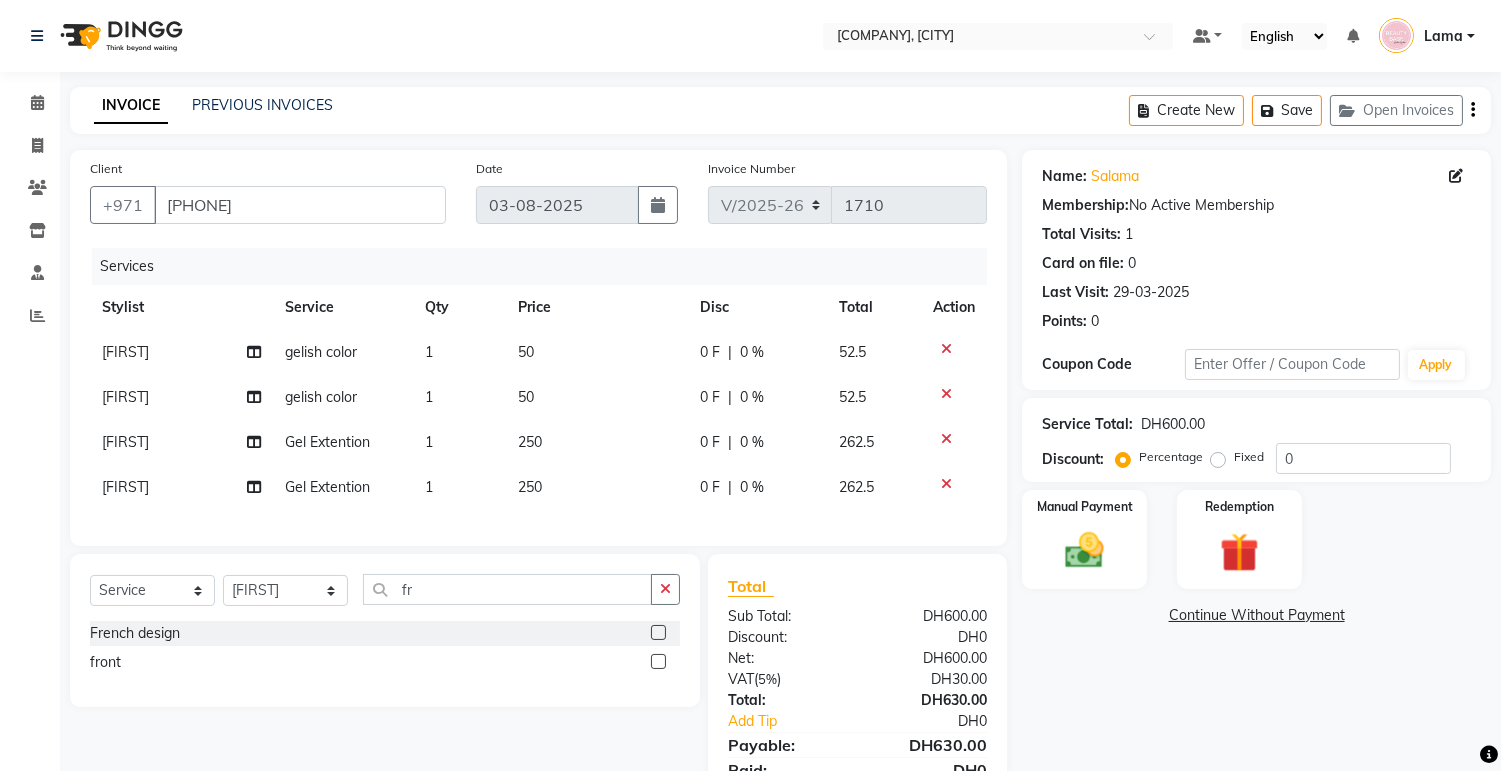 click 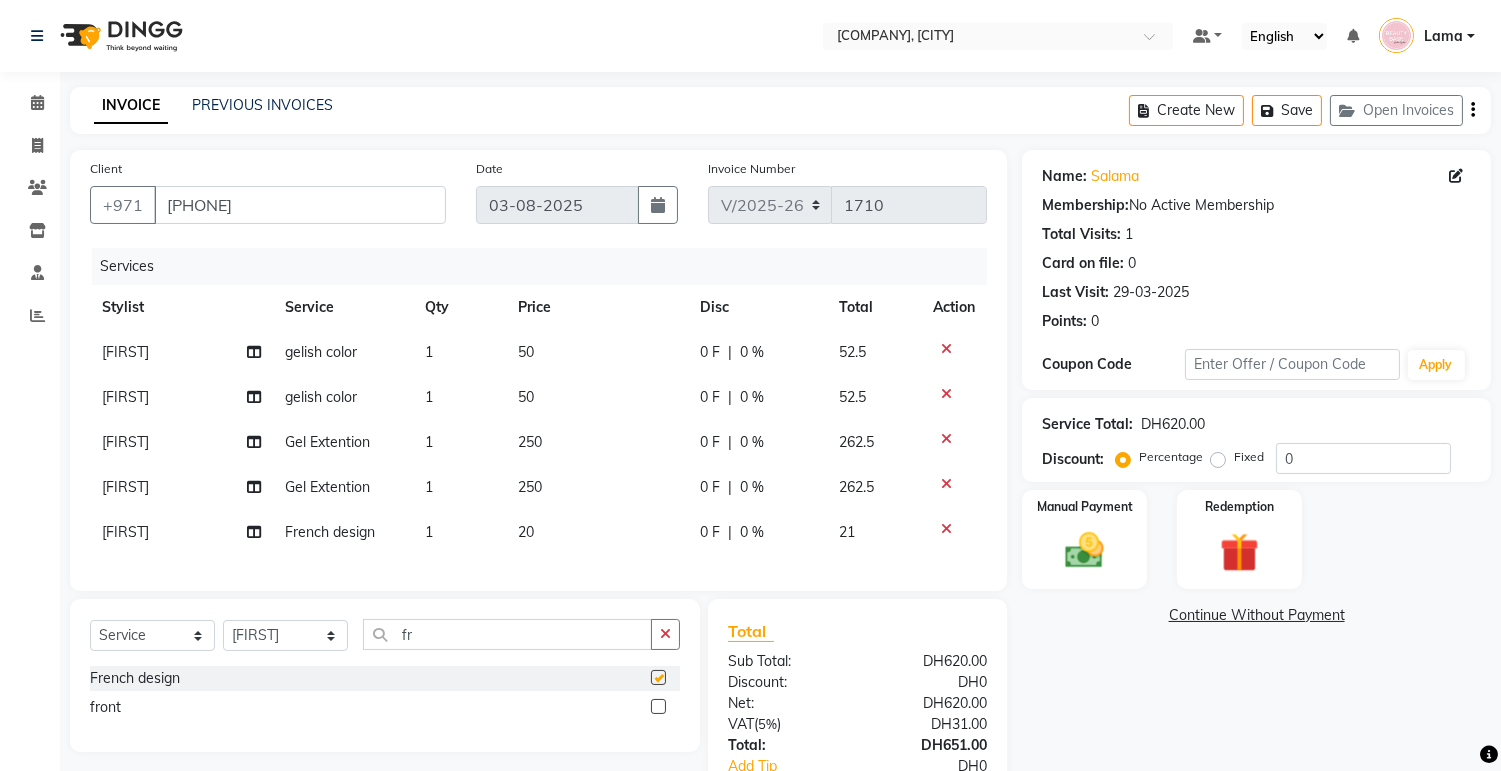 checkbox on "false" 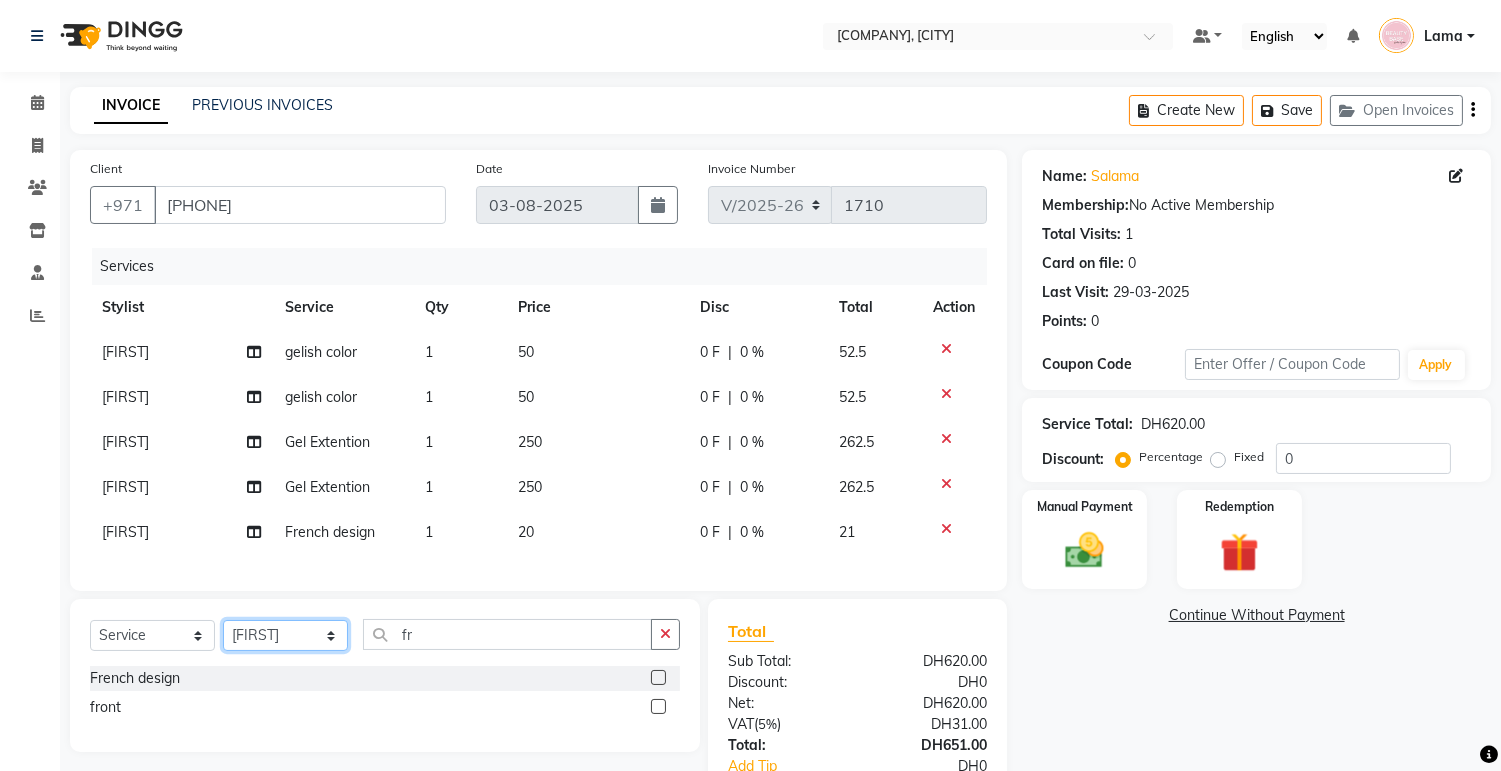 click on "Select Stylist Accounts [FIRST] [FIRST] [FIRST] [FIRST] [FIRST] [FIRST] [FIRST] [FIRST] [FIRST] [FIRST] [FIRST] [FIRST] [FIRST] [FIRST] [FIRST] [FIRST] [FIRST] [FIRST] [FIRST] [FIRST] [FIRST] [FIRST] [FIRST] [FIRST] [FIRST] [FIRST] [FIRST] [FIRST] [FIRST] [FIRST]" 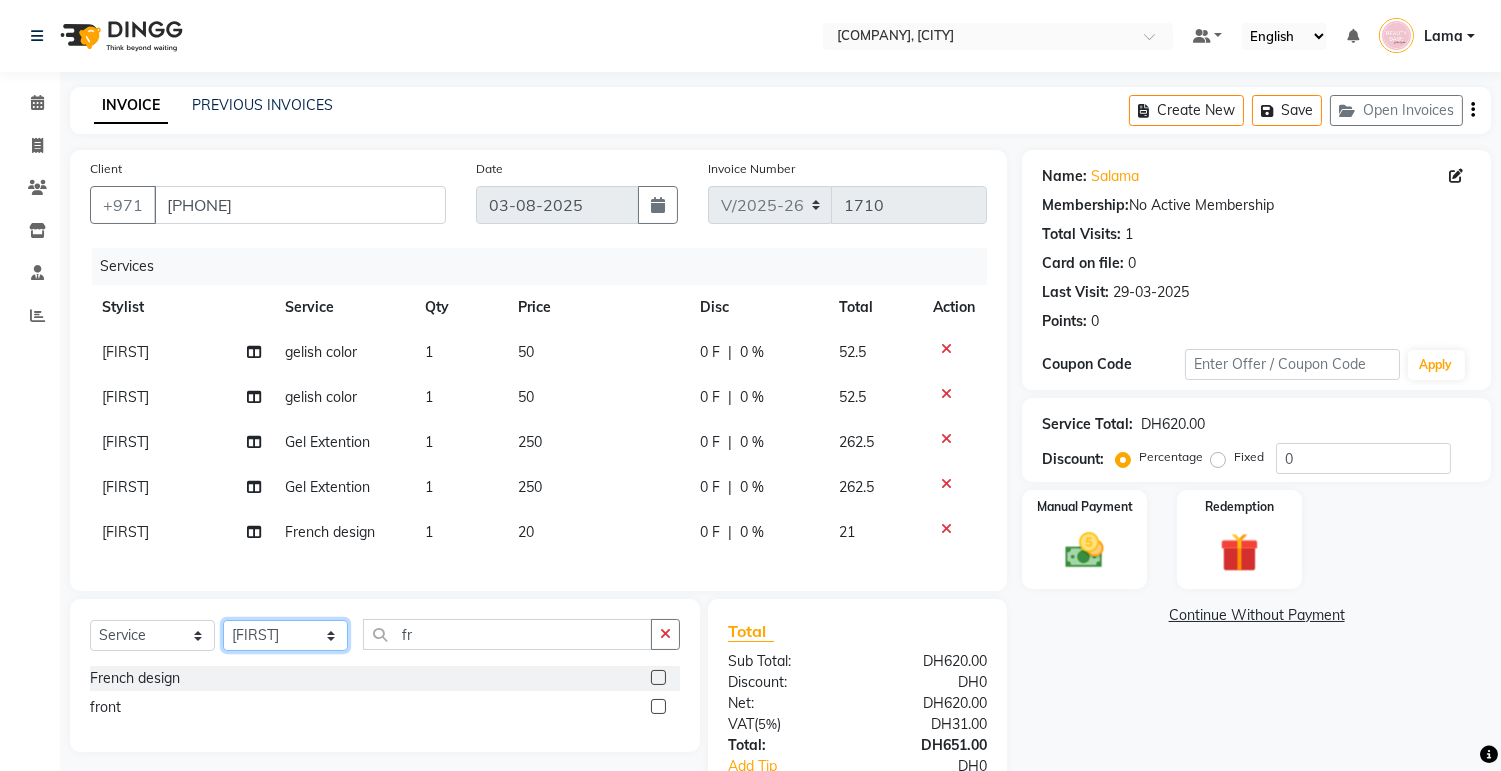 select on "30434" 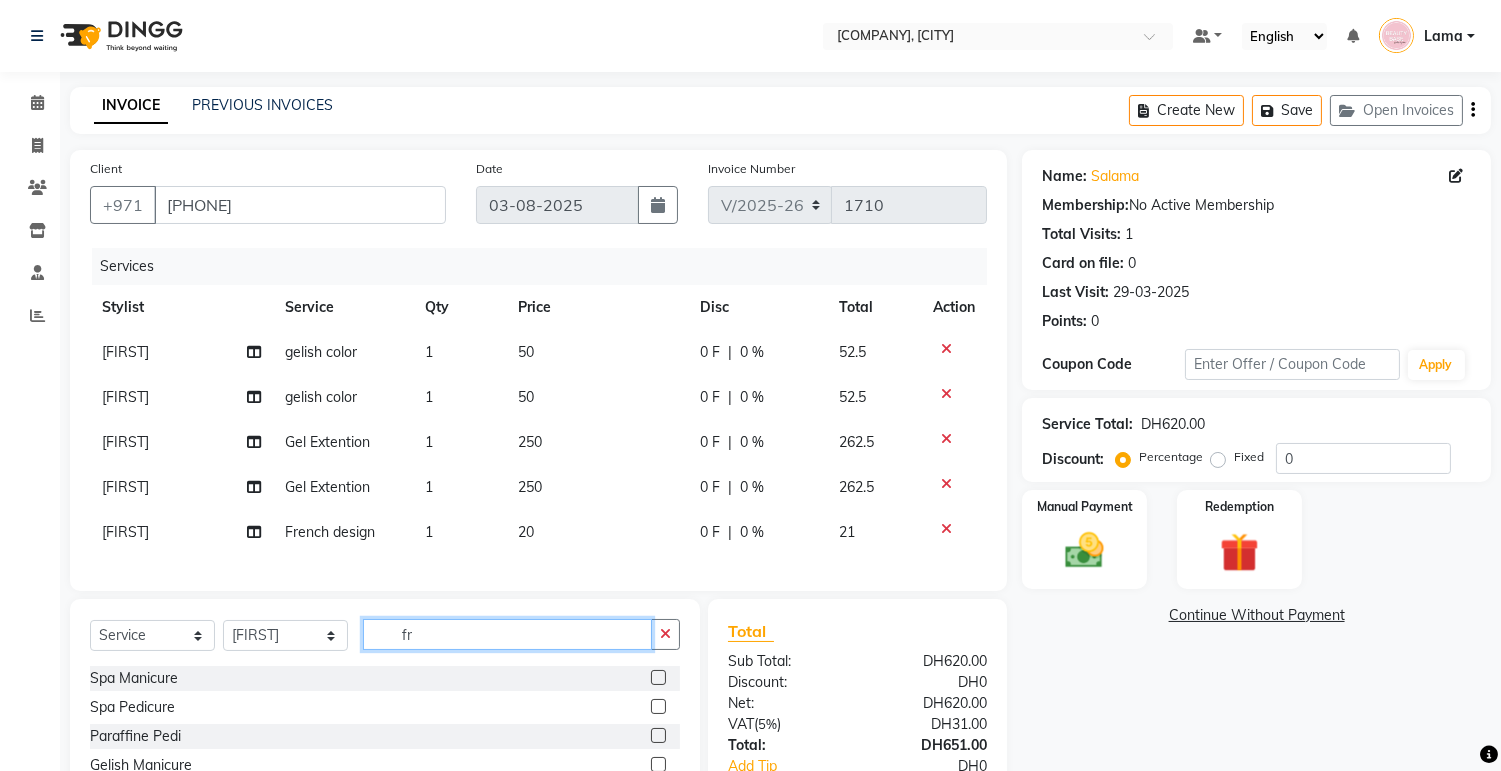 click on "fr" 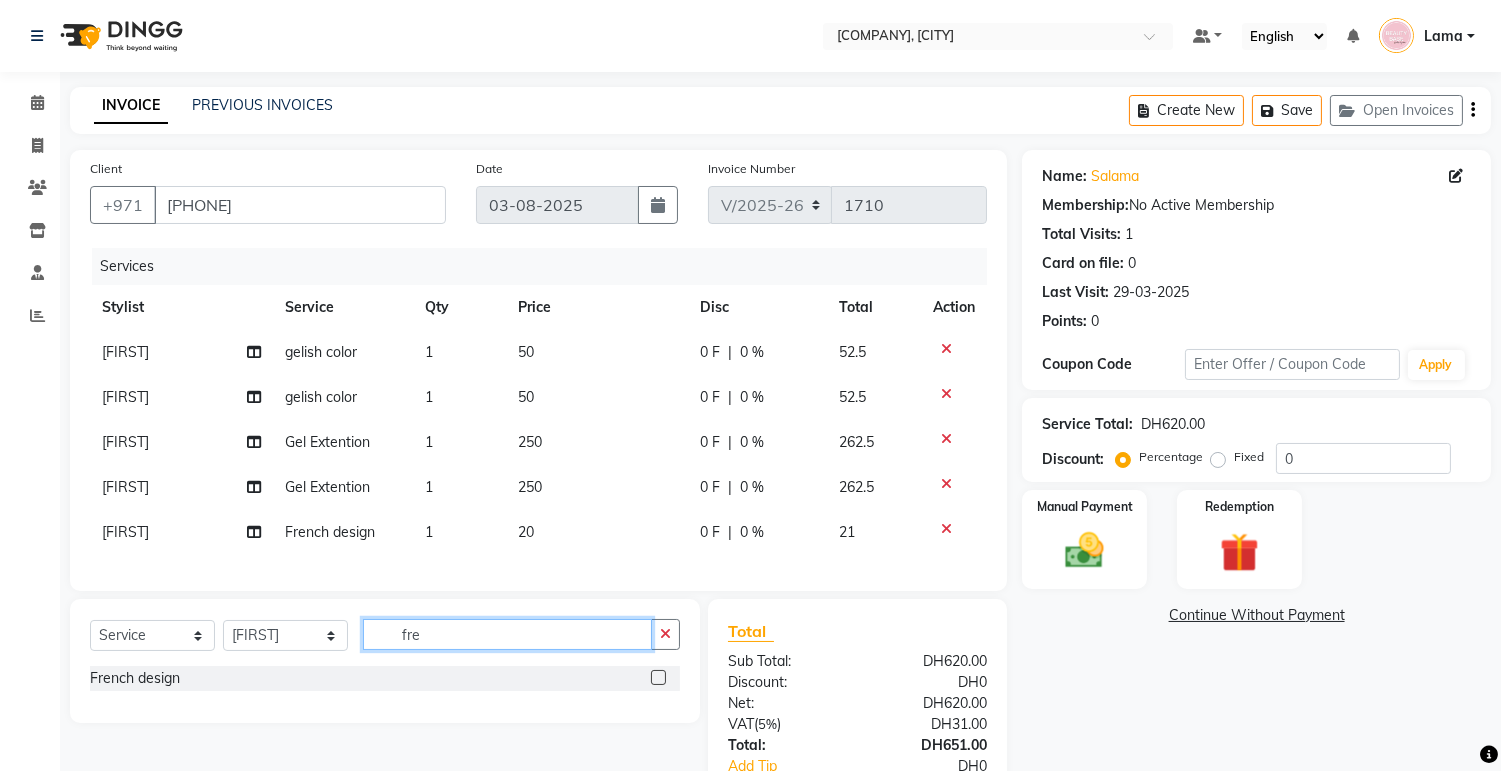 type on "fre" 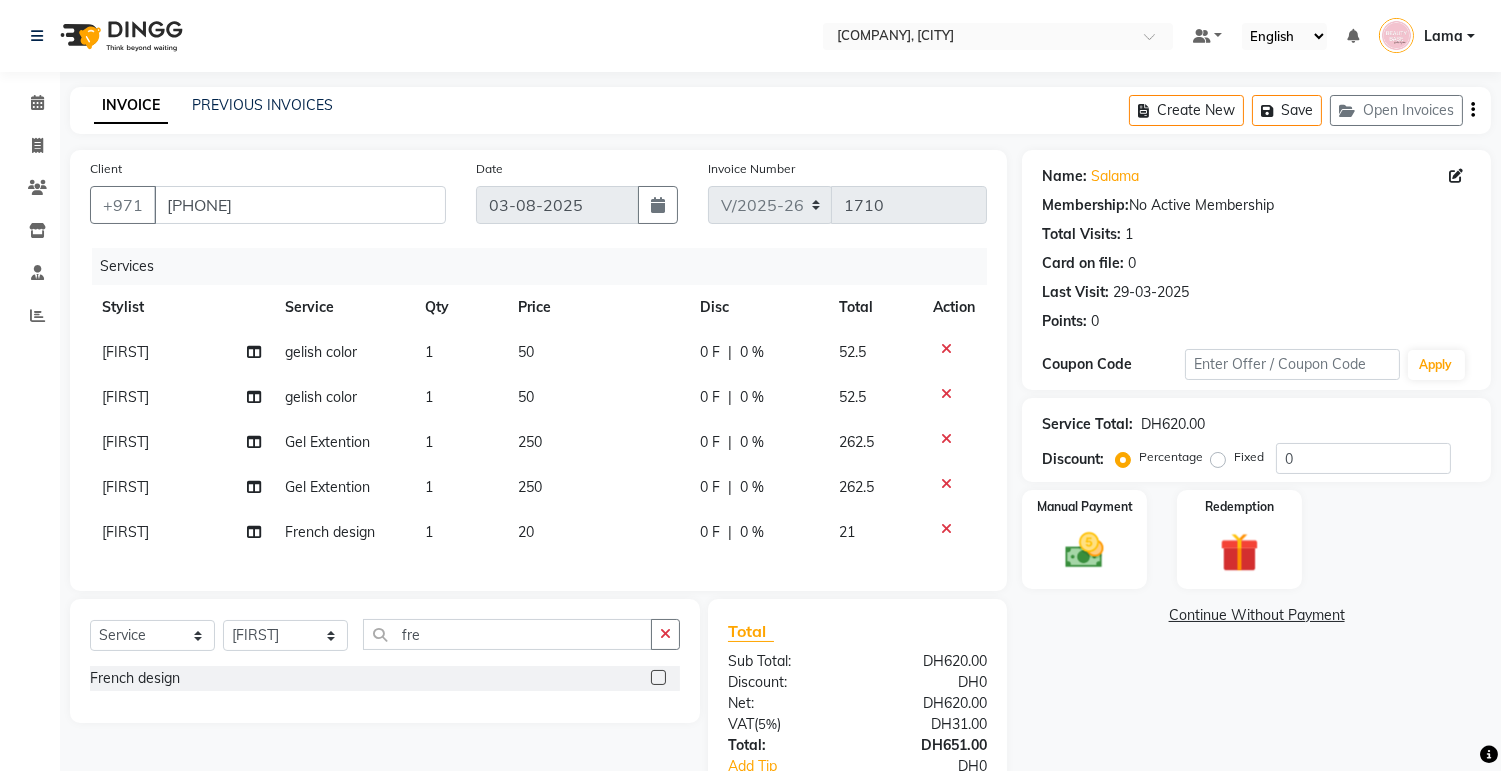 click 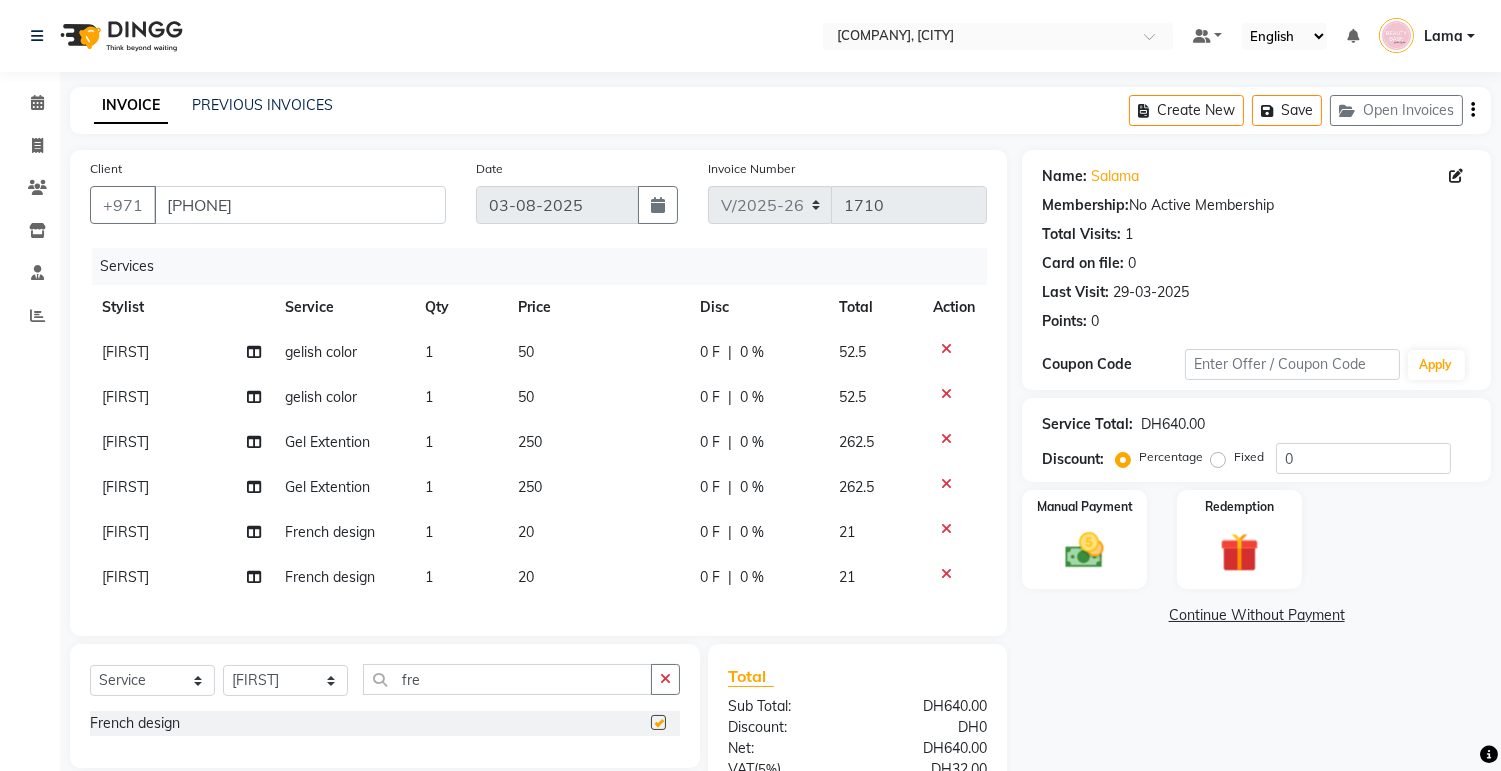 checkbox on "false" 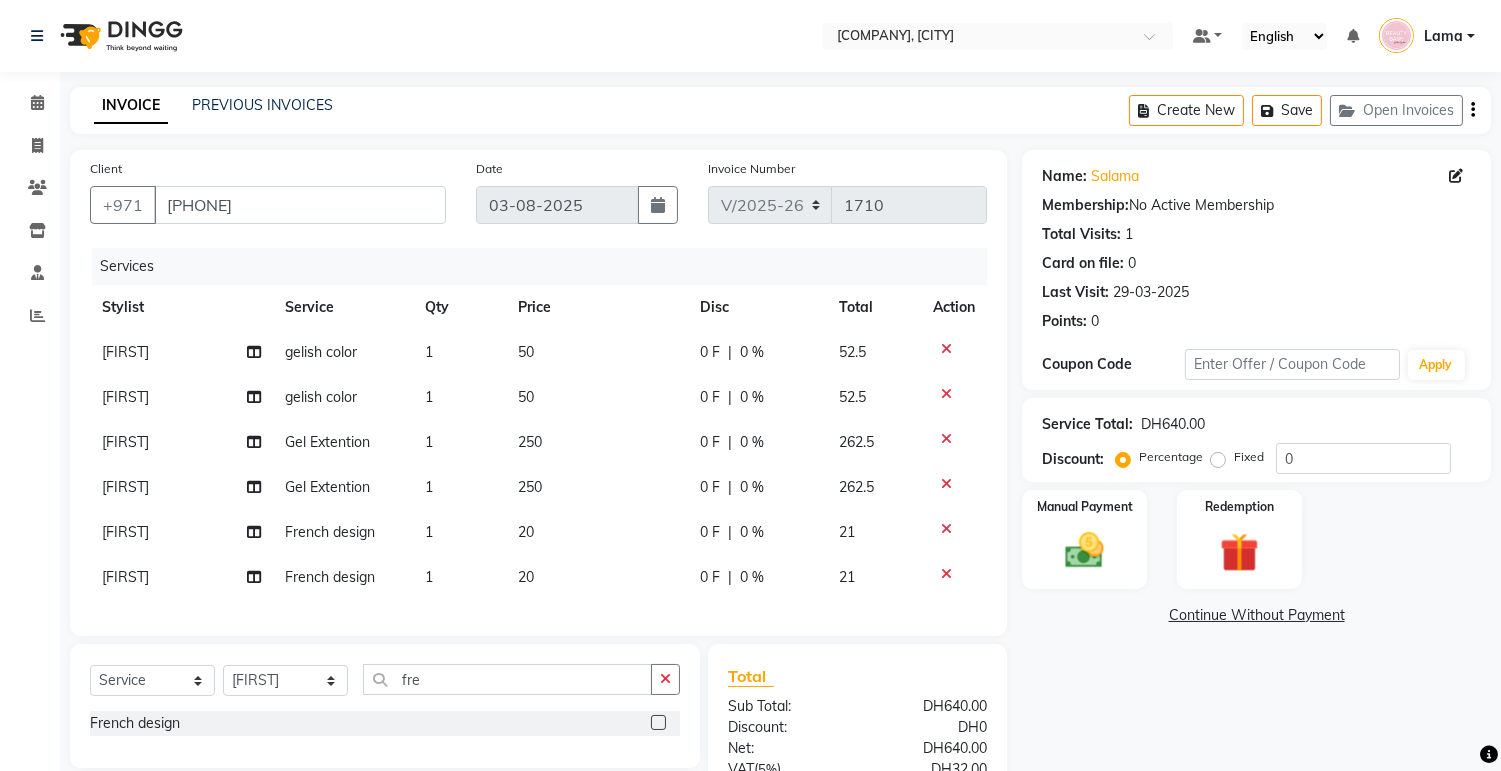 scroll, scrollTop: 193, scrollLeft: 0, axis: vertical 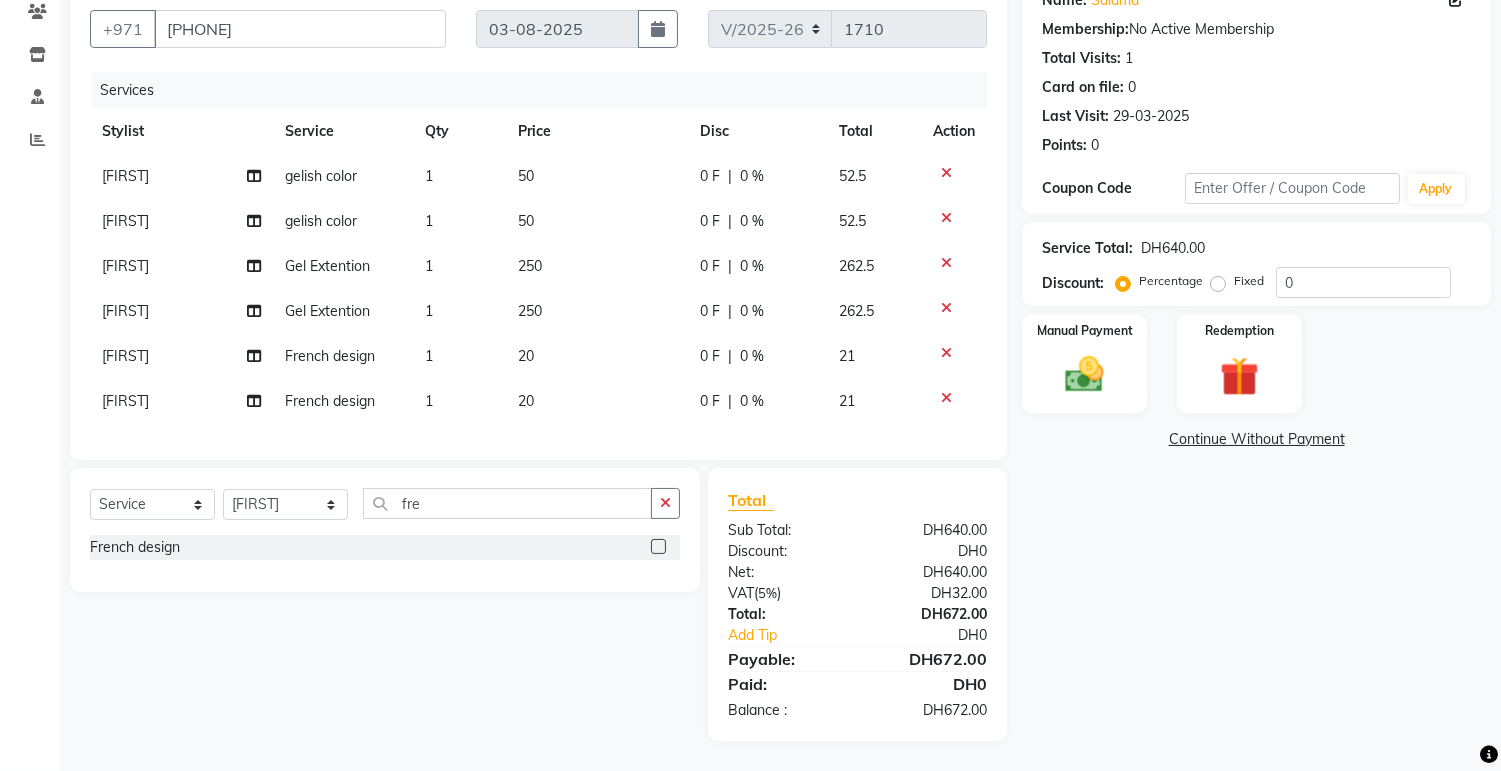 click on "Name: [FIRST]  Membership:  No Active Membership  Total Visits:  1 Card on file:  0 Last Visit:   [DATE] Points:   0  Coupon Code Apply Service Total:  DH[NUMBER]  Discount:  Percentage   Fixed  0 Manual Payment Redemption  Continue Without Payment" 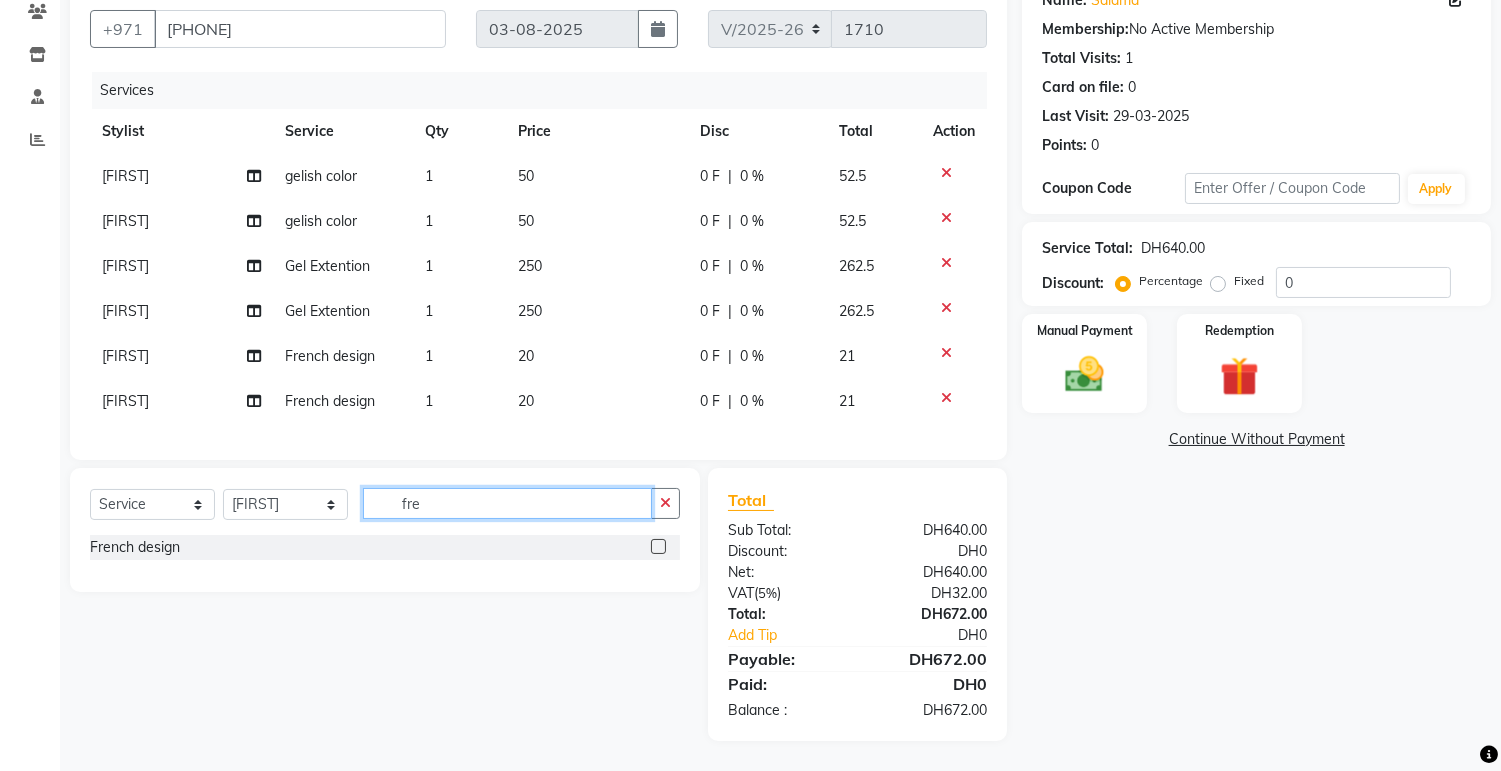 click on "fre" 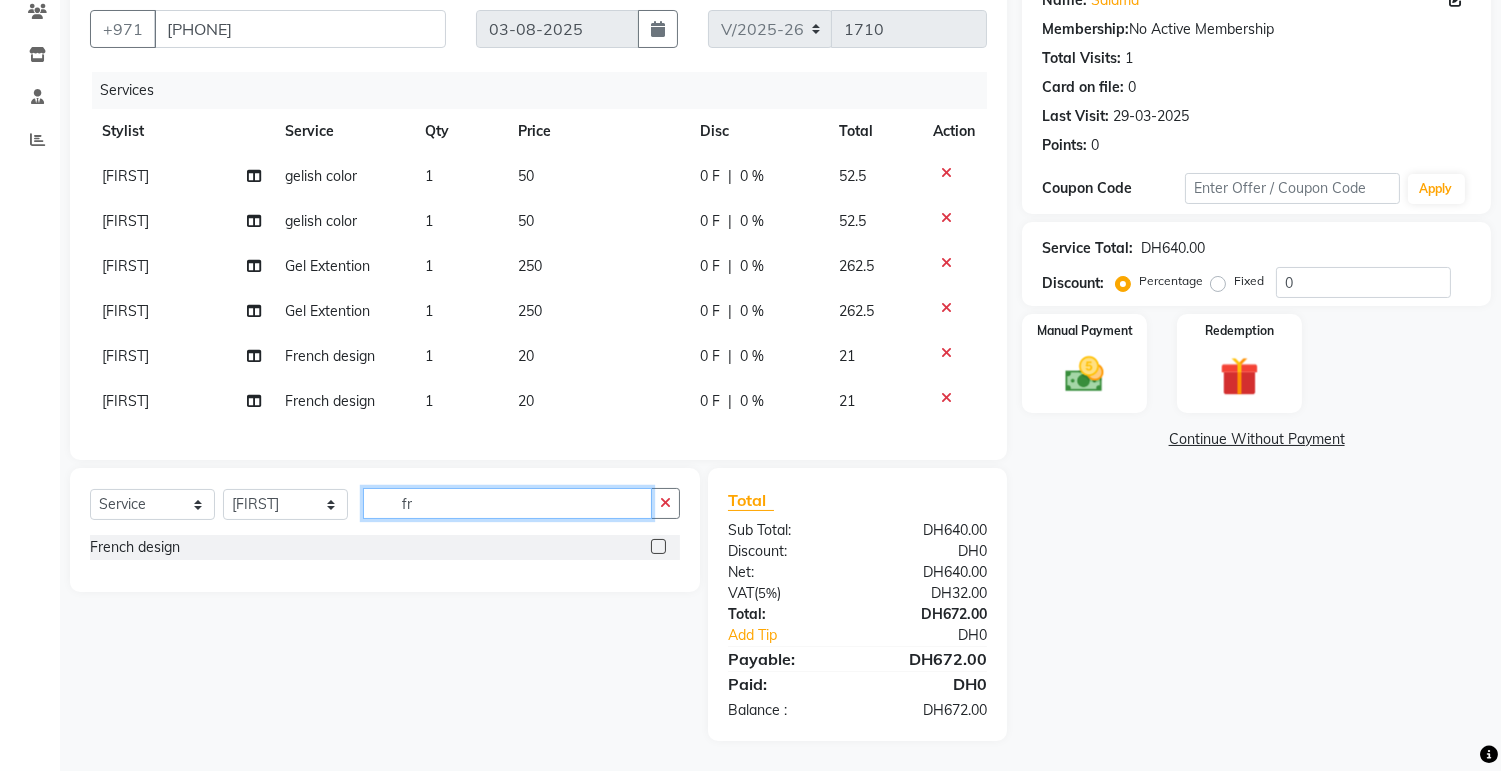 type on "f" 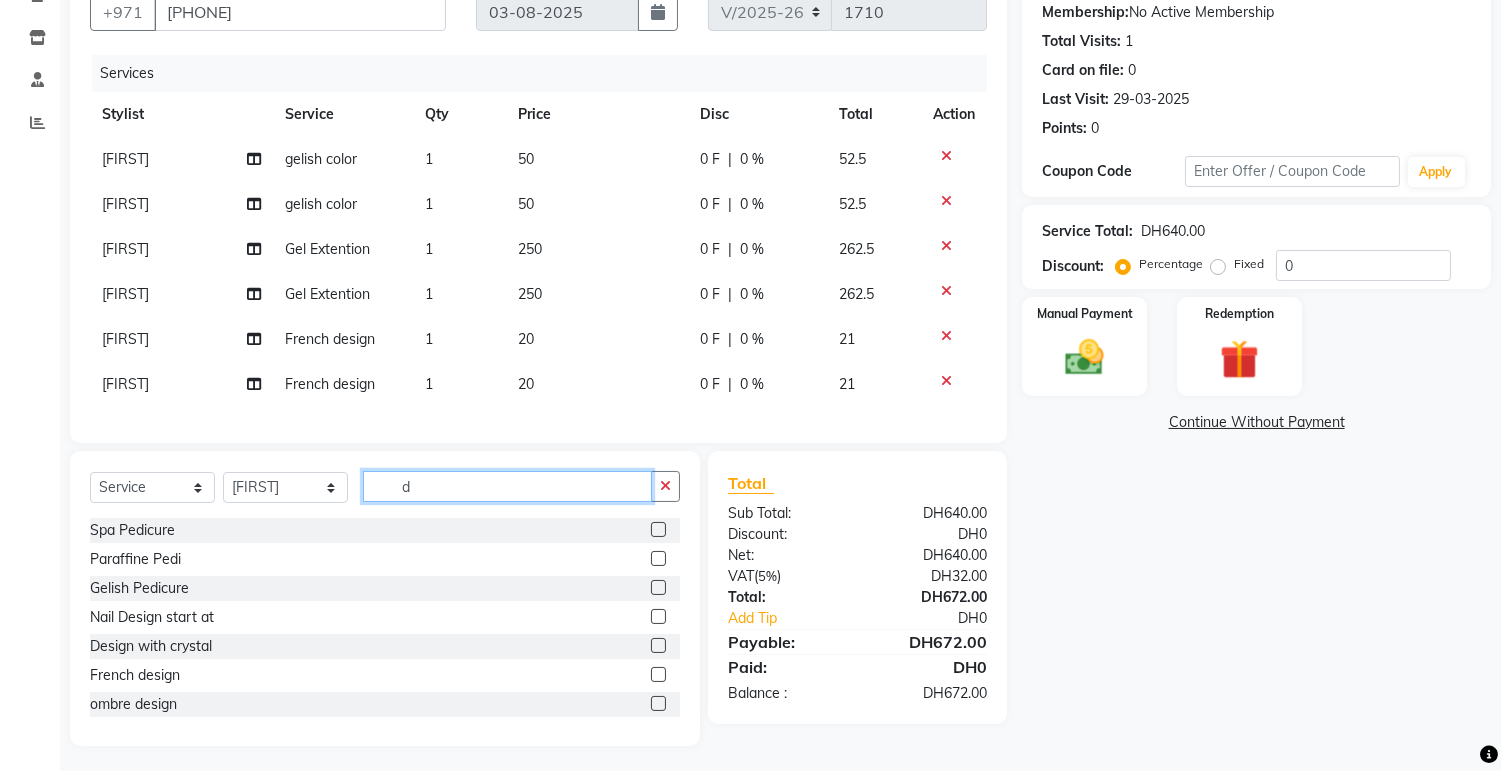 type on "d" 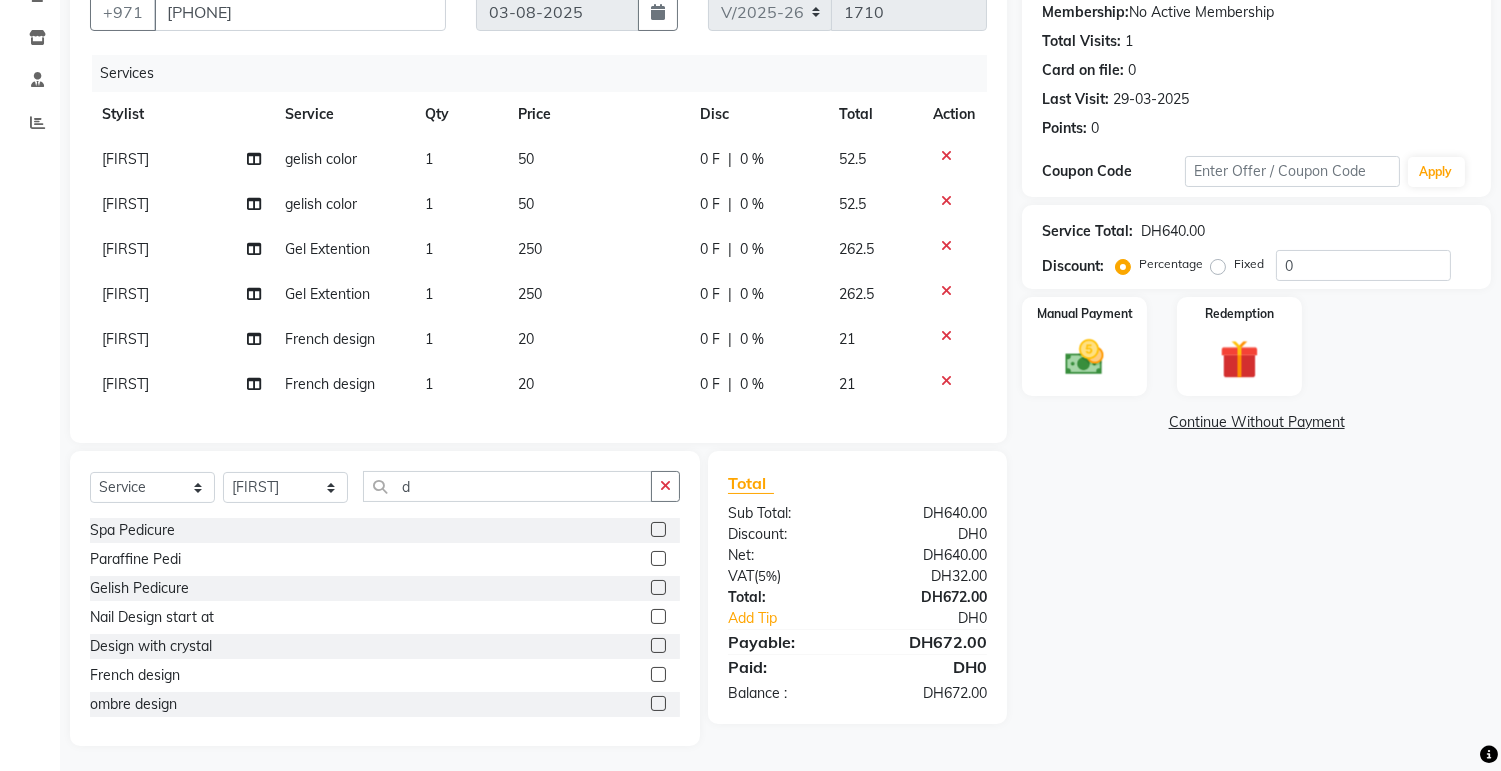 click 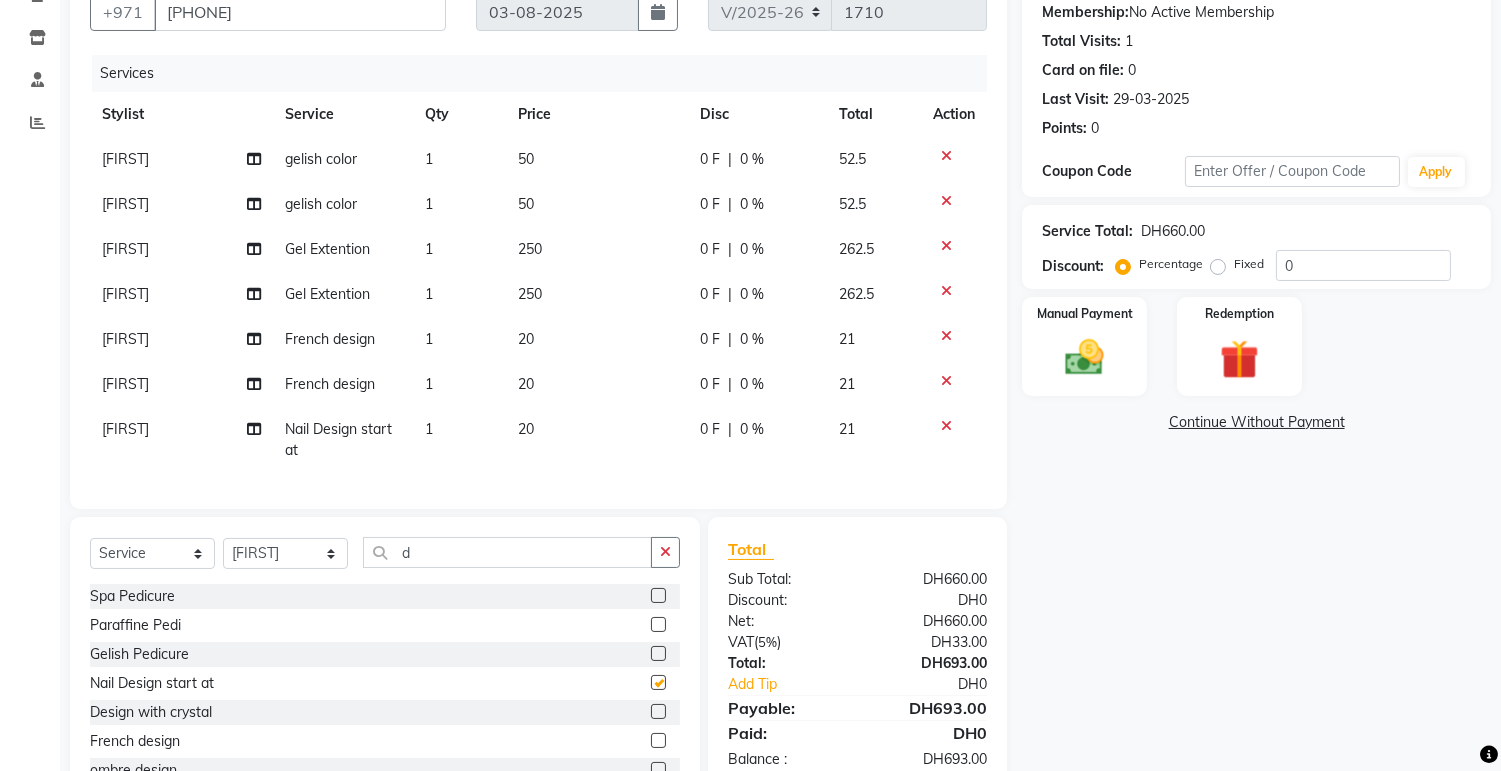 checkbox on "false" 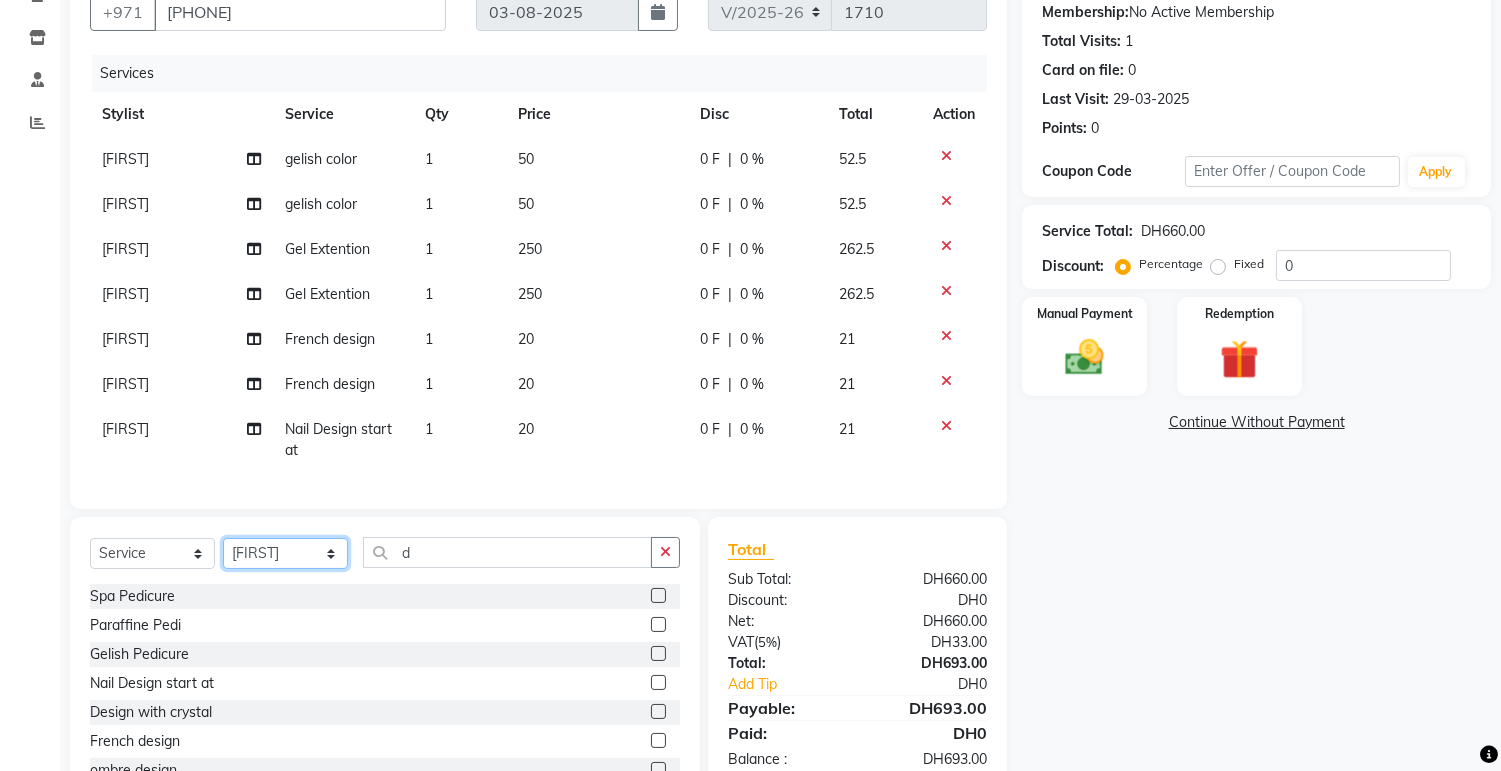 click on "Select Stylist Accounts [FIRST] [FIRST] [FIRST] [FIRST] [FIRST] [FIRST] [FIRST] [FIRST] [FIRST] [FIRST] [FIRST] [FIRST] [FIRST] [FIRST] [FIRST] [FIRST] [FIRST] [FIRST] [FIRST] [FIRST] [FIRST] [FIRST] [FIRST] [FIRST] [FIRST] [FIRST] [FIRST] [FIRST] [FIRST] [FIRST]" 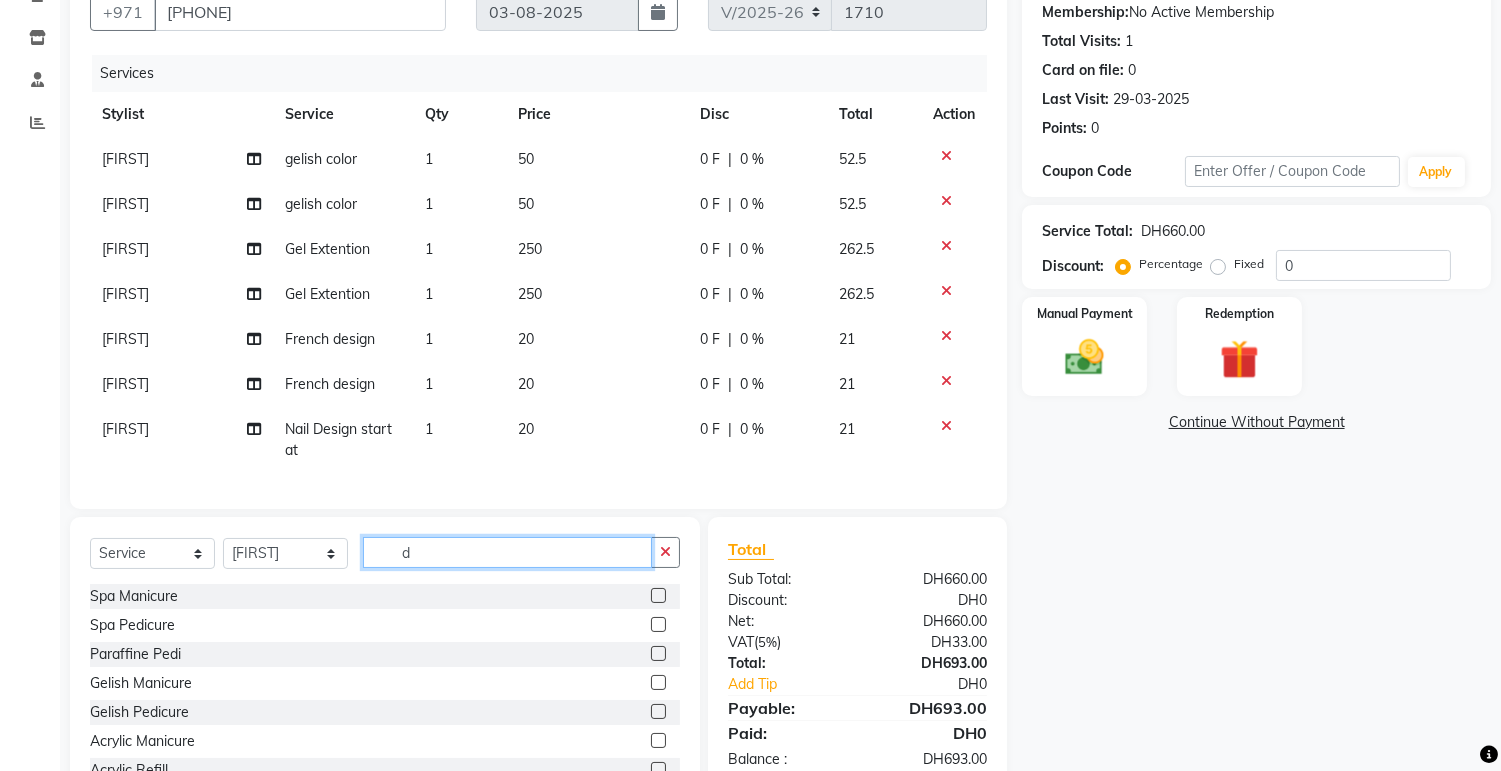 click on "d" 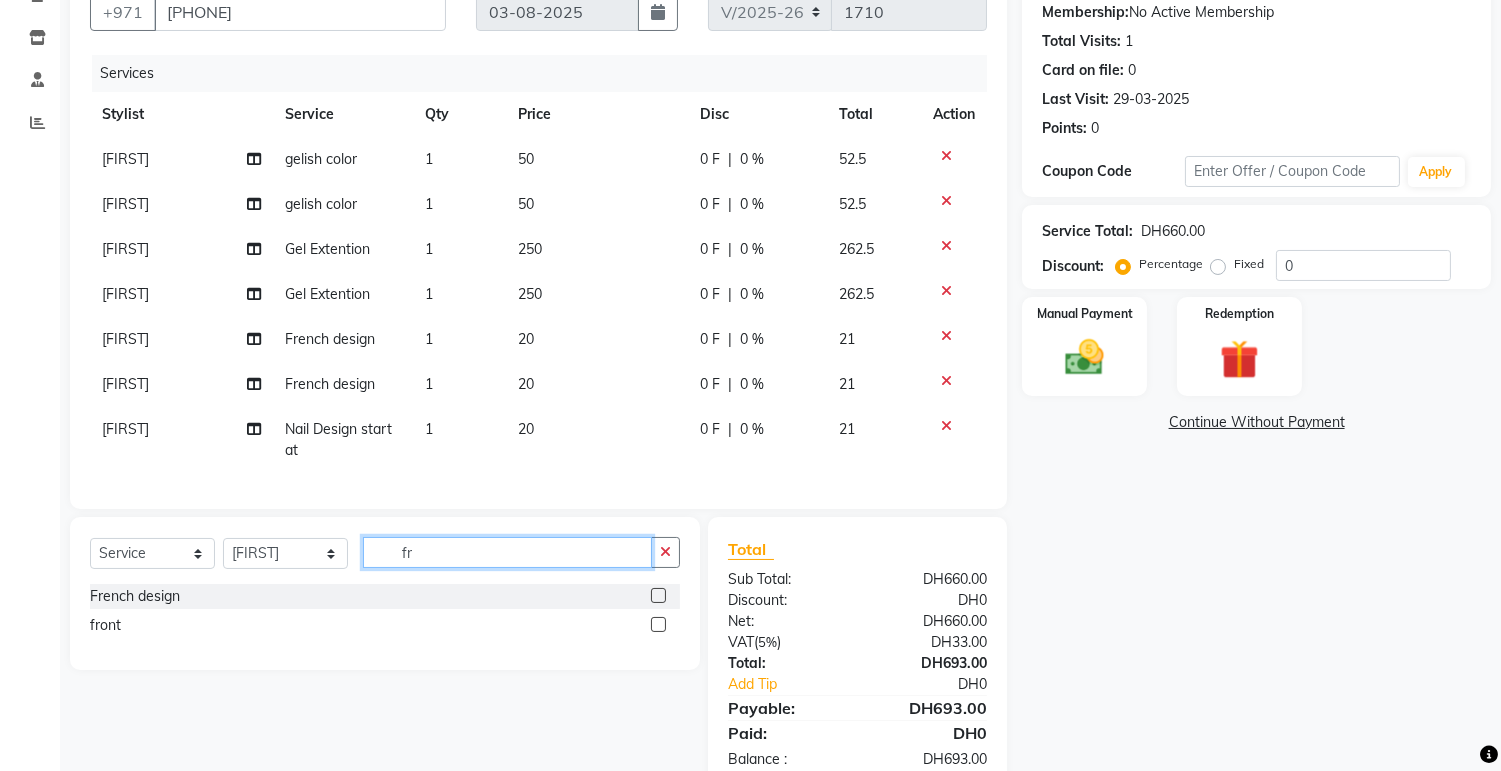 type on "fr" 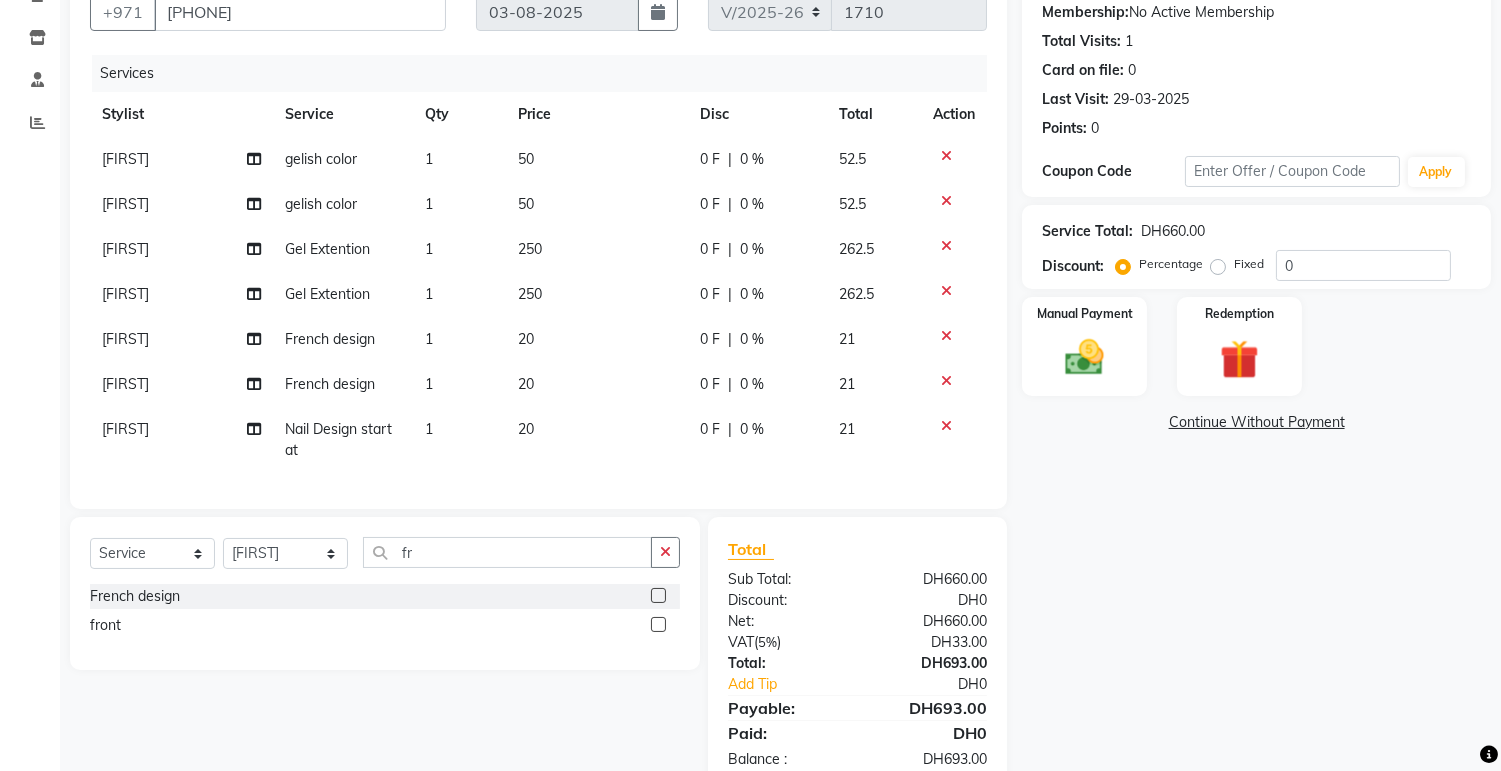 click 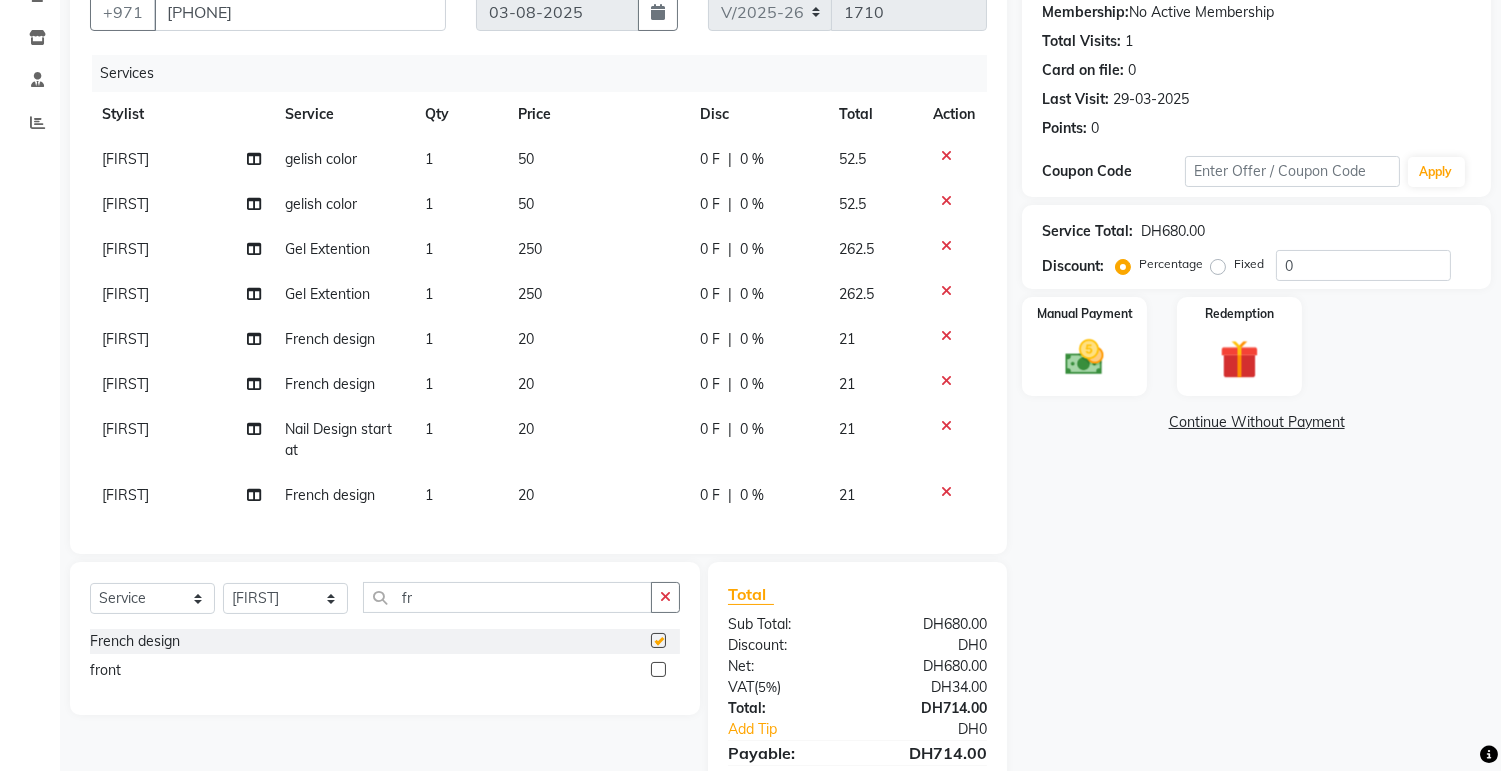 checkbox on "false" 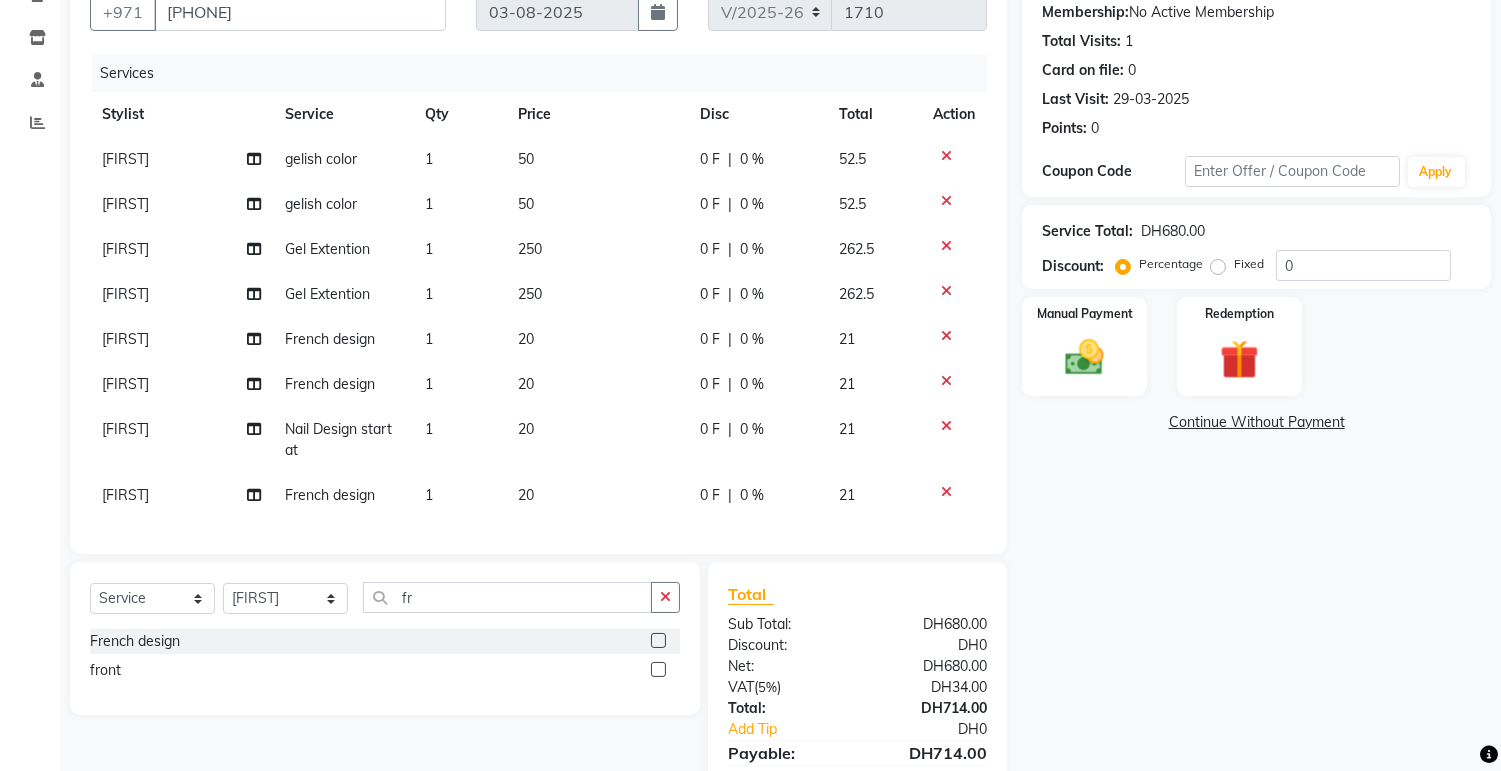 click on "Fixed" 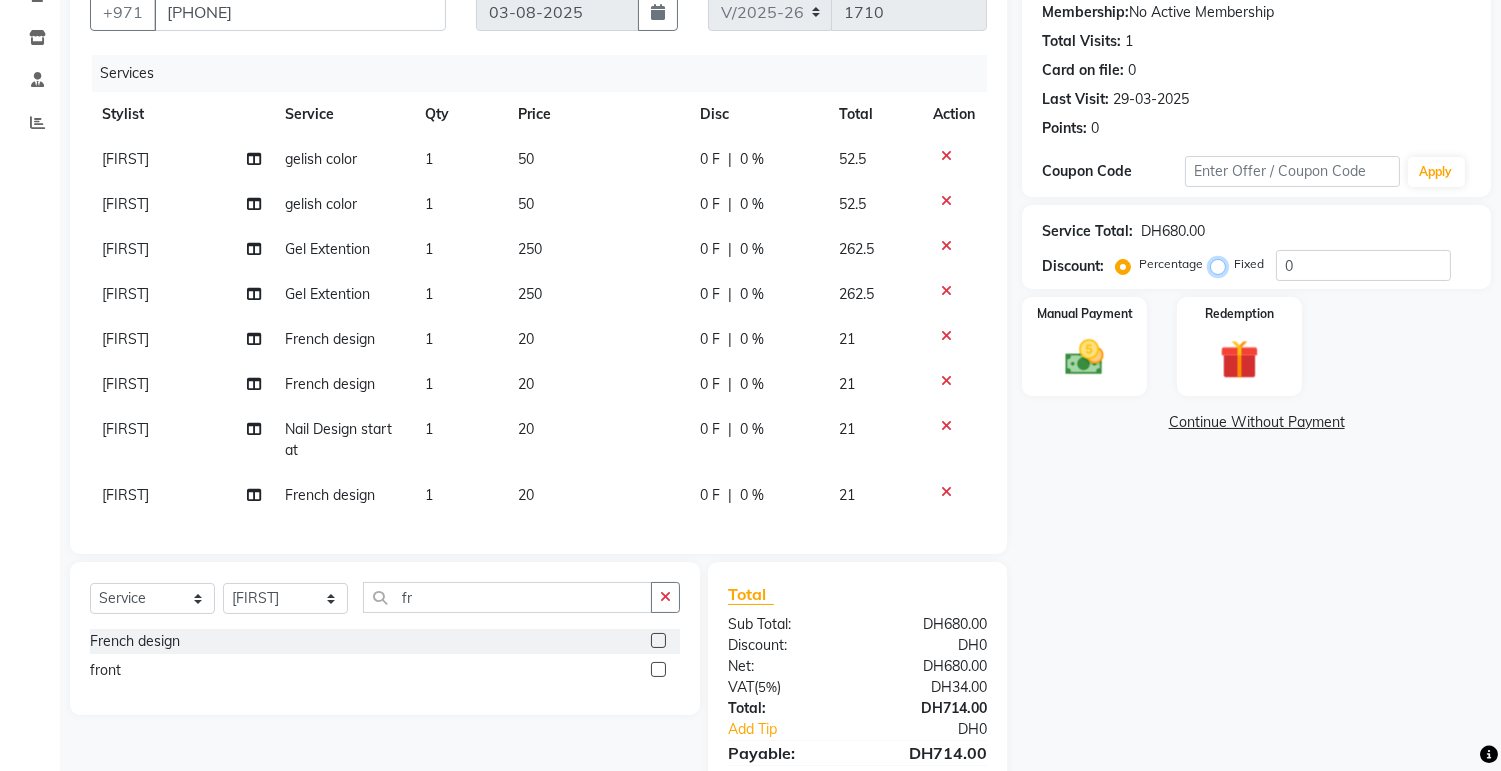 click on "Fixed" at bounding box center (1222, 264) 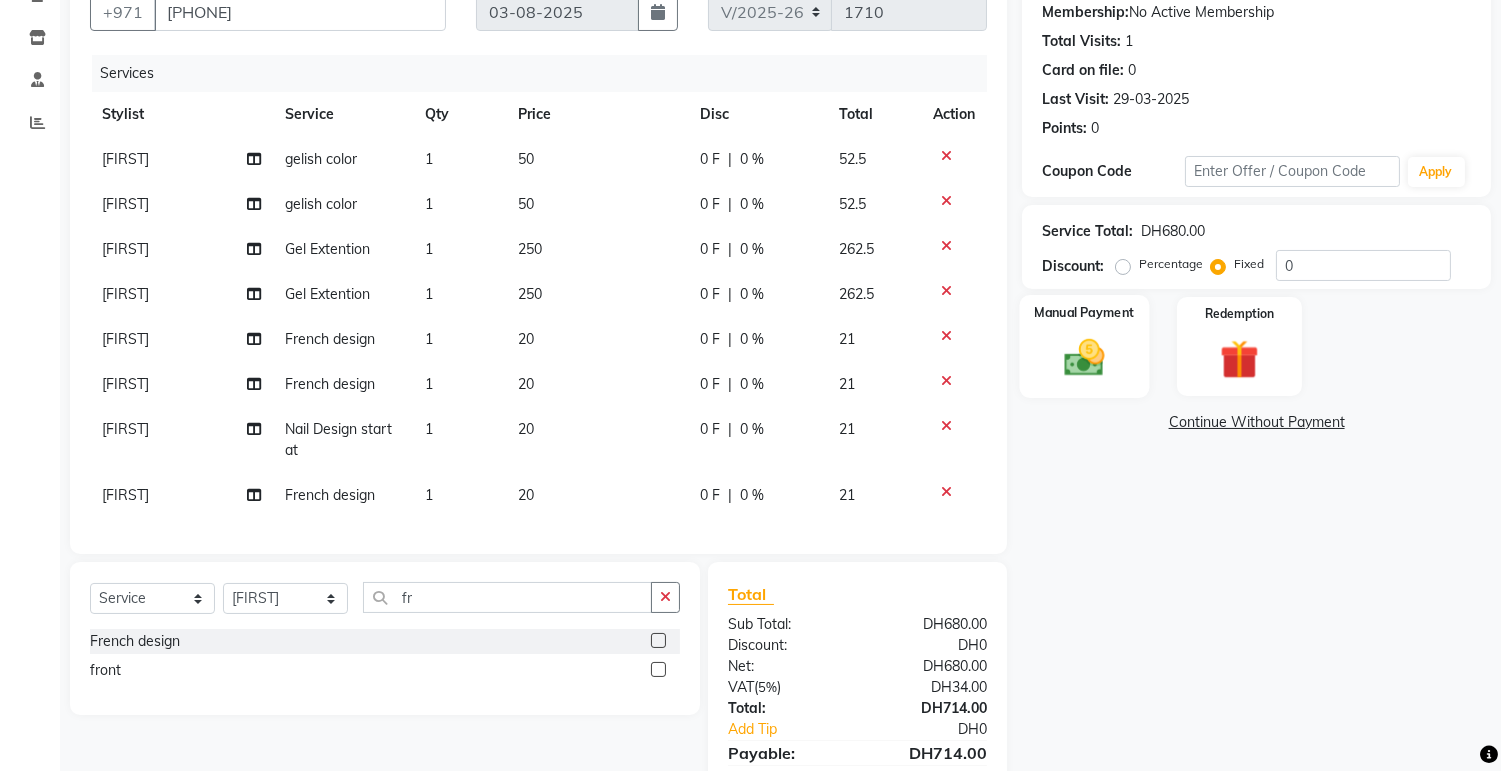 click 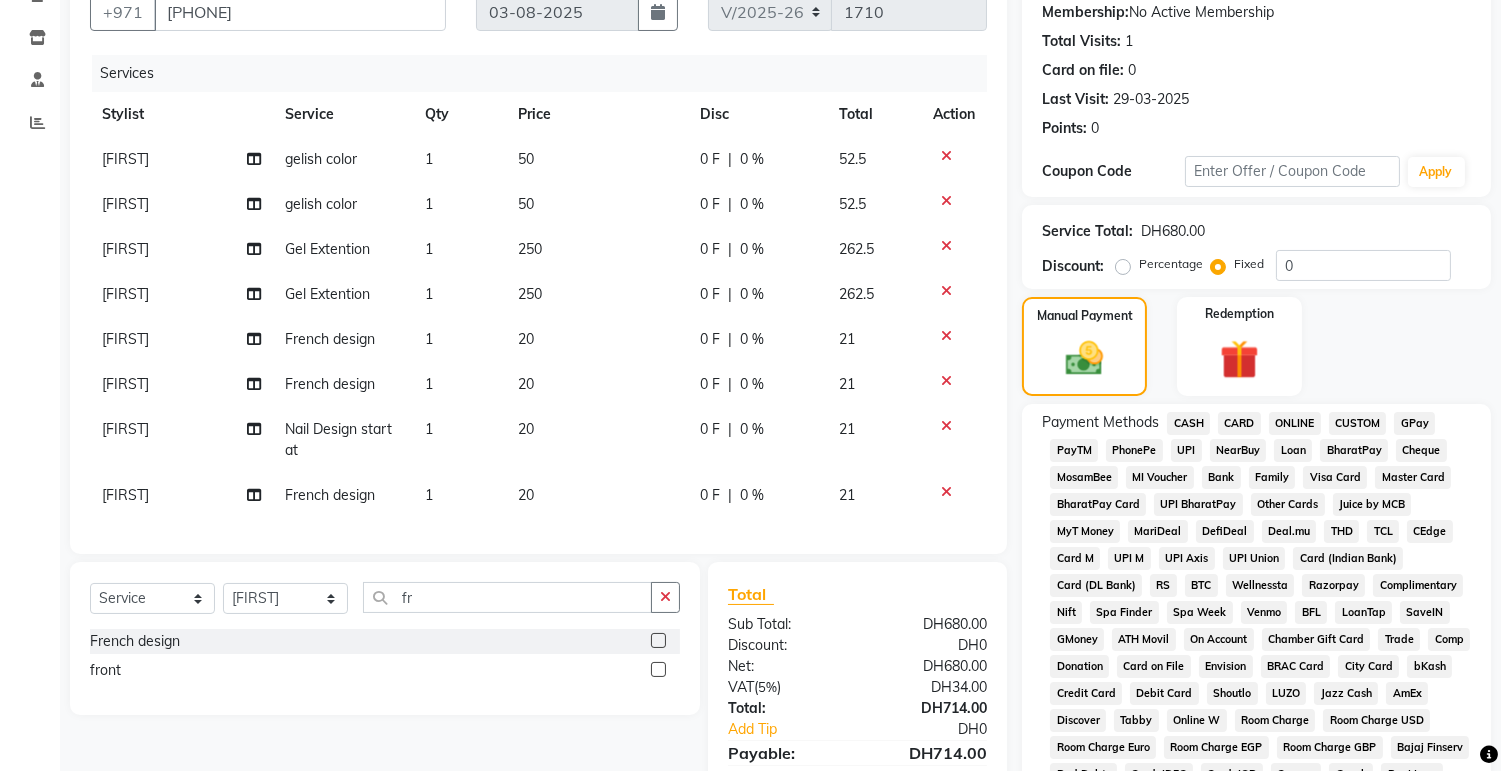 click on "CARD" 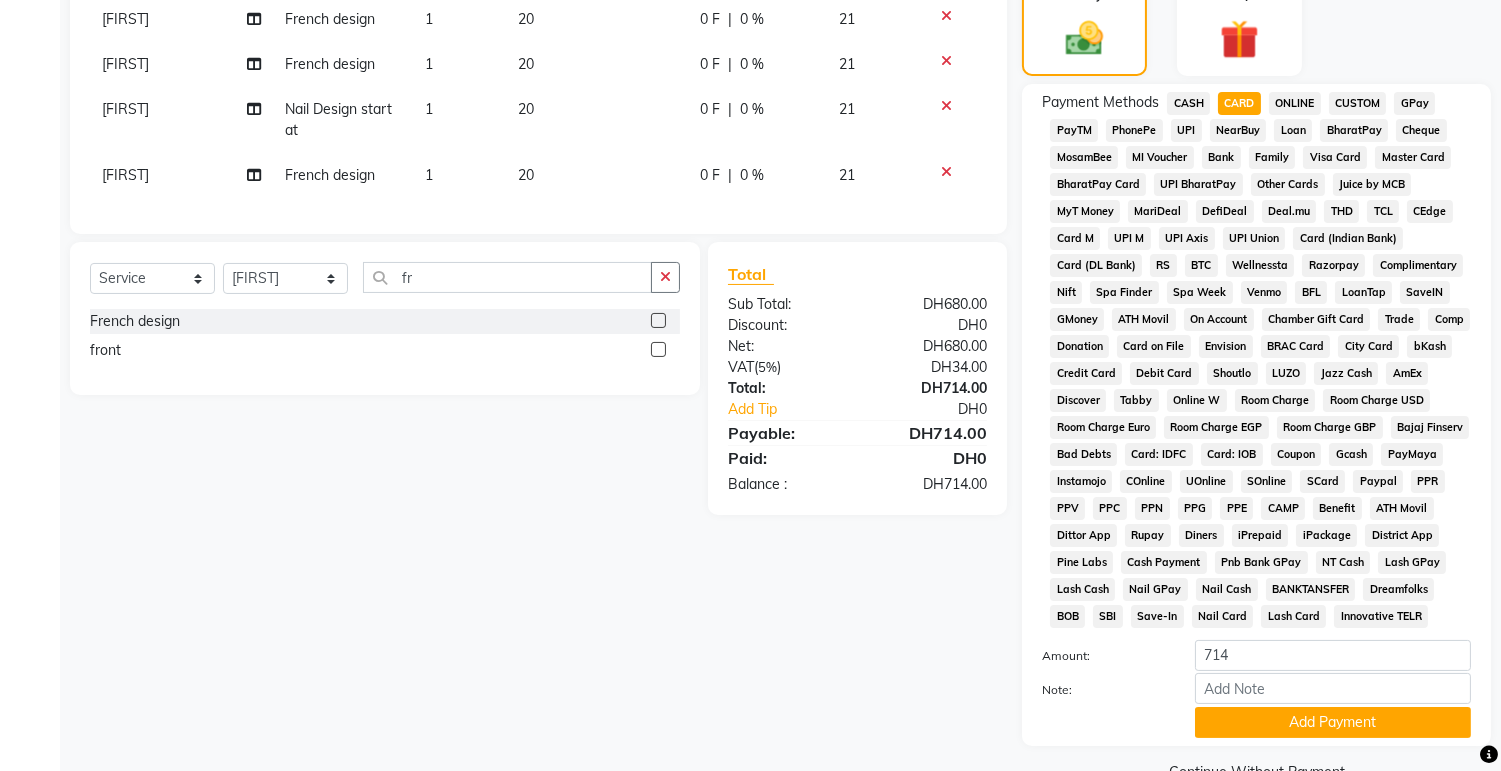 scroll, scrollTop: 523, scrollLeft: 0, axis: vertical 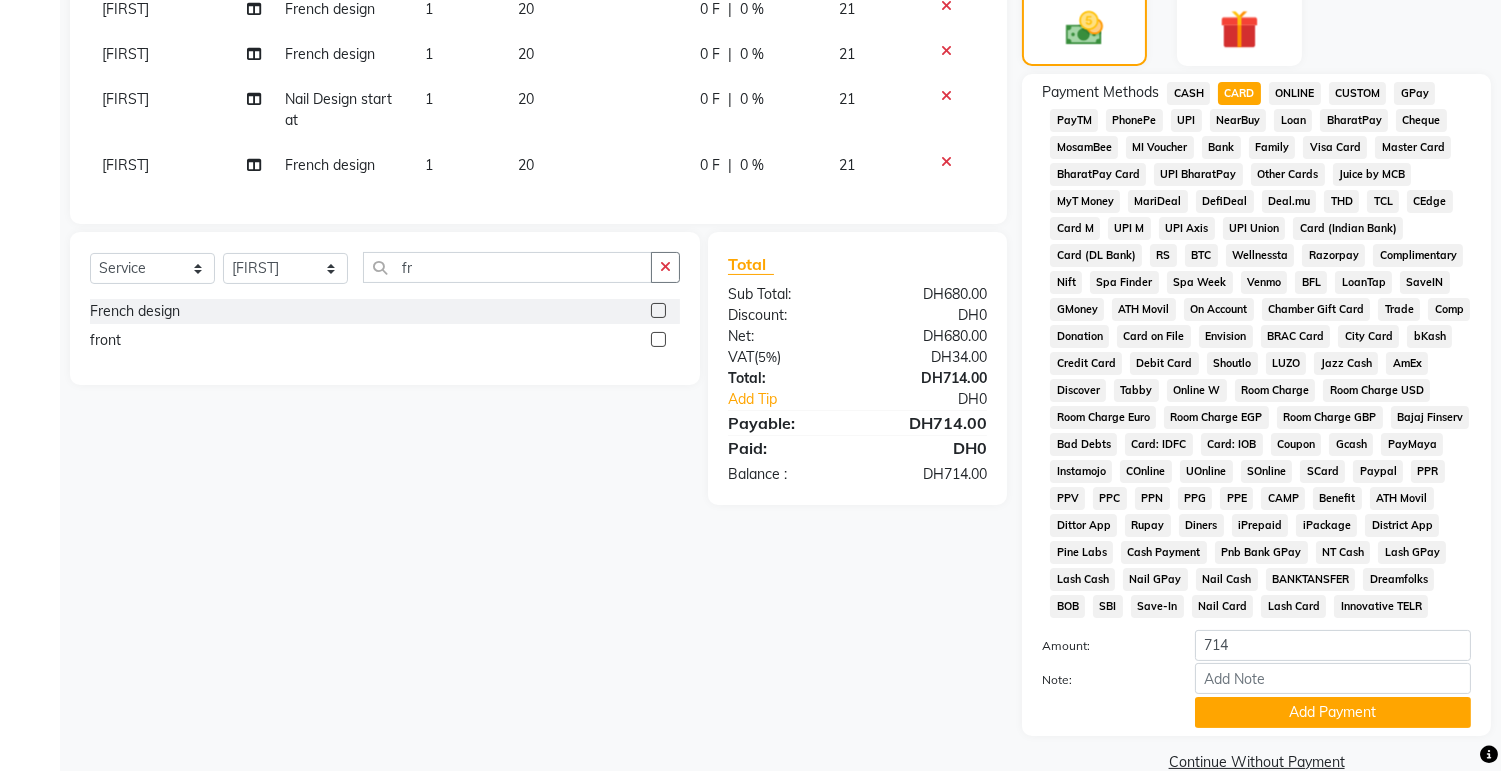 click on "CASH" 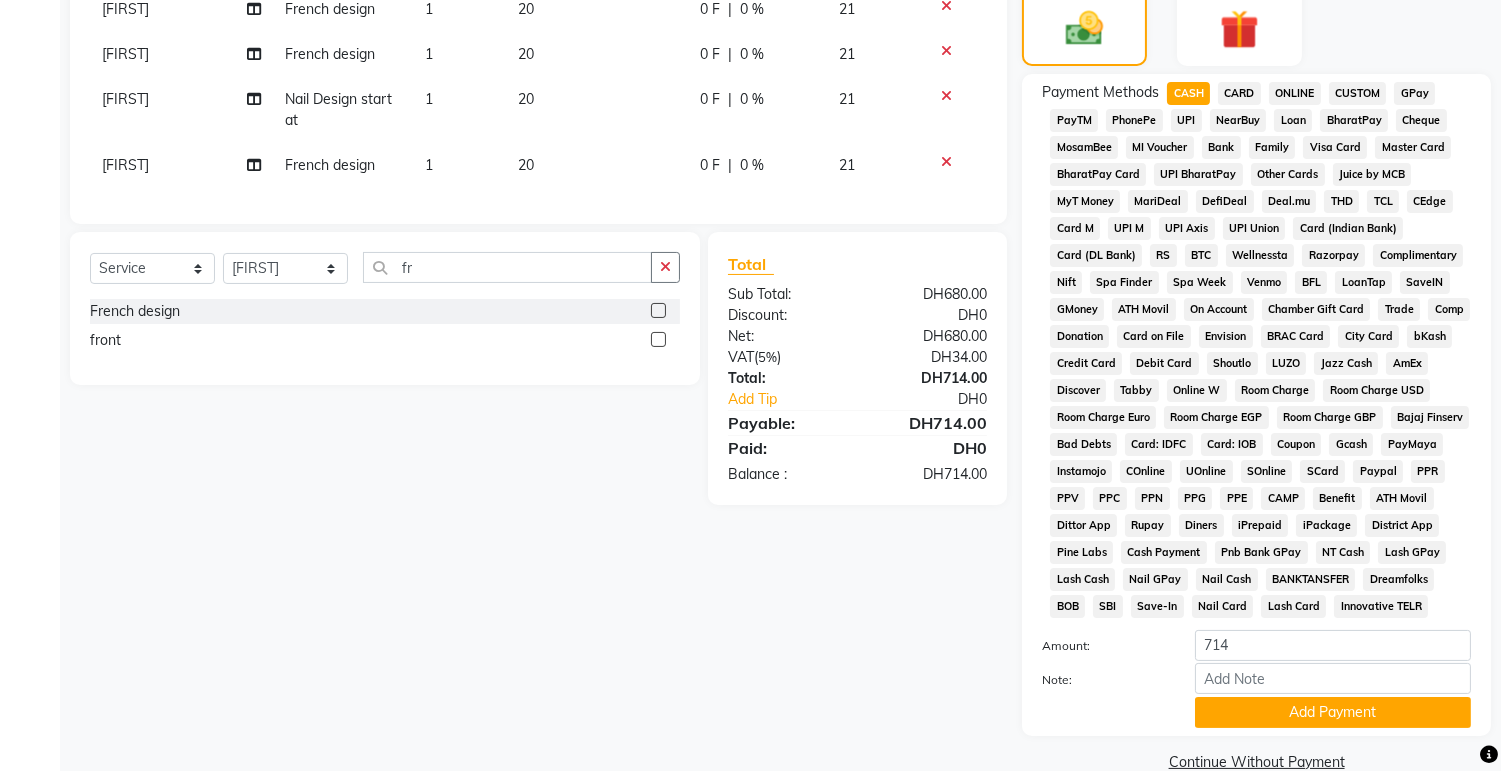 scroll, scrollTop: 563, scrollLeft: 0, axis: vertical 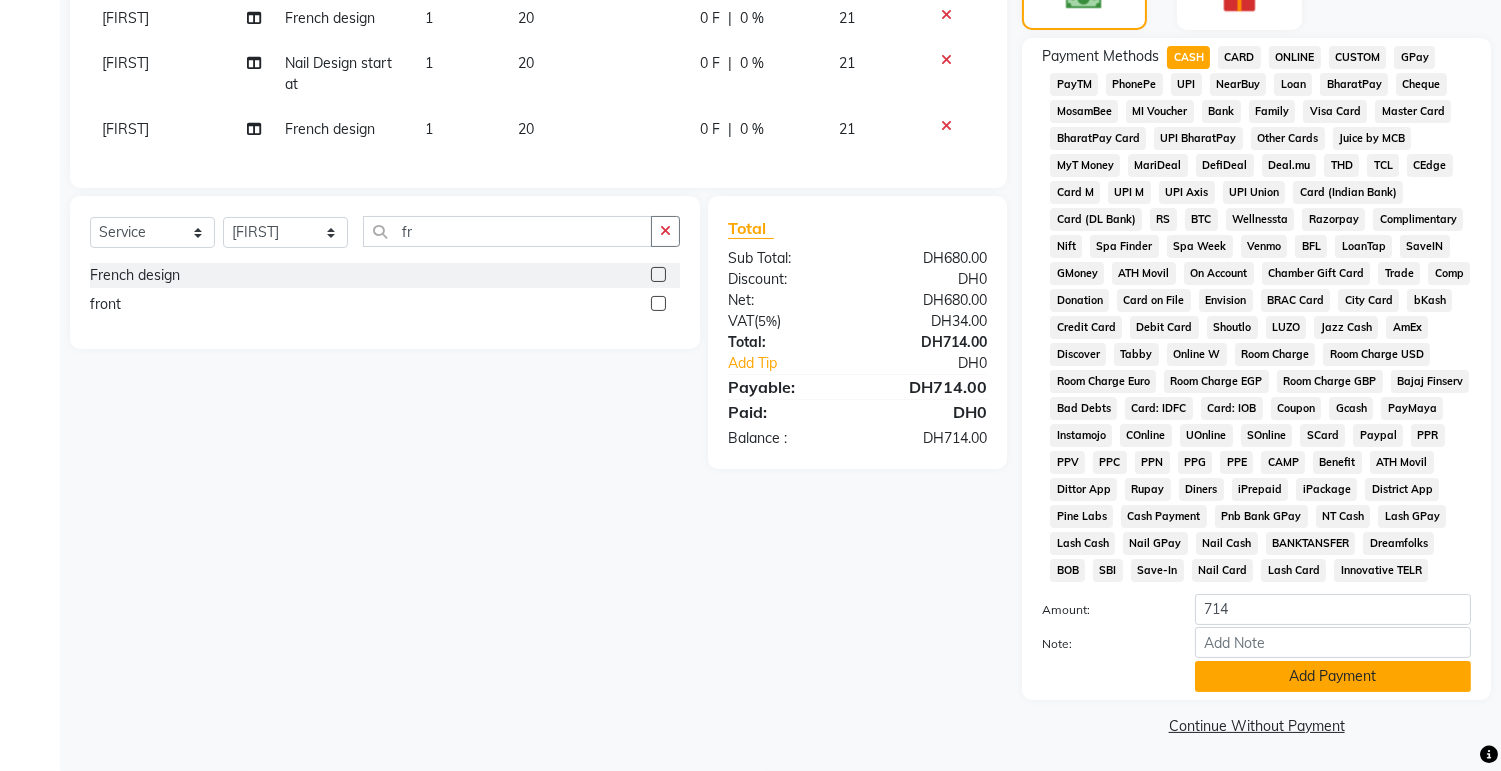 click on "Add Payment" 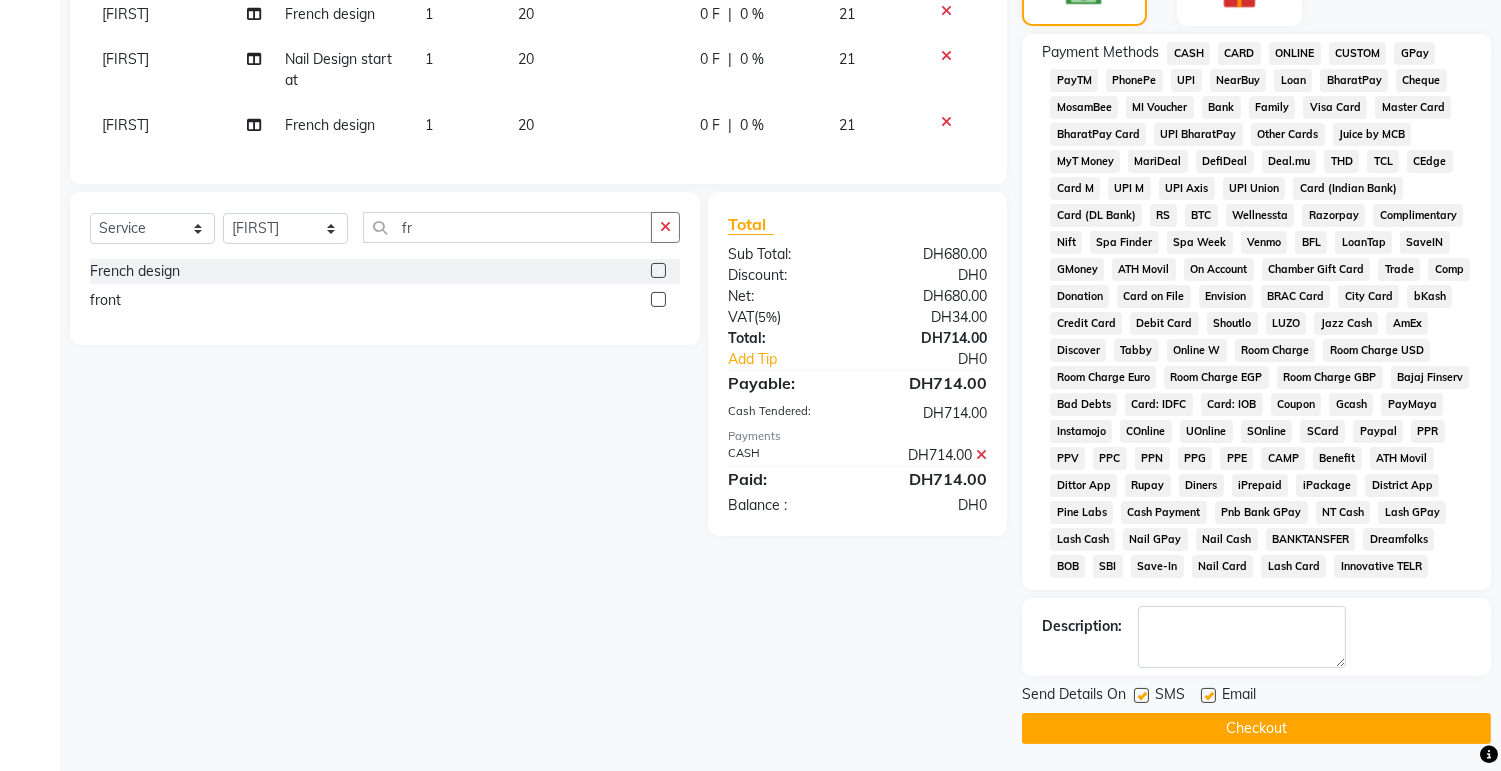 click on "Checkout" 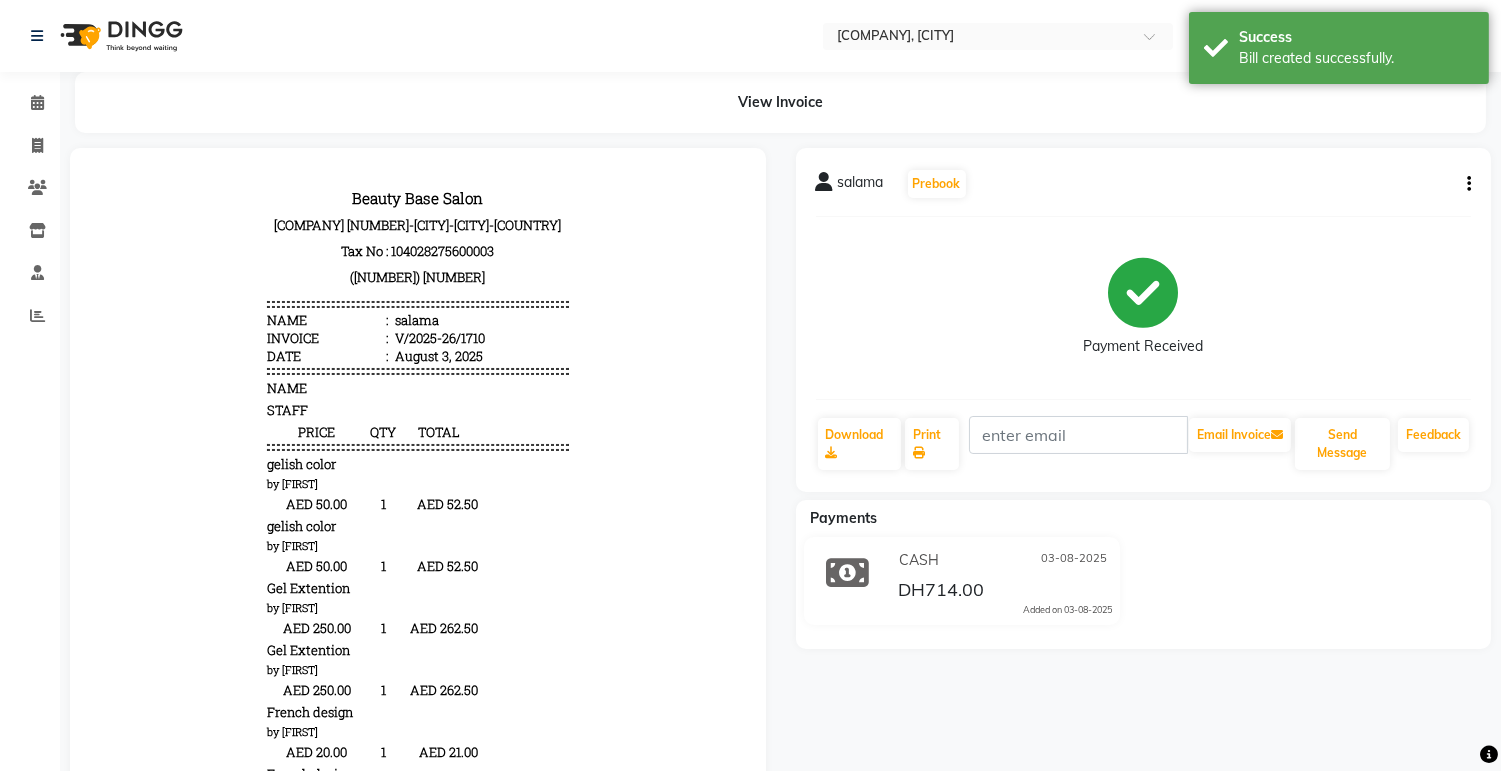 scroll, scrollTop: 0, scrollLeft: 0, axis: both 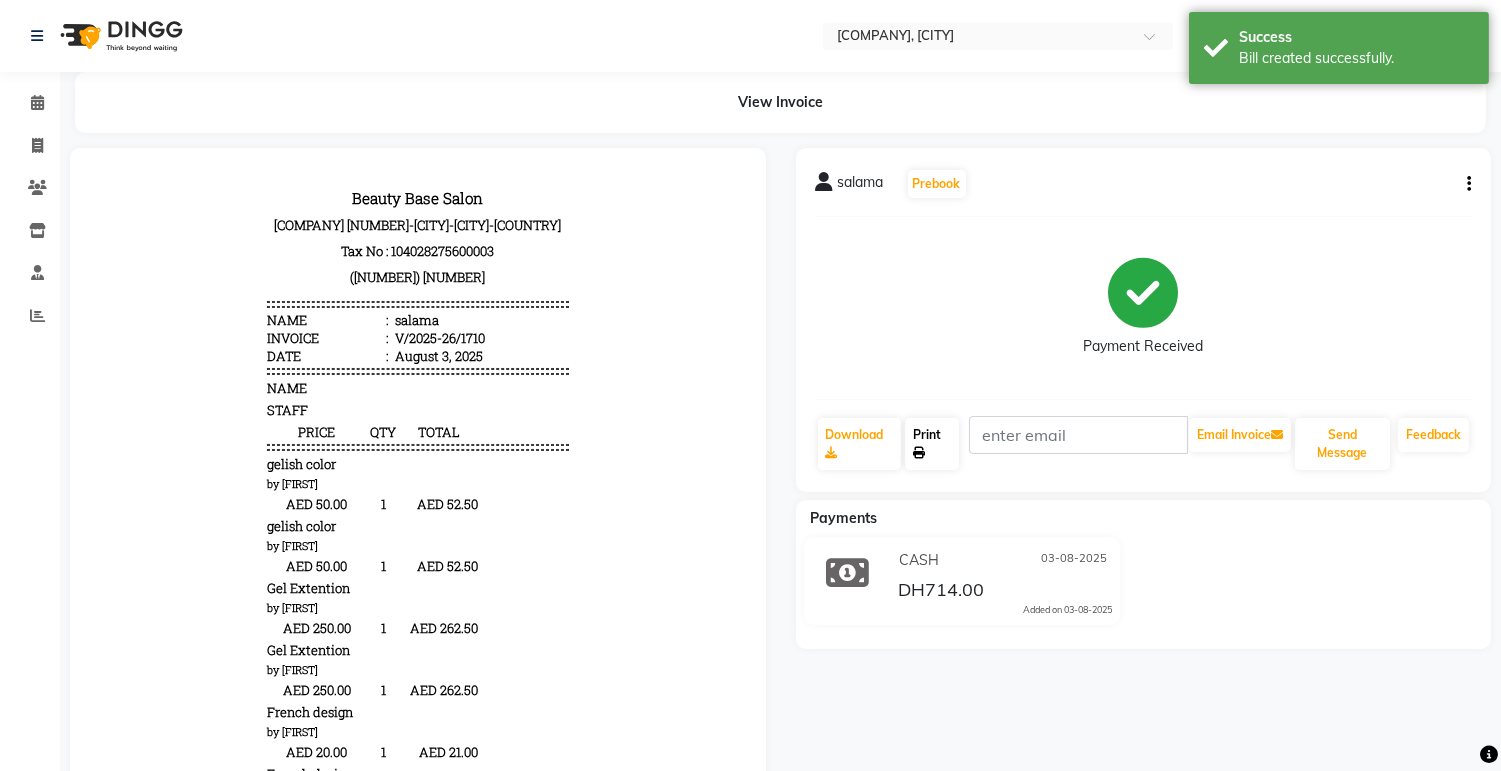 click on "Print" 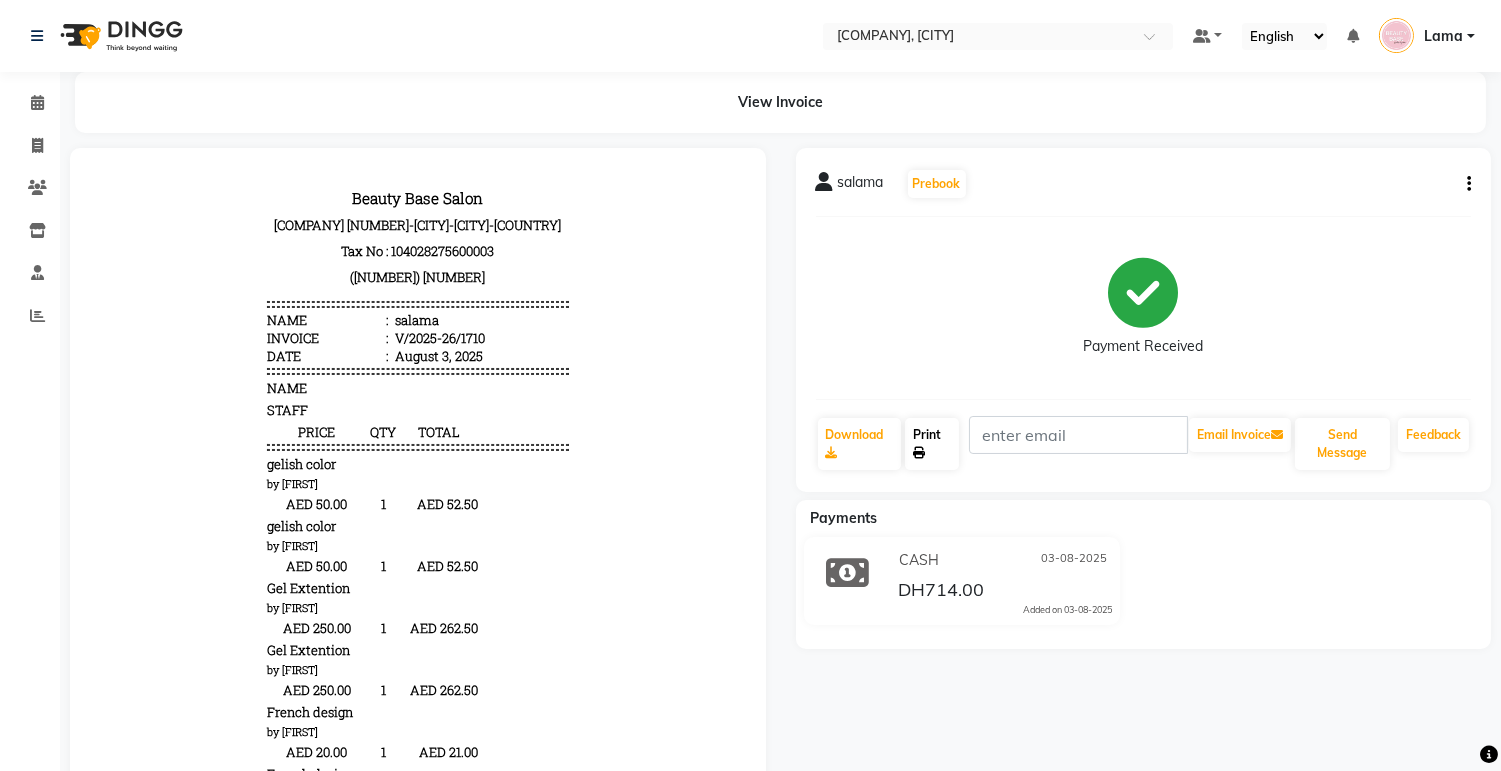 click on "Print" 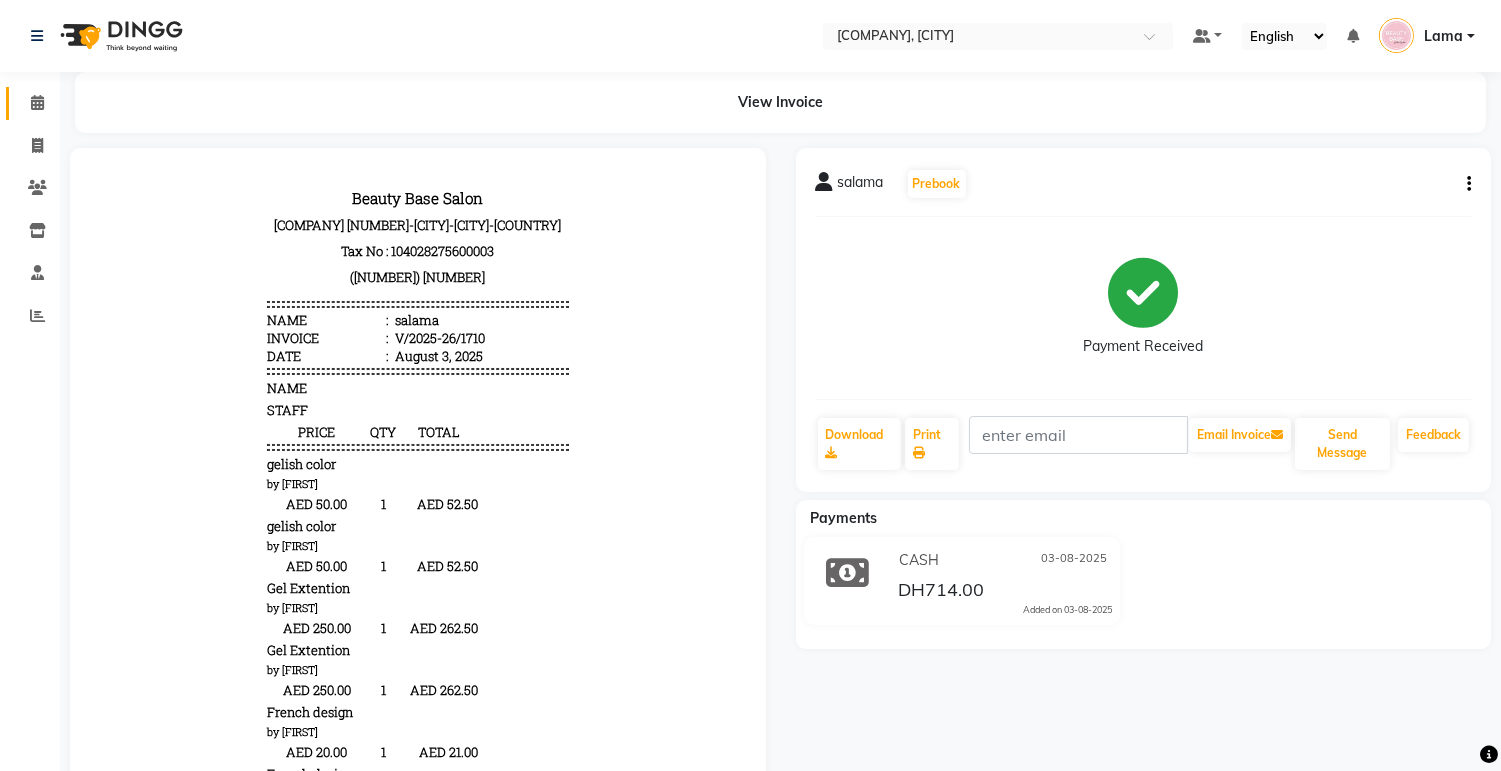 click 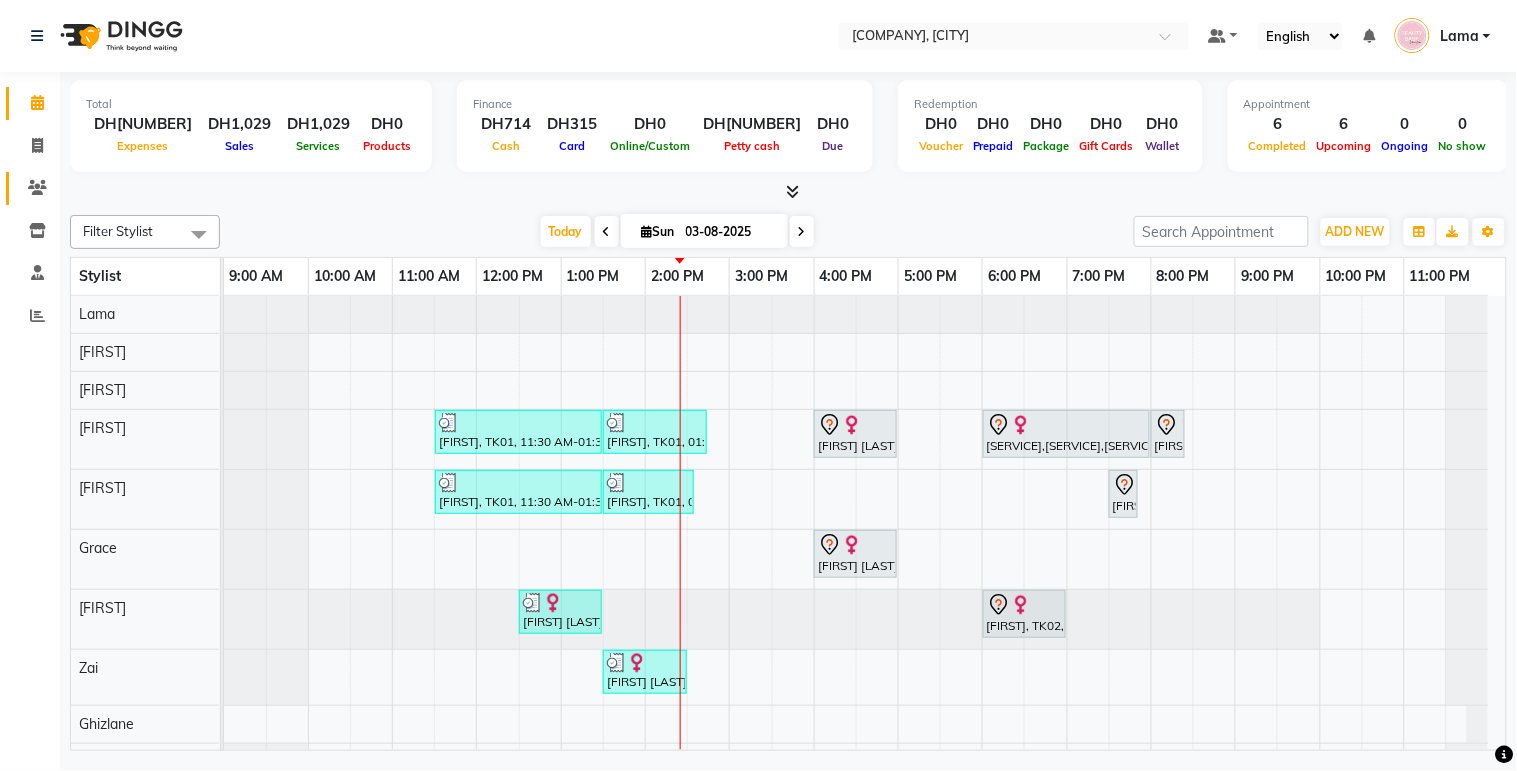 click 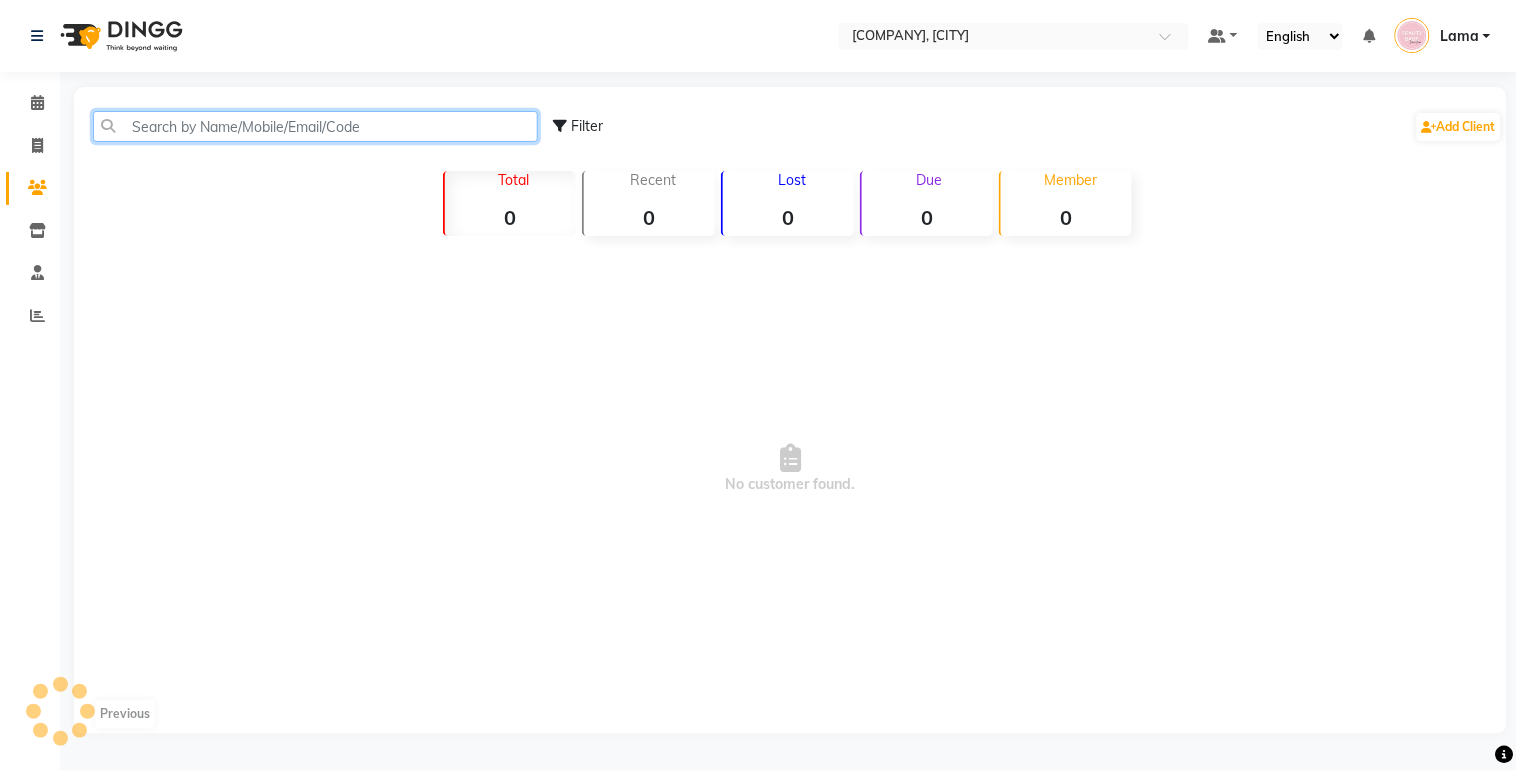 click 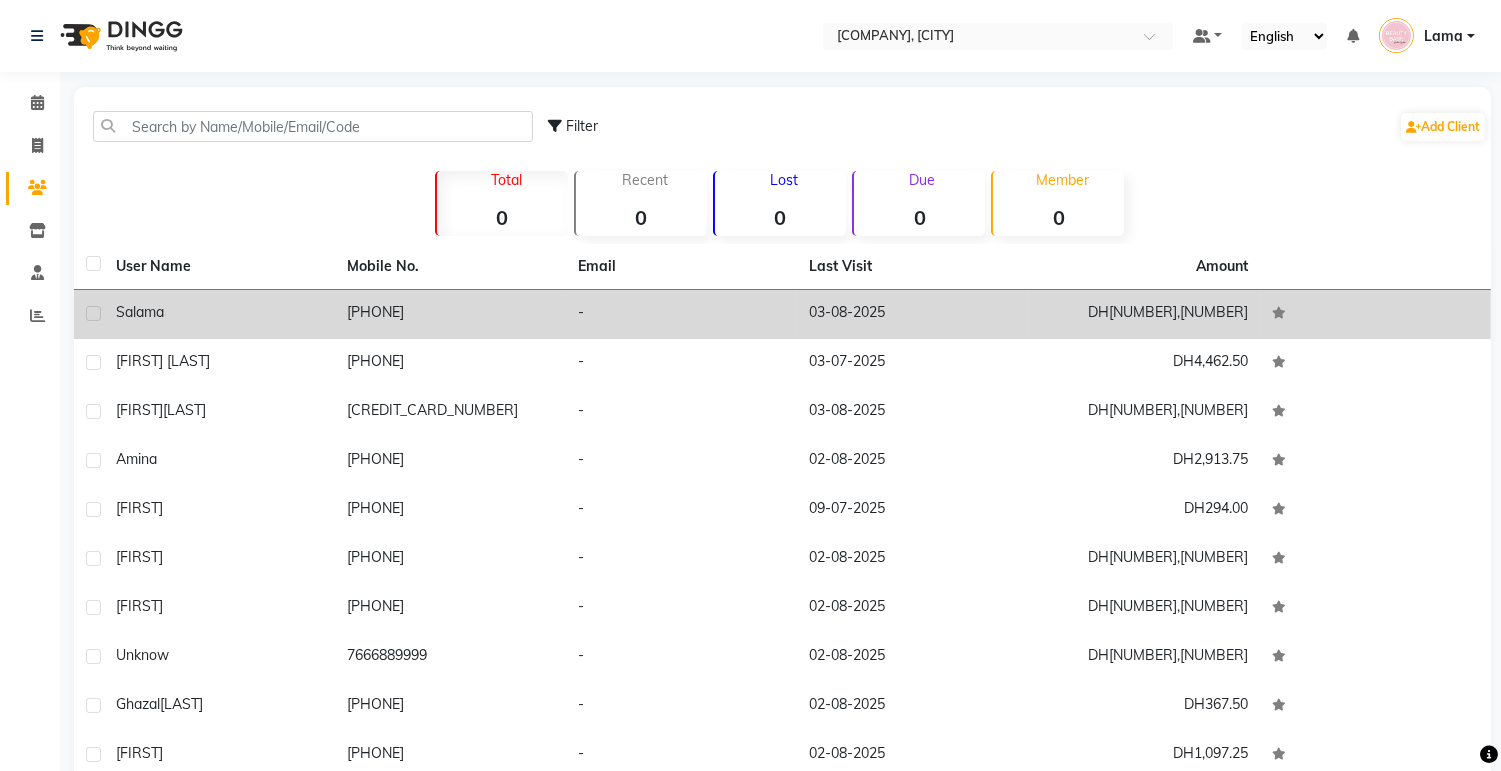 click on "salama" 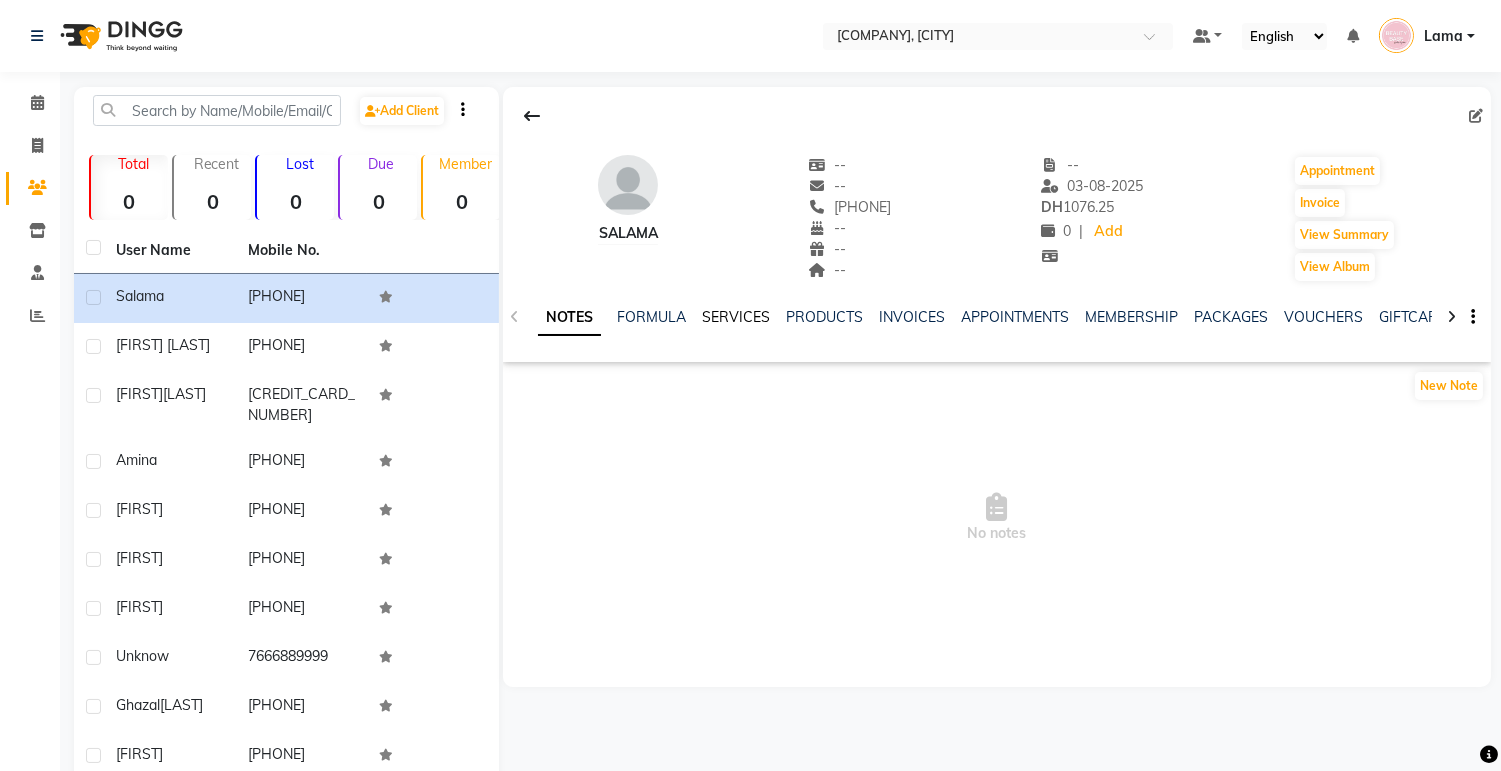 click on "SERVICES" 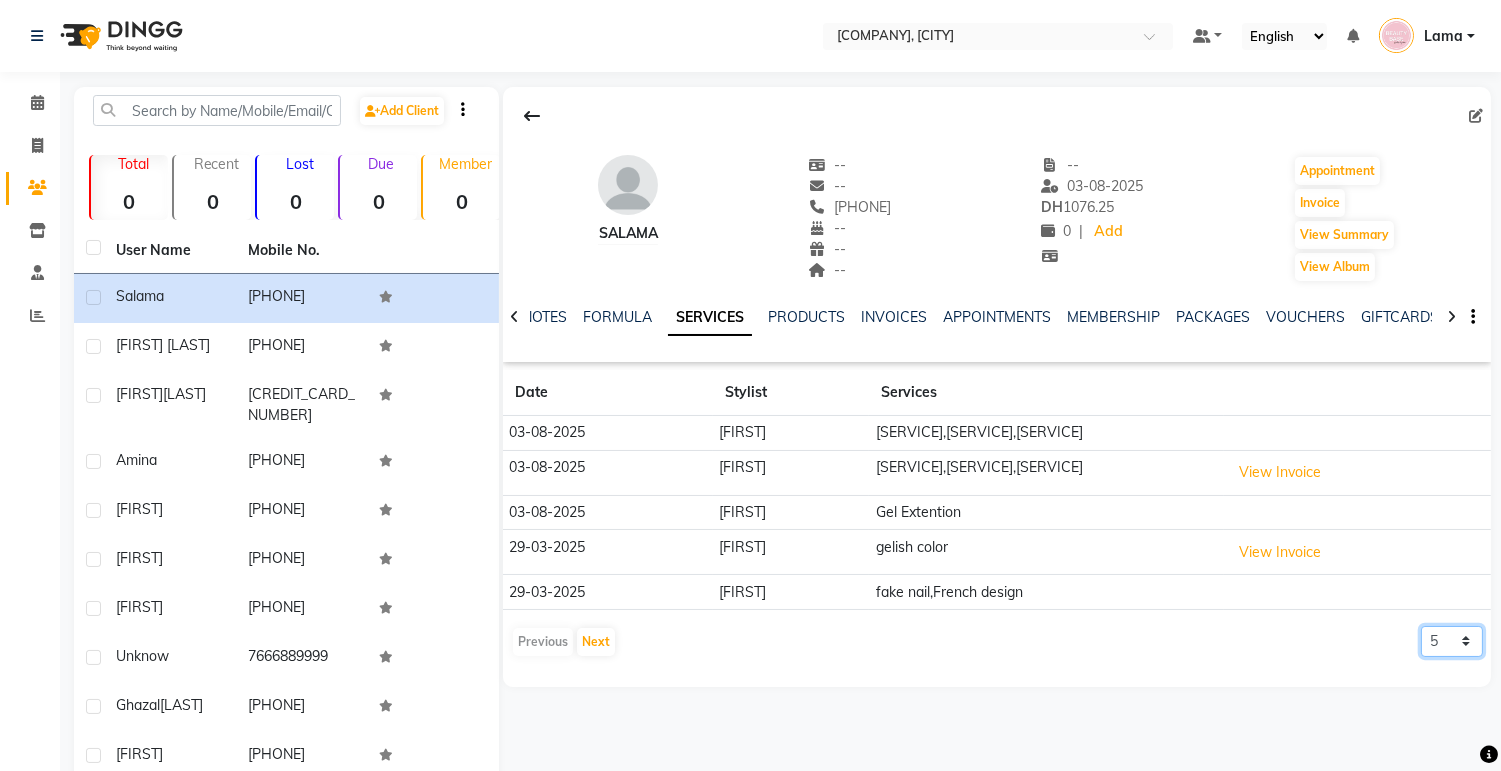 click on "5 10 50 100 500" 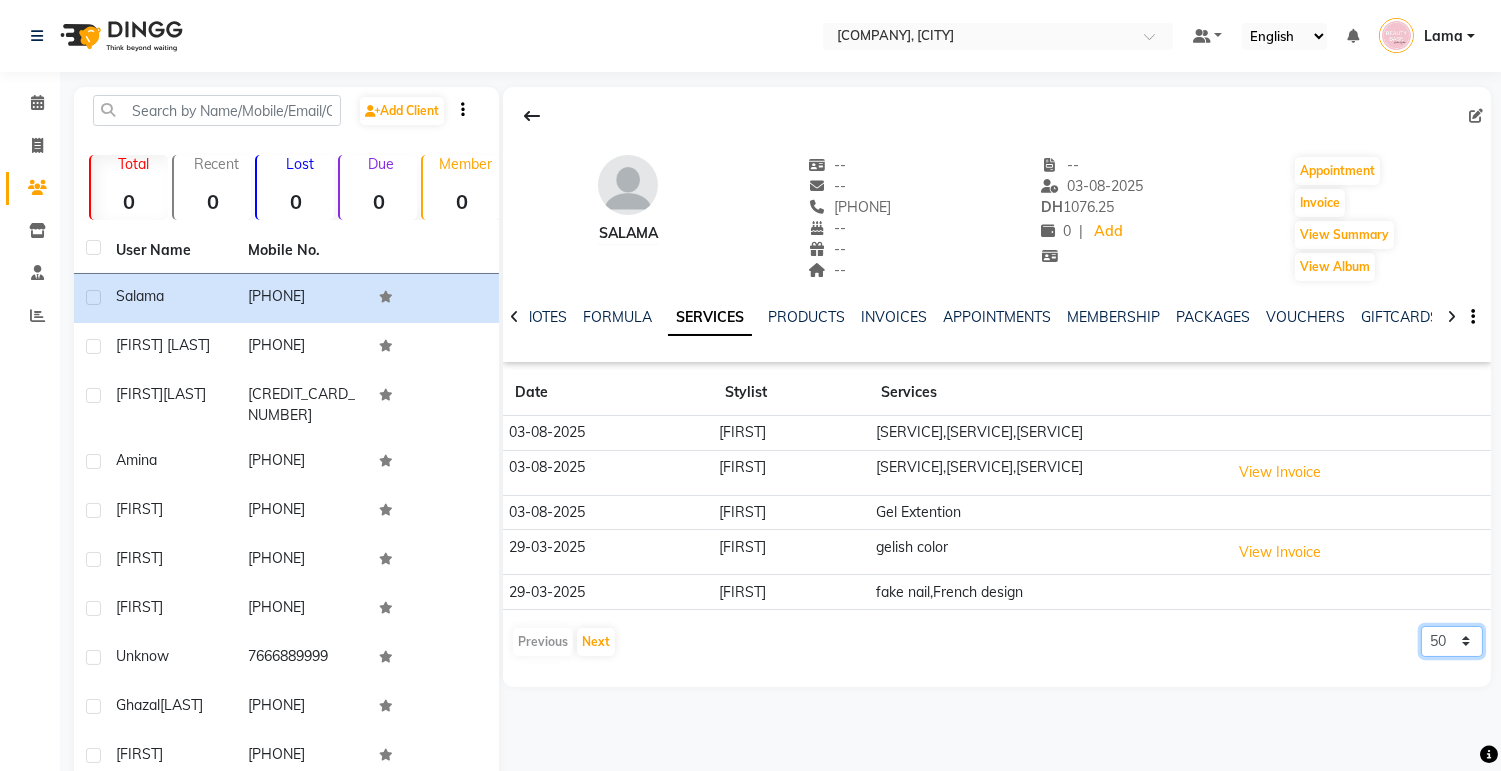 click on "5 10 50 100 500" 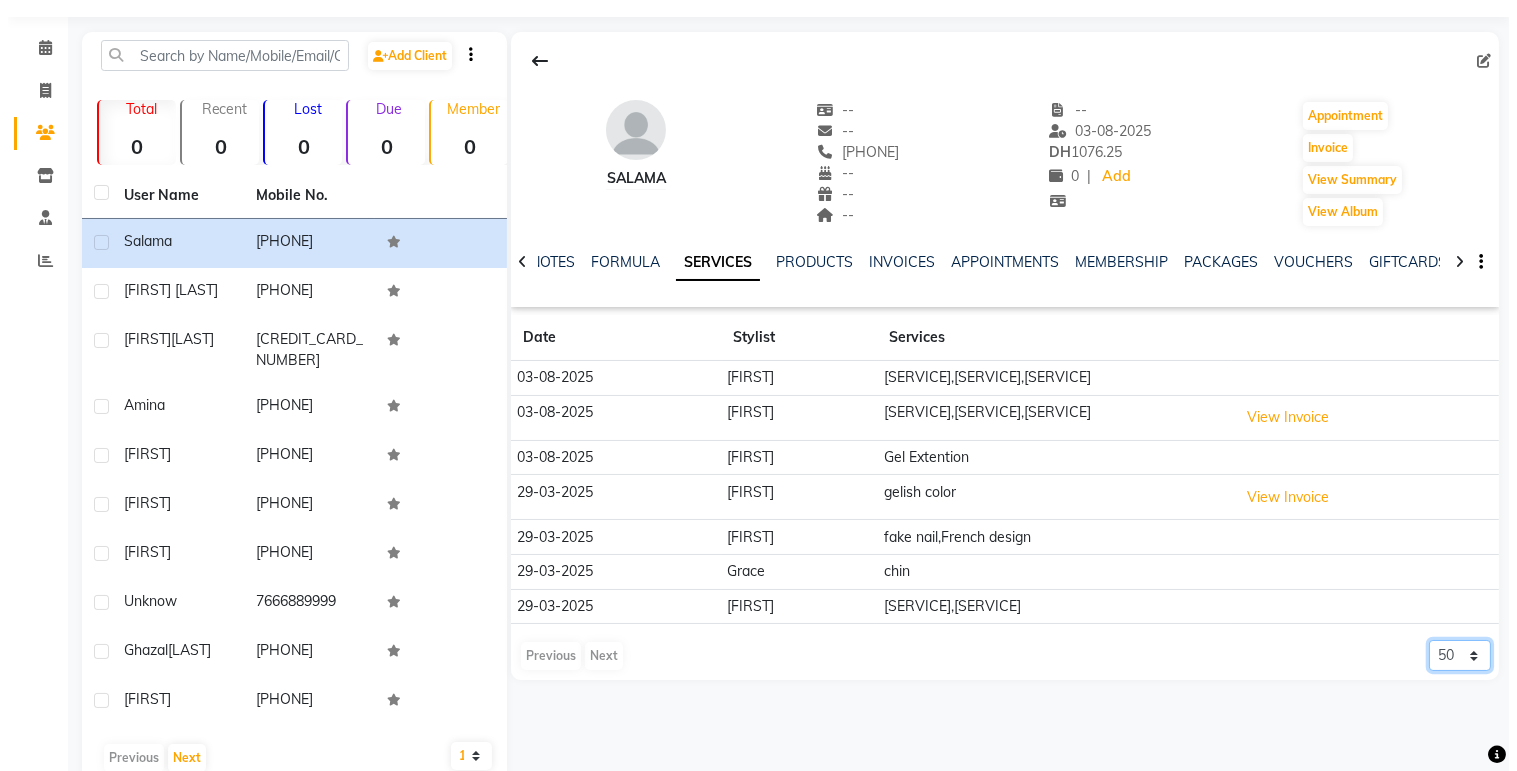 scroll, scrollTop: 0, scrollLeft: 0, axis: both 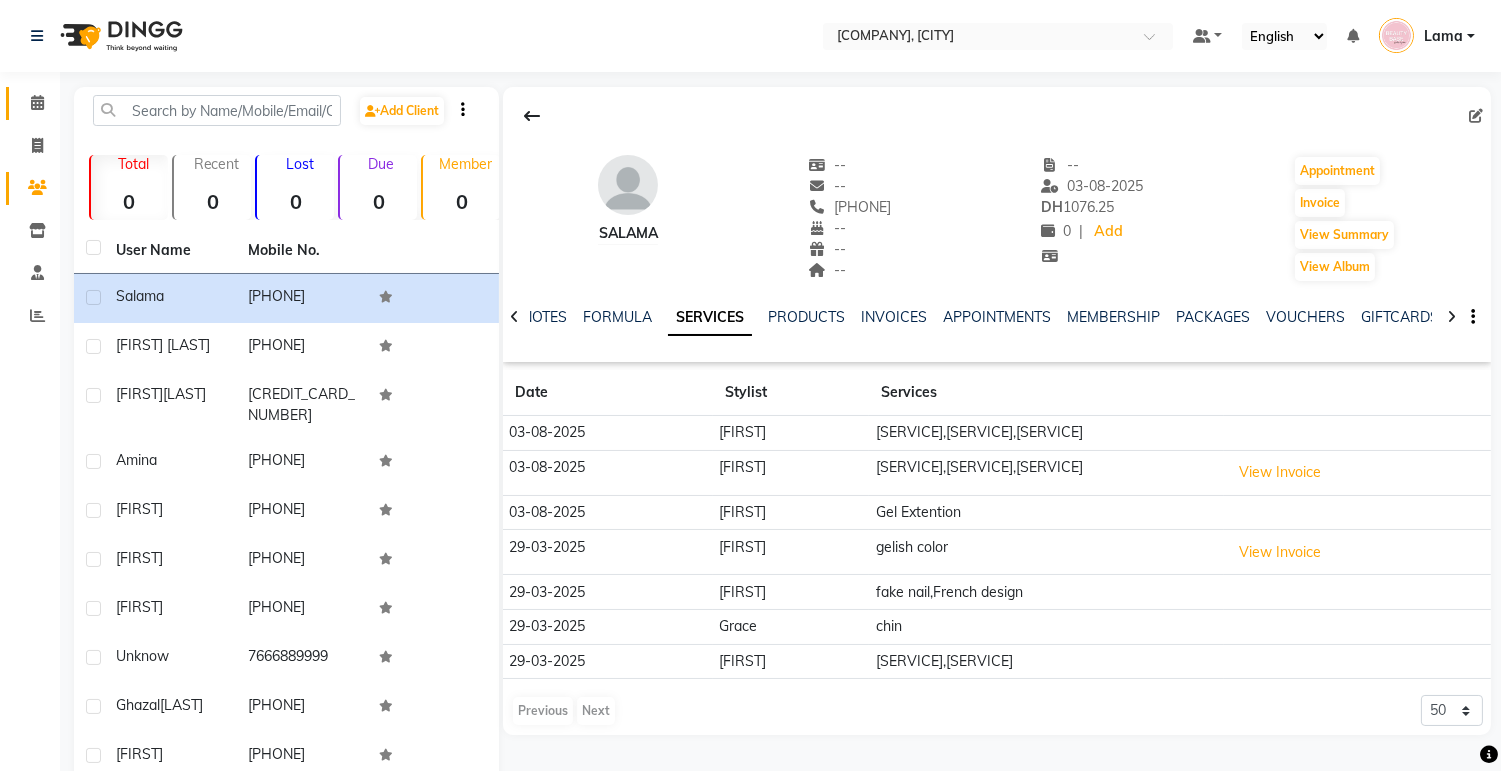 click on "Calendar" 